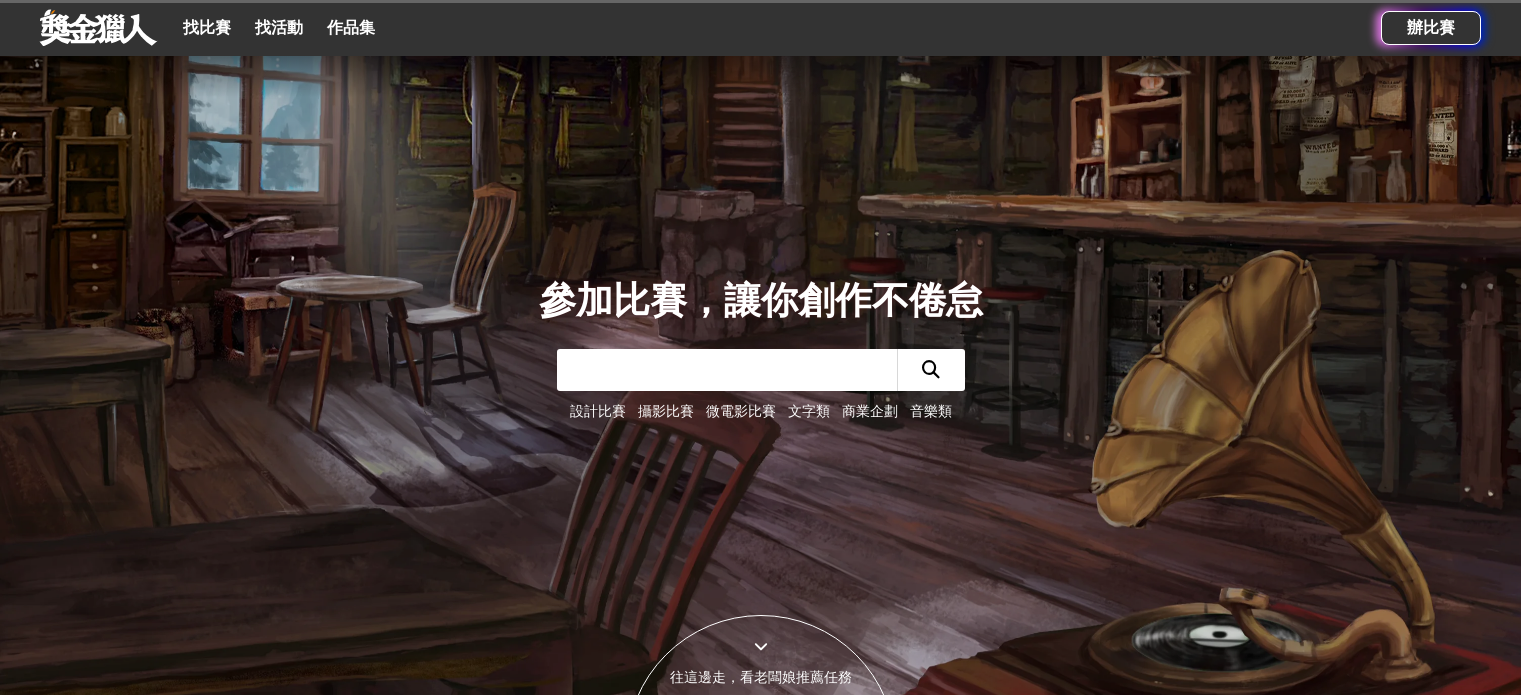 scroll, scrollTop: 100, scrollLeft: 0, axis: vertical 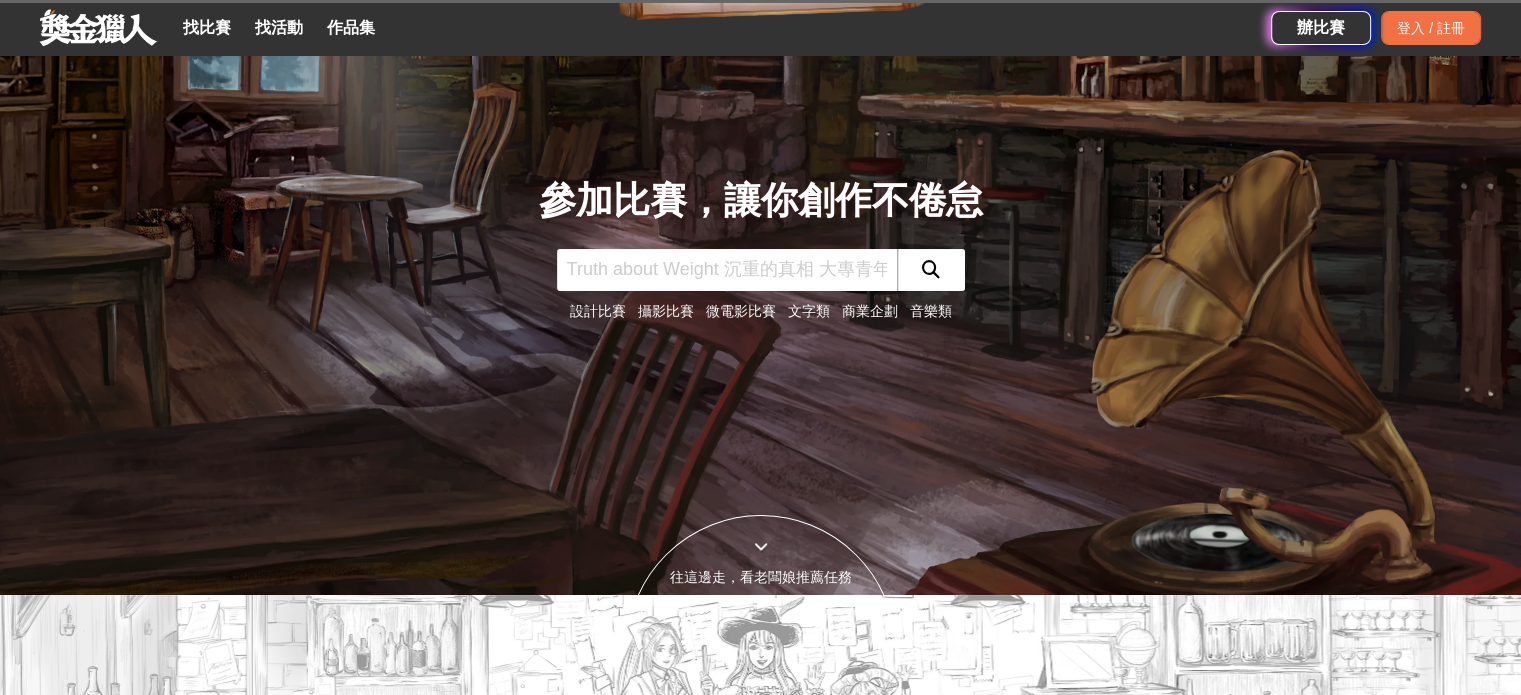 click on "參加比賽，讓你創作不倦怠 設計比賽 攝影比賽 微電影比賽 文字類 商業企劃 音樂類" at bounding box center (761, 247) 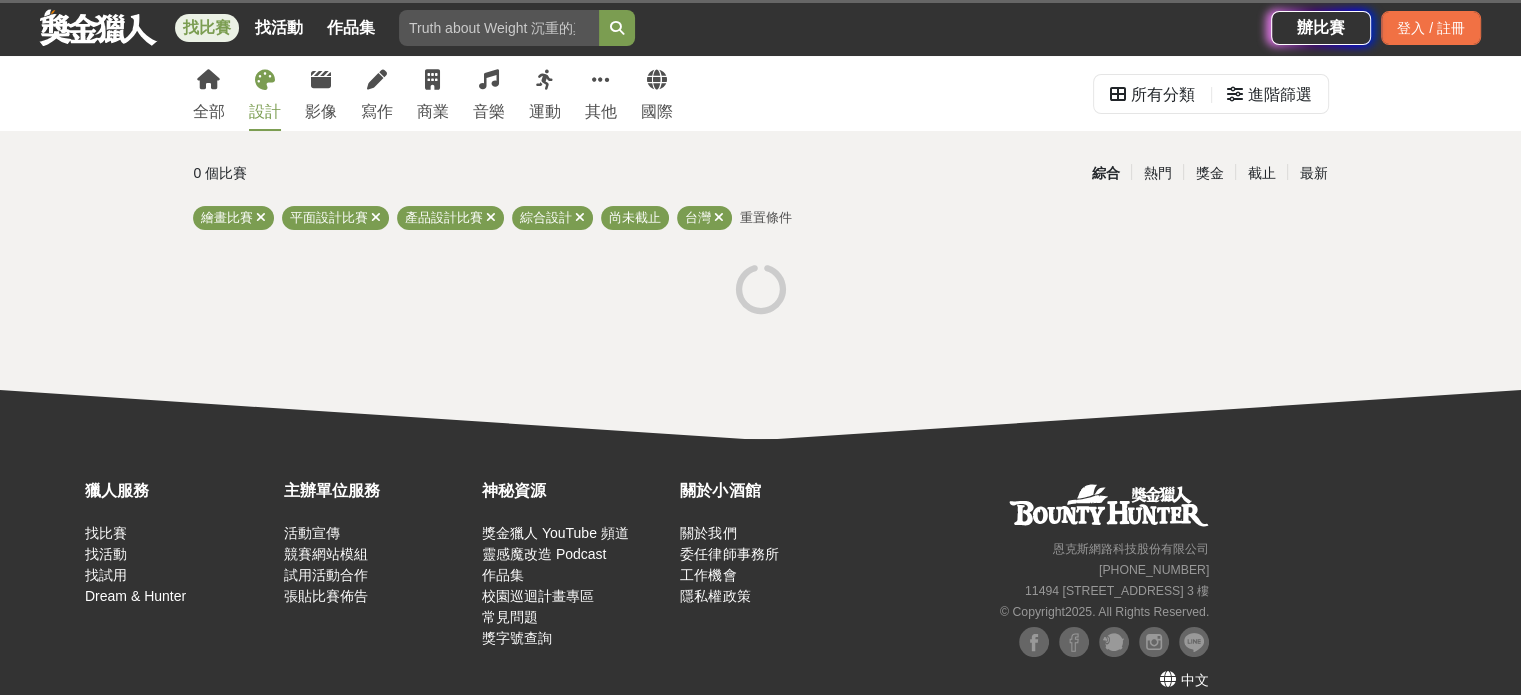 scroll, scrollTop: 65, scrollLeft: 0, axis: vertical 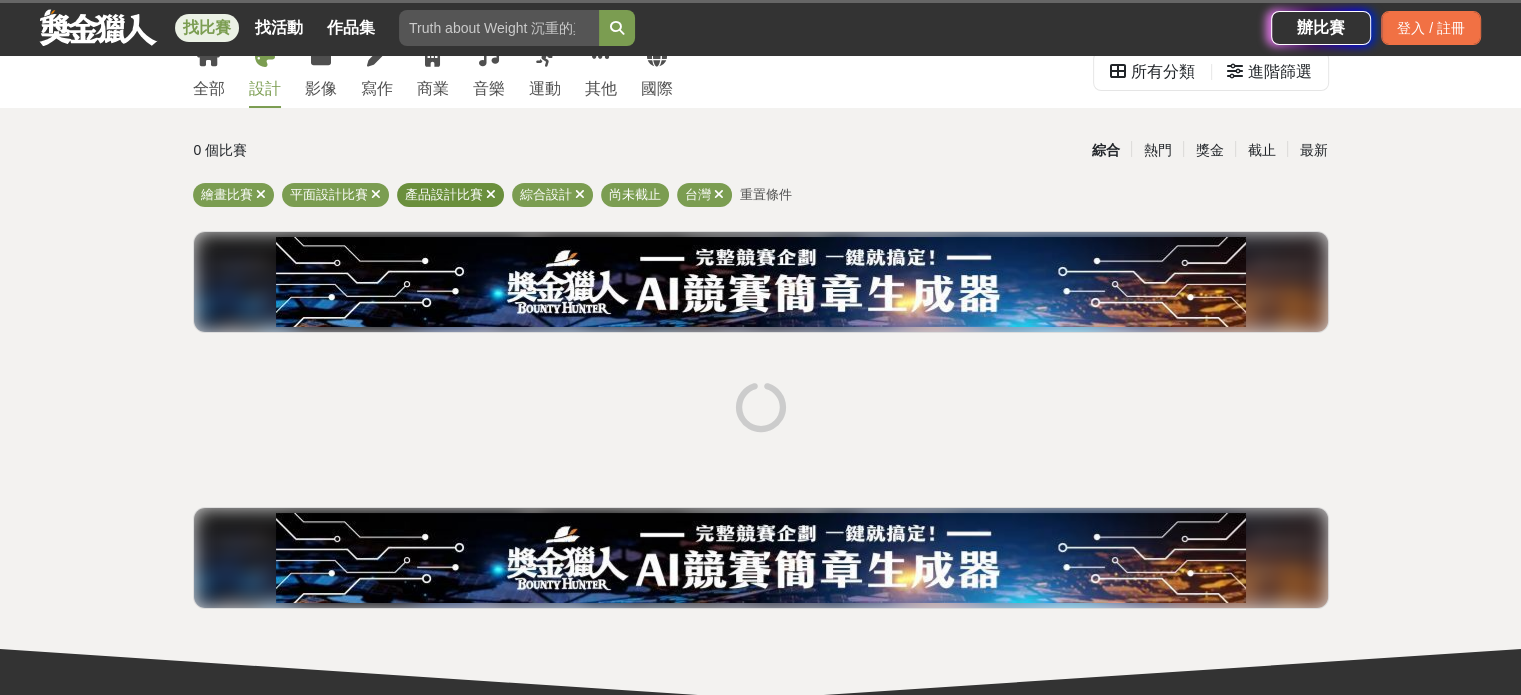 click at bounding box center [491, 194] 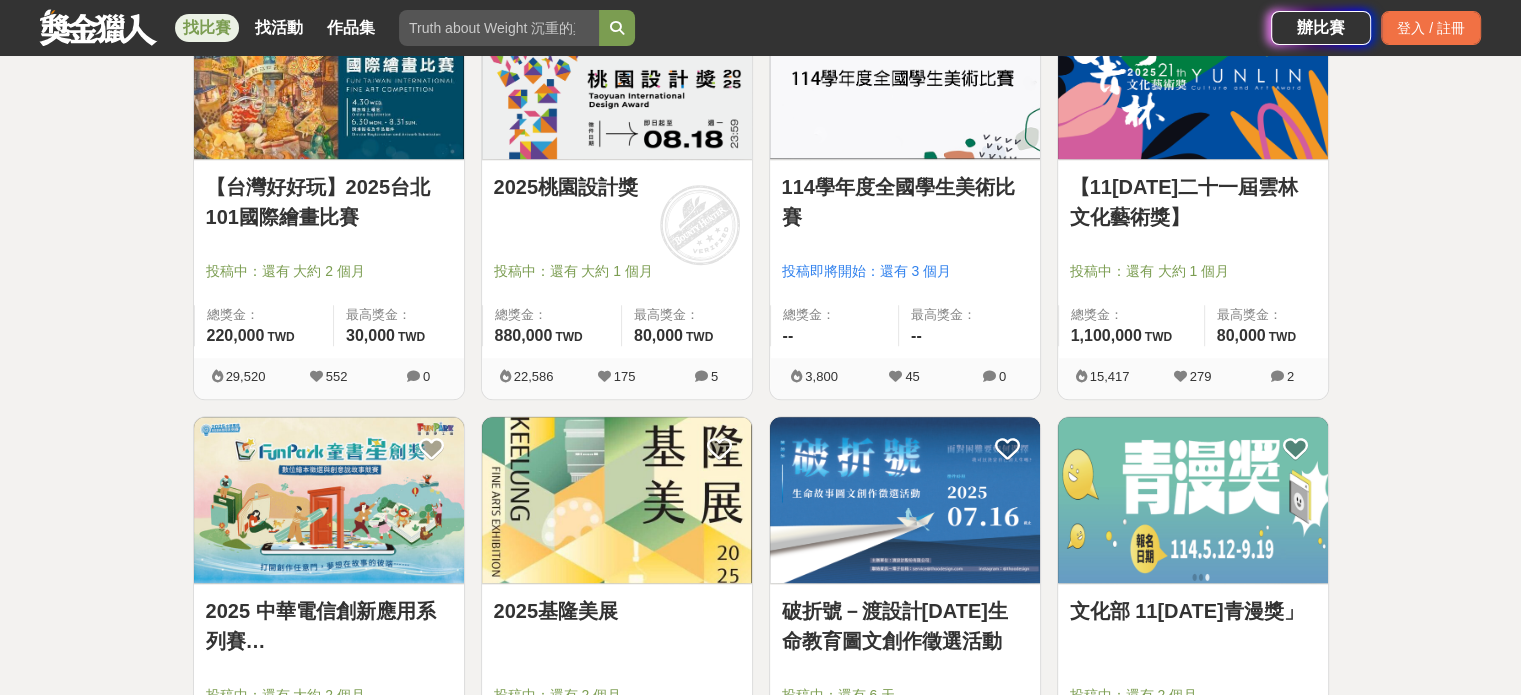 scroll, scrollTop: 1548, scrollLeft: 0, axis: vertical 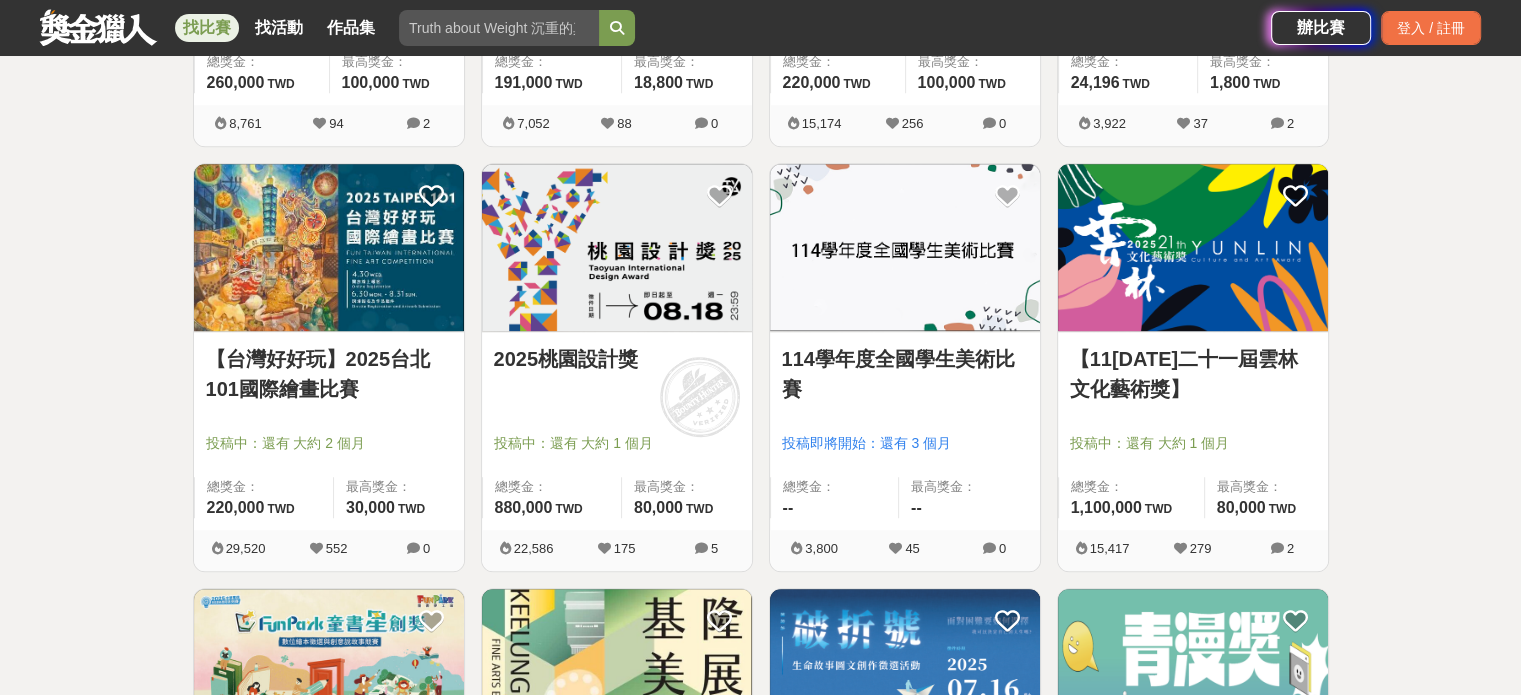 click on "【114年第二十一屆雲林文化藝術獎】" at bounding box center [1193, 374] 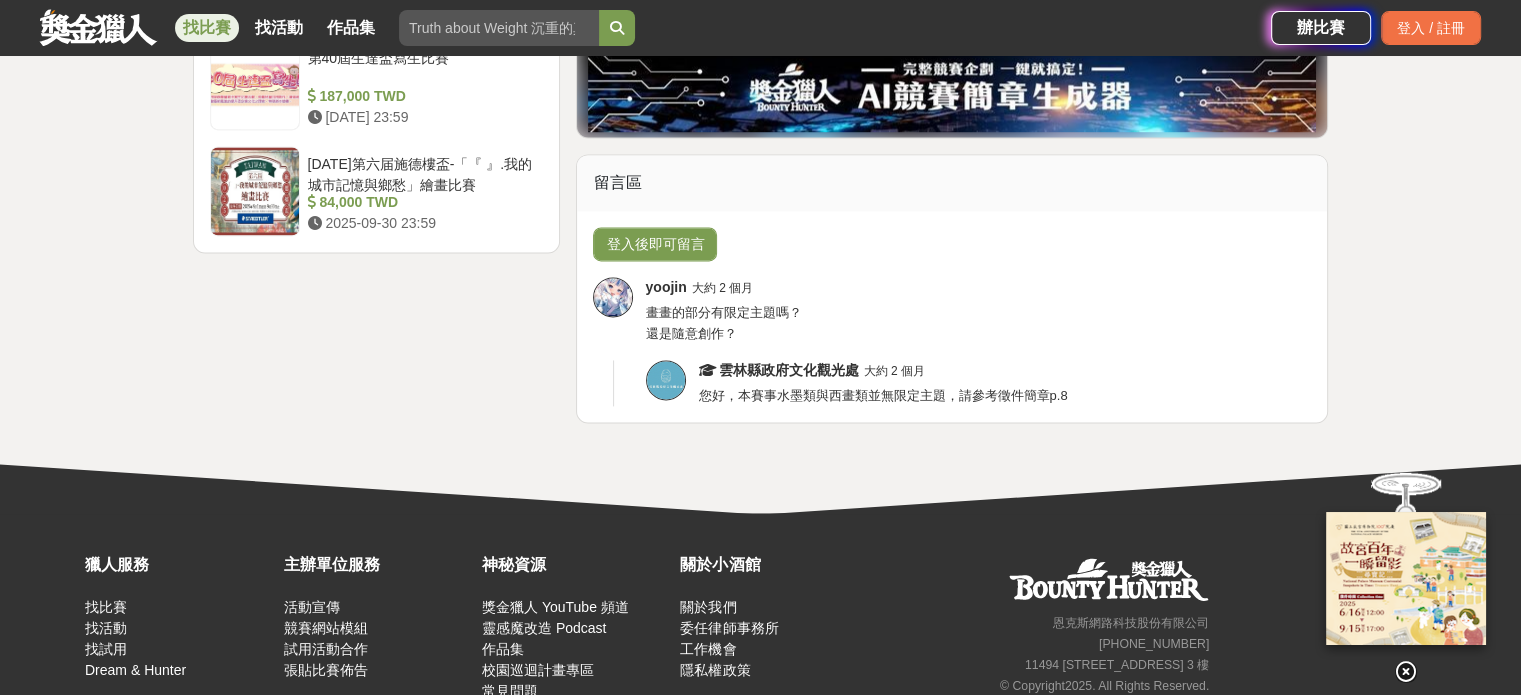 scroll, scrollTop: 2837, scrollLeft: 0, axis: vertical 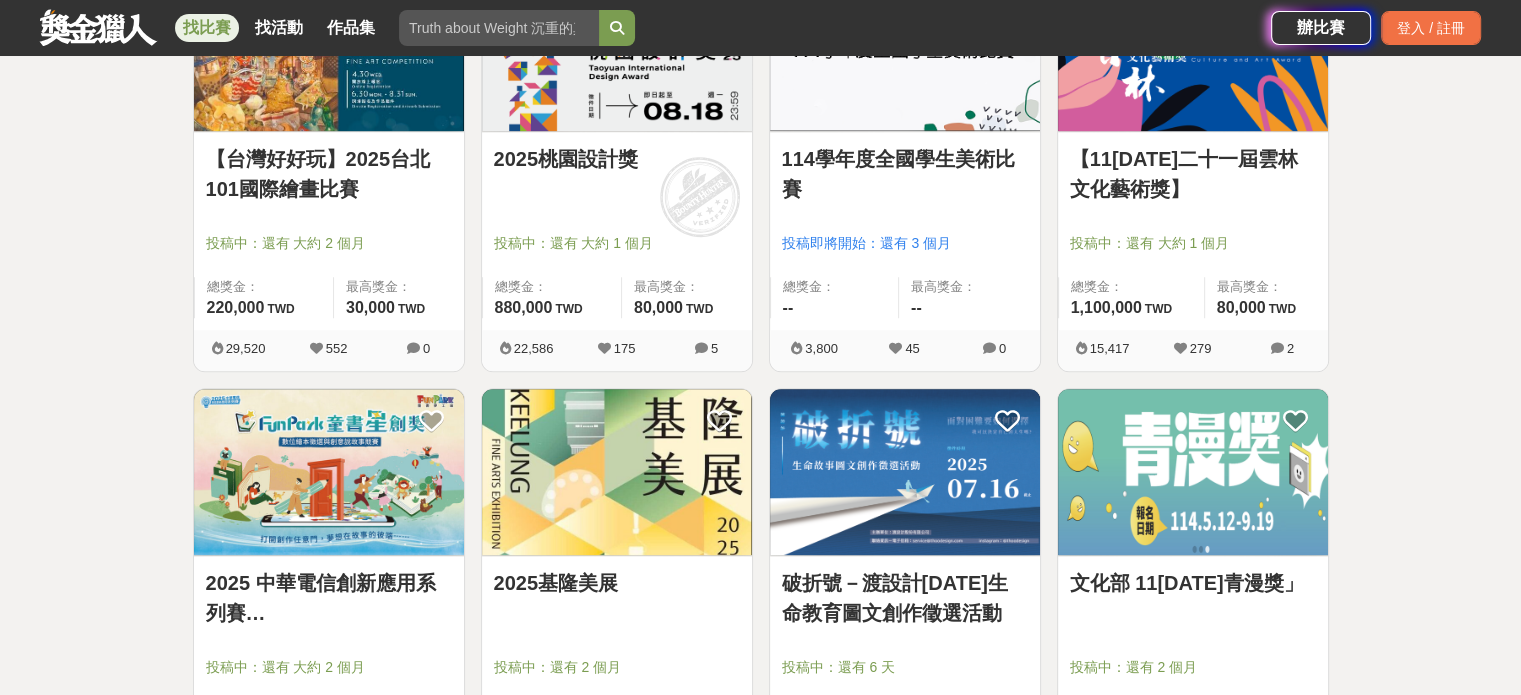 click on "2025桃園設計獎" at bounding box center (617, 159) 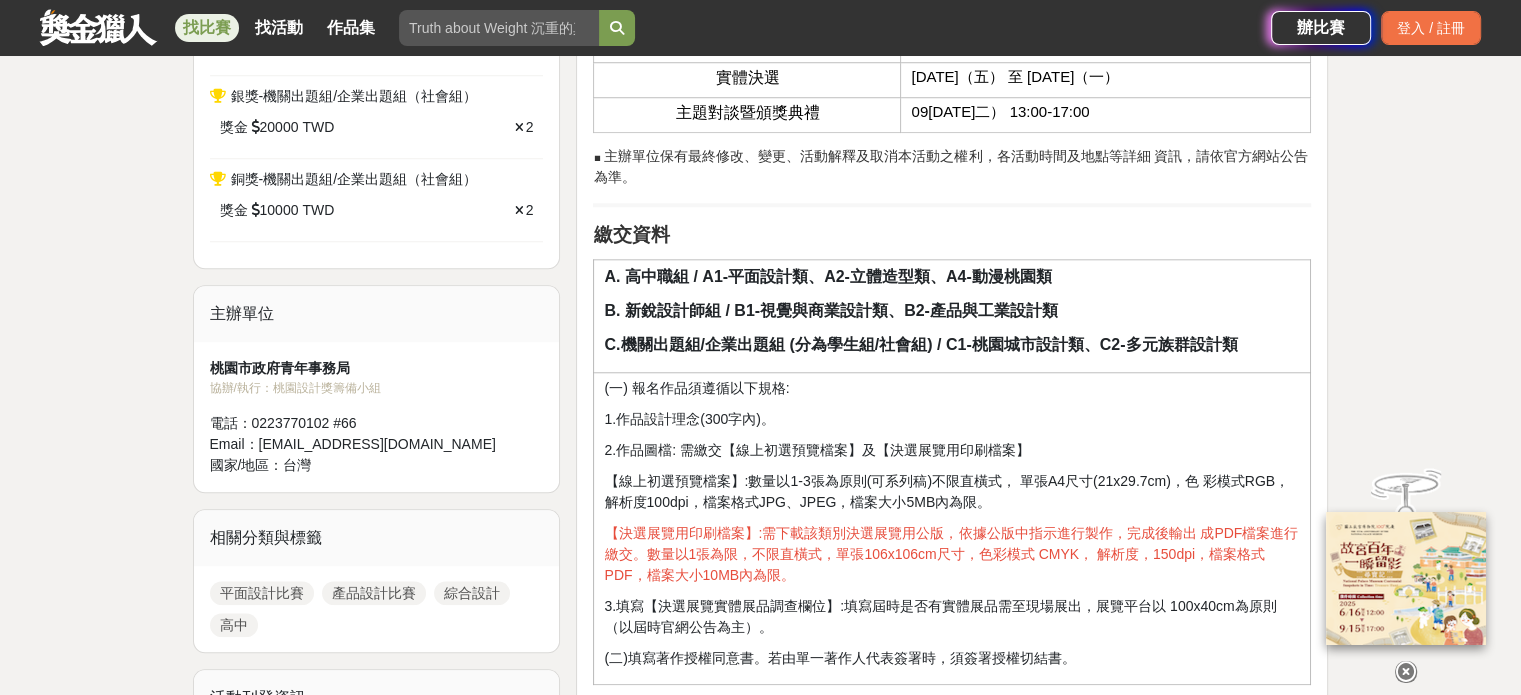 scroll, scrollTop: 1600, scrollLeft: 0, axis: vertical 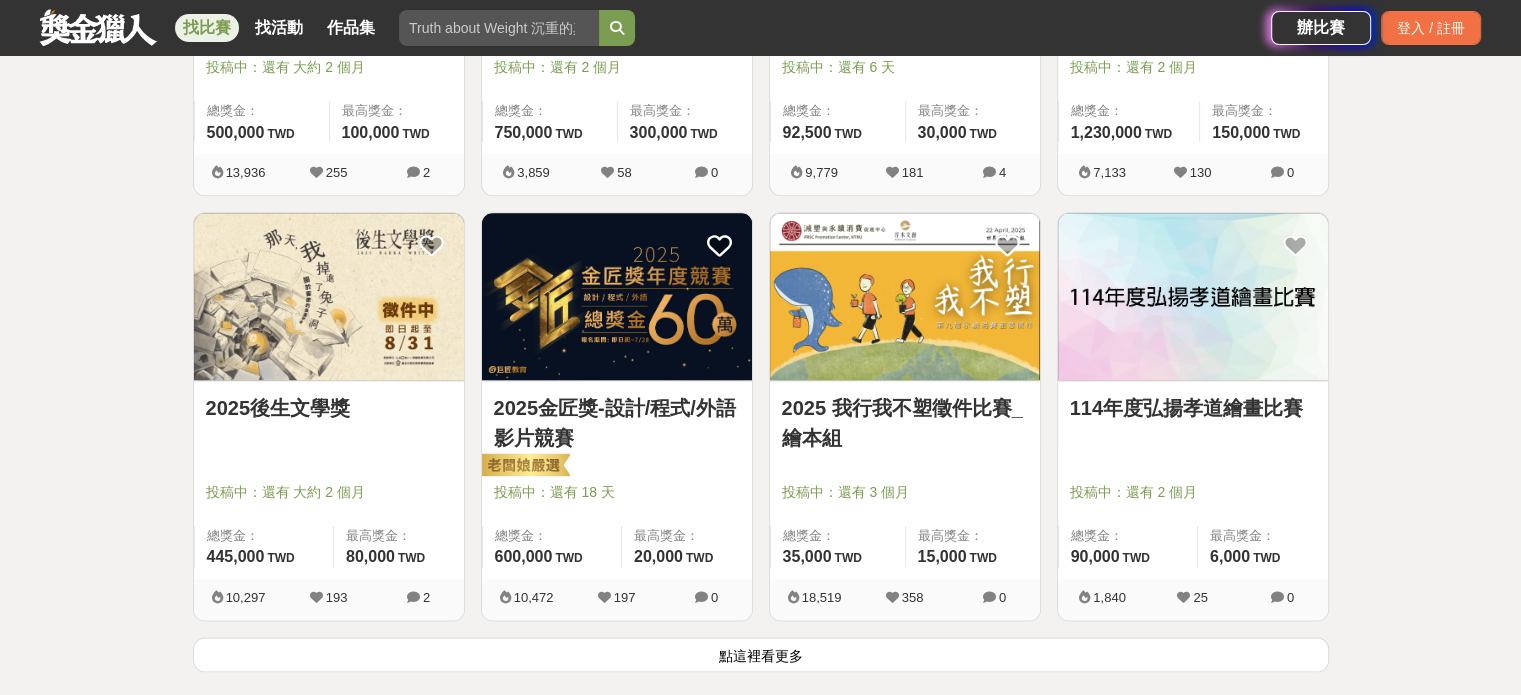 click on "點這裡看更多" at bounding box center (761, 654) 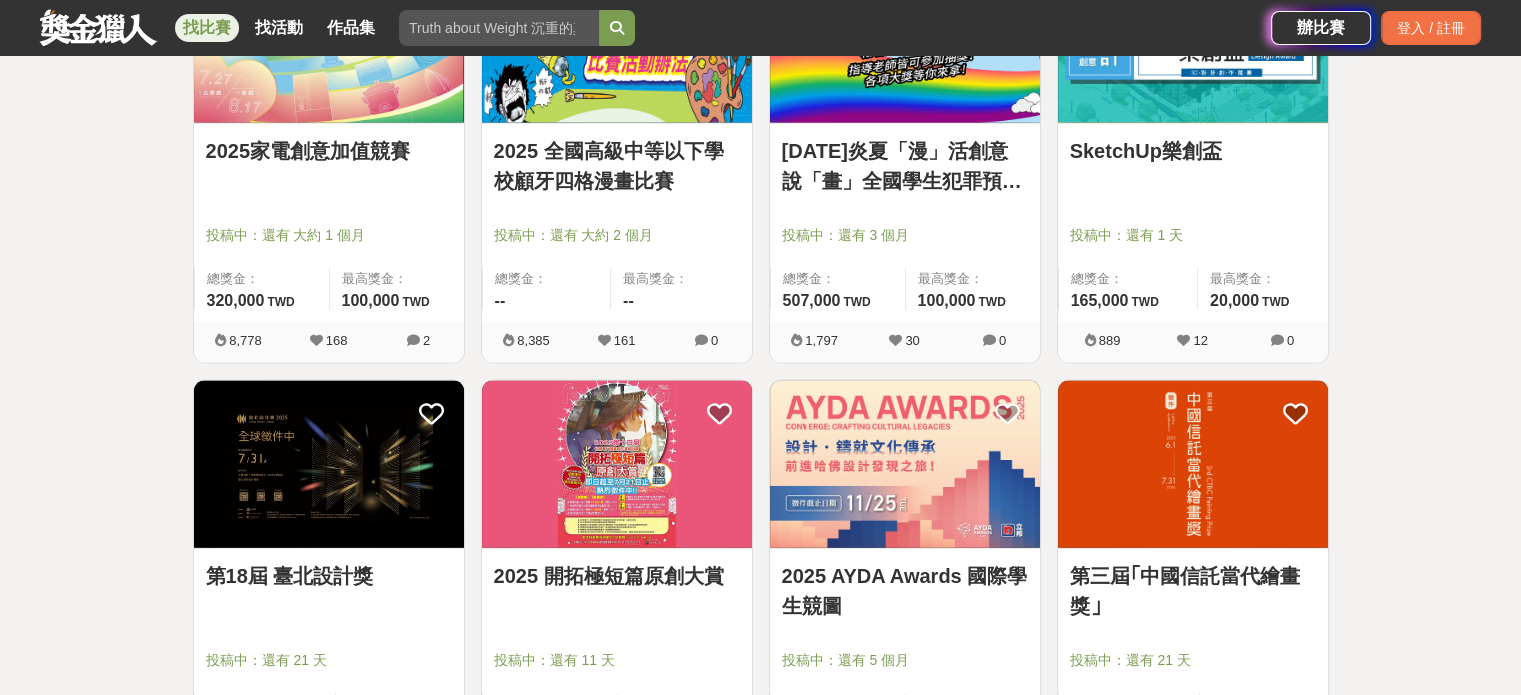 scroll, scrollTop: 4148, scrollLeft: 0, axis: vertical 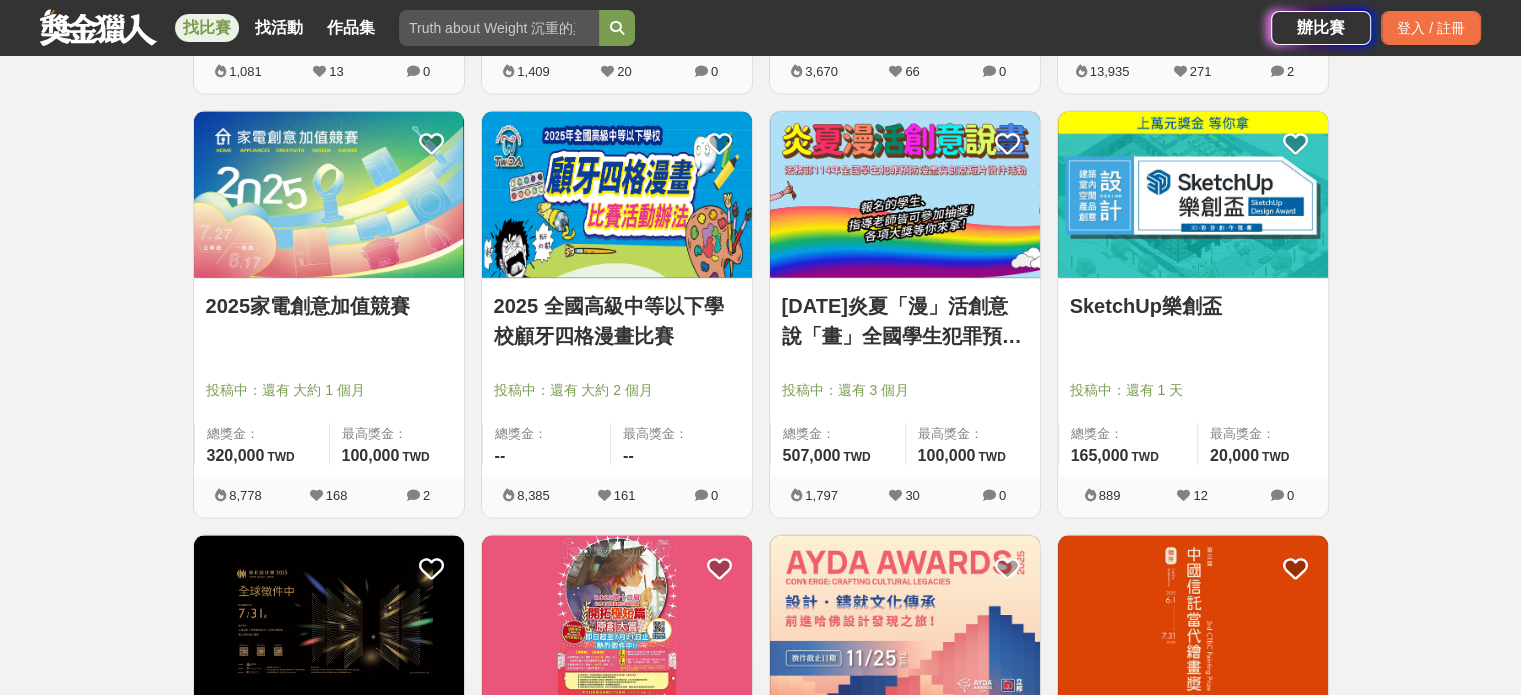 click on "SketchUp樂創盃" at bounding box center [1193, 317] 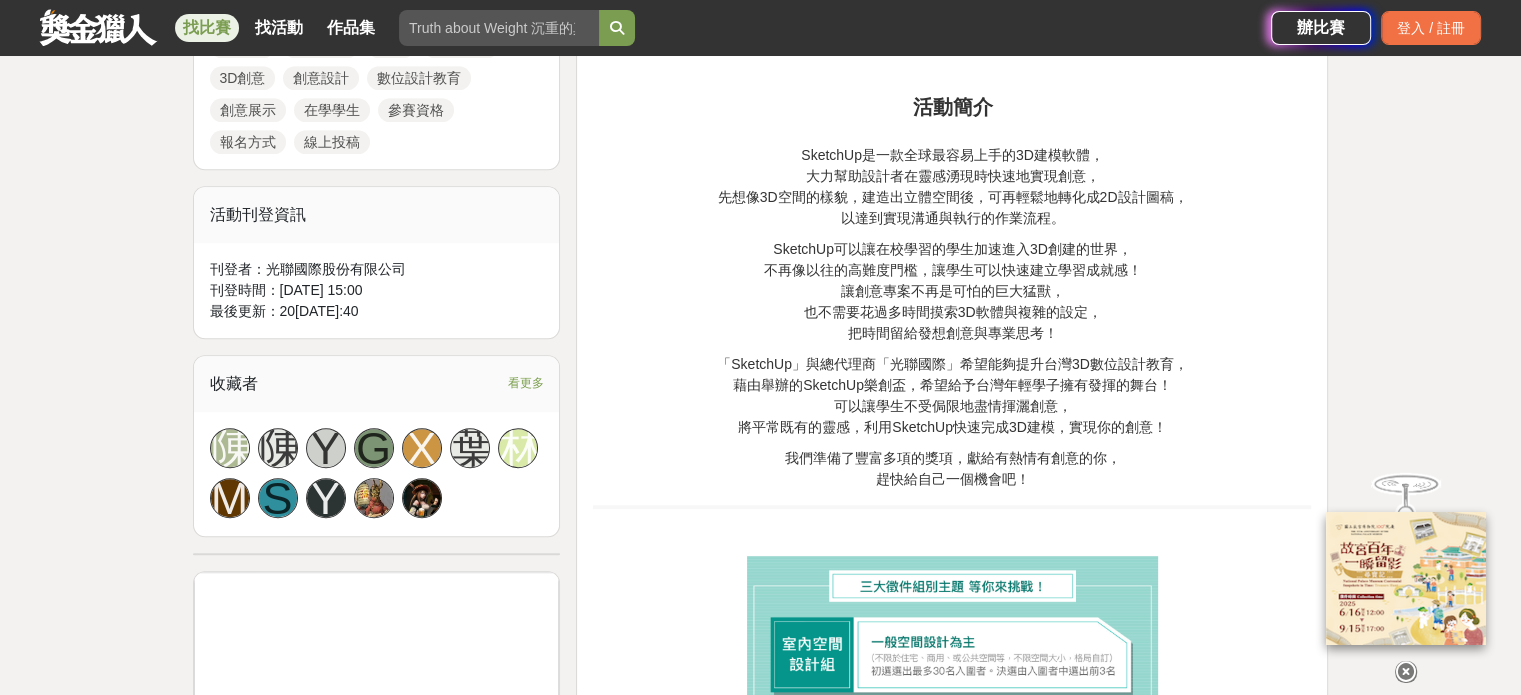 scroll, scrollTop: 1600, scrollLeft: 0, axis: vertical 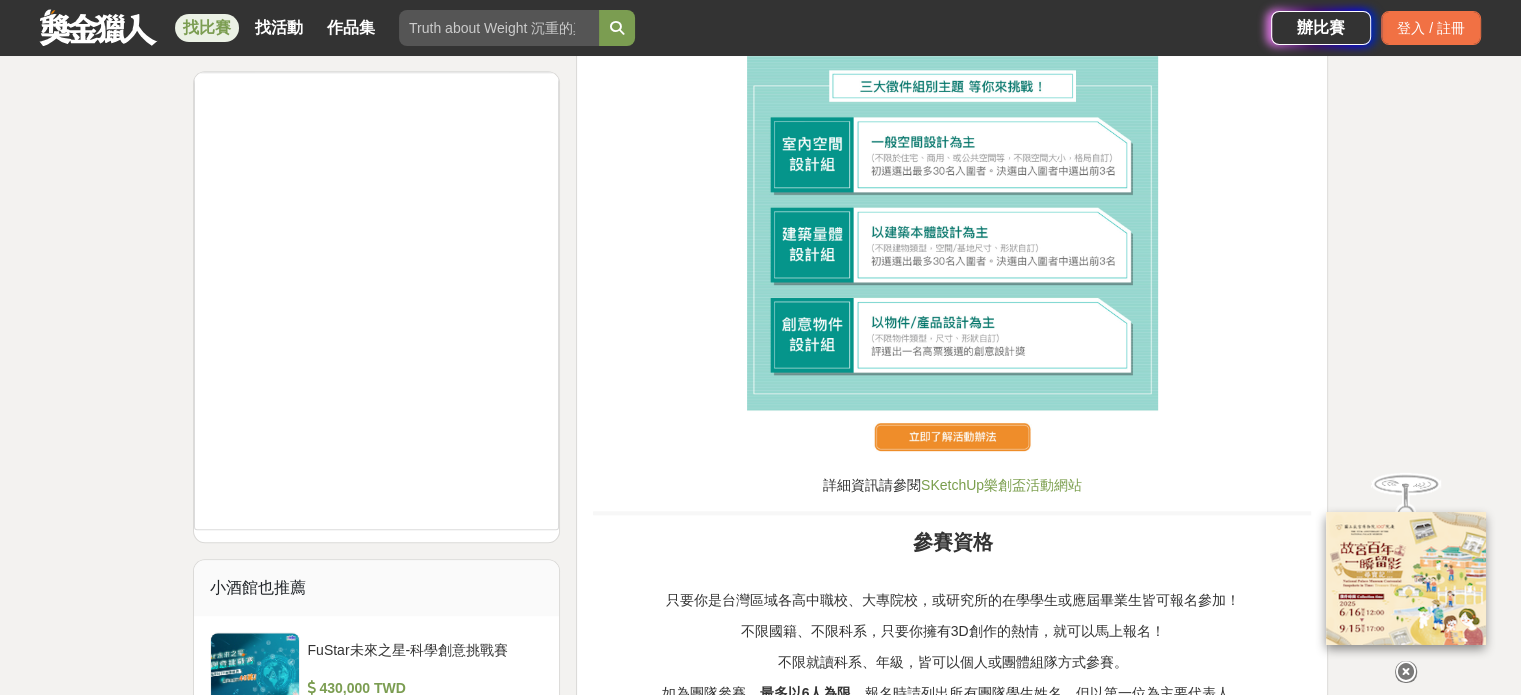 click at bounding box center (952, 260) 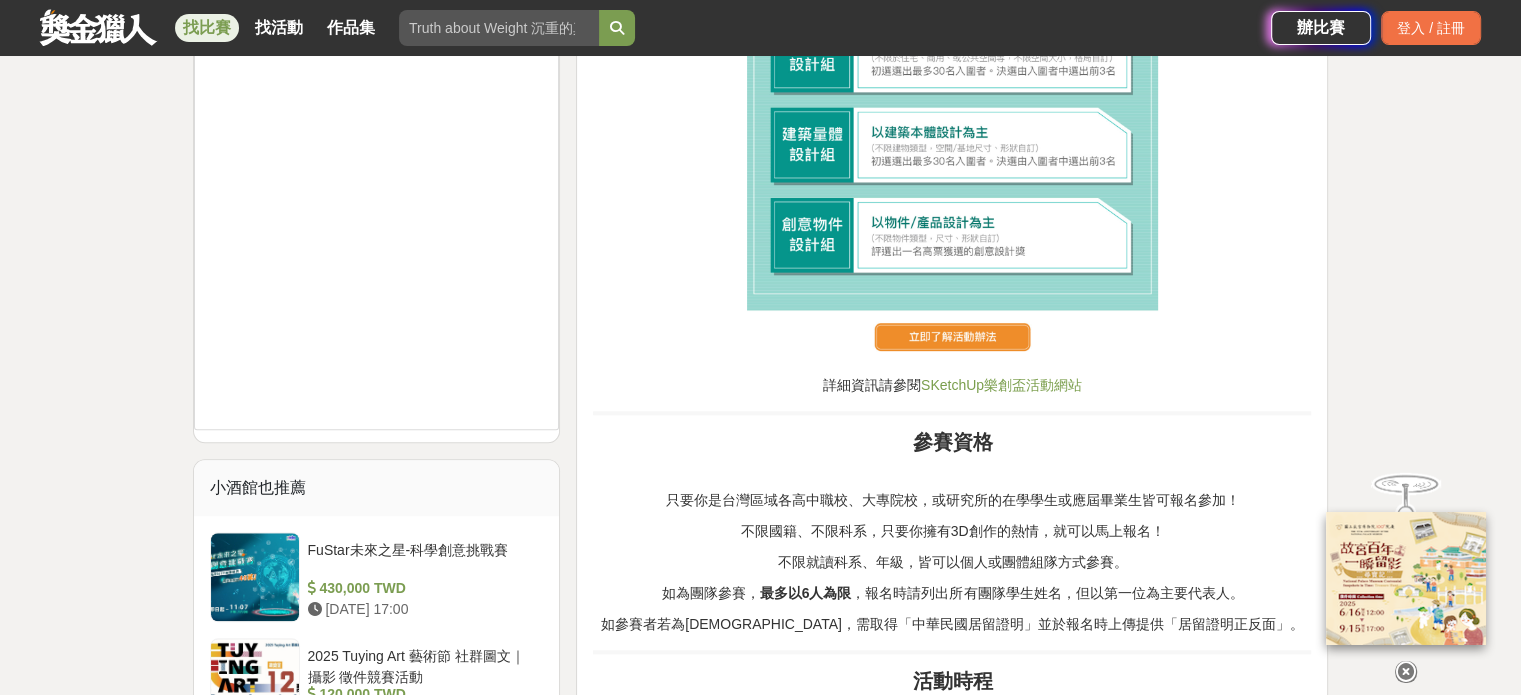 click on "SKetchUp樂創盃活動網站" at bounding box center (1001, 385) 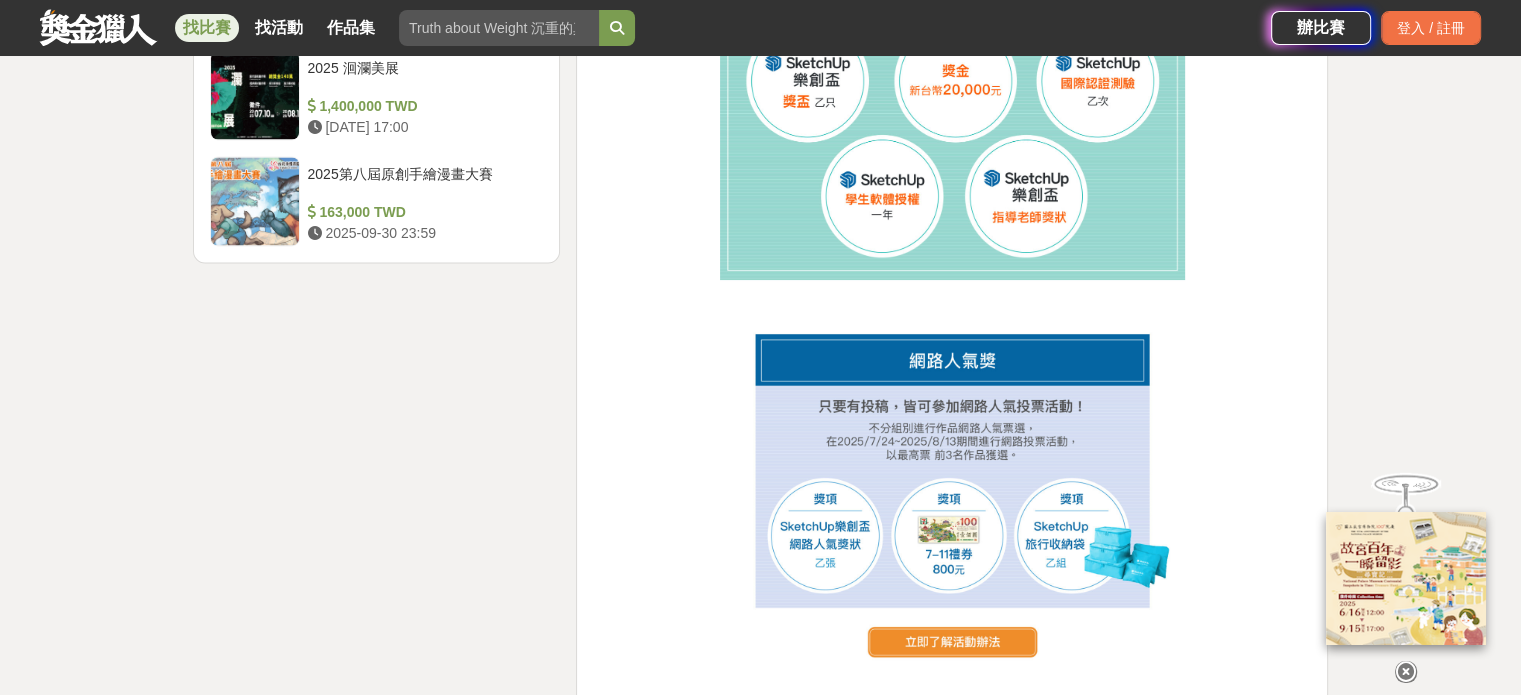 scroll, scrollTop: 3400, scrollLeft: 0, axis: vertical 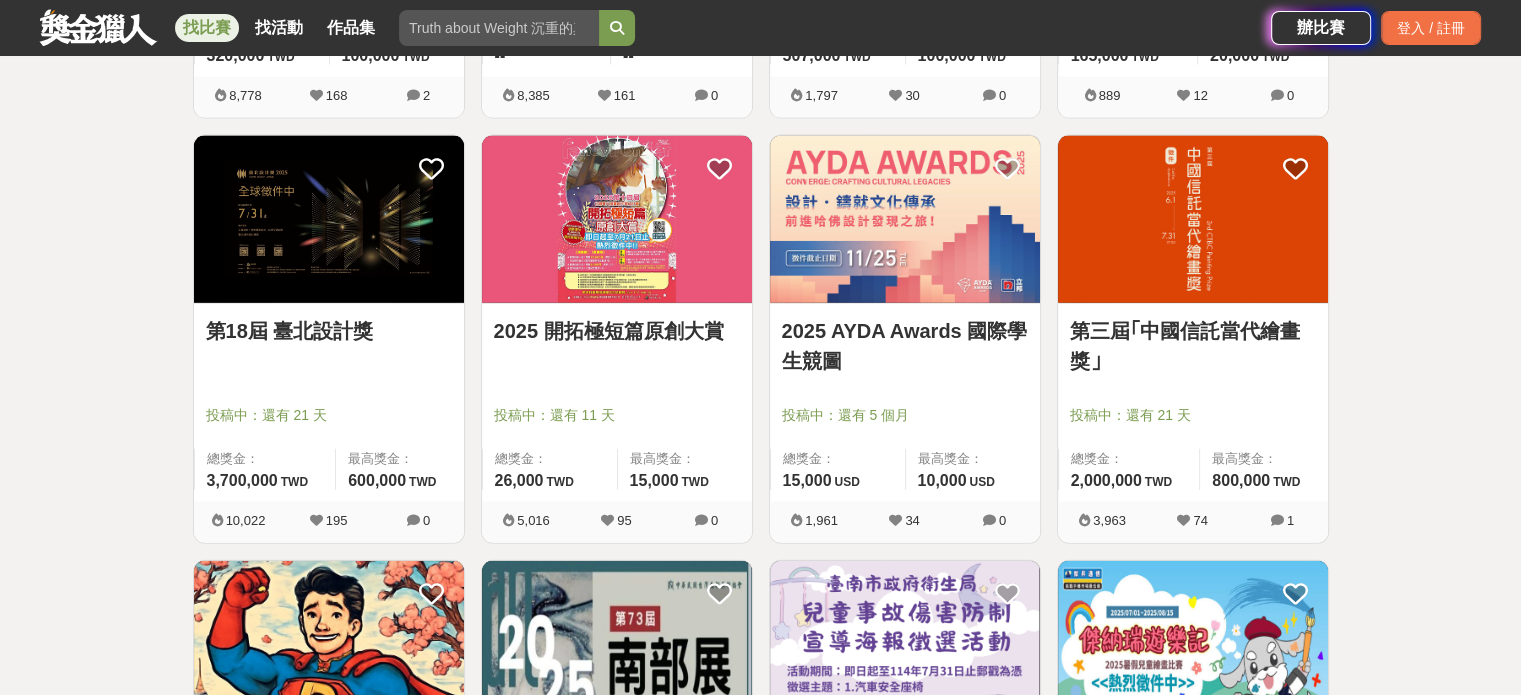 click on "第18屆 臺北設計獎" at bounding box center [329, 342] 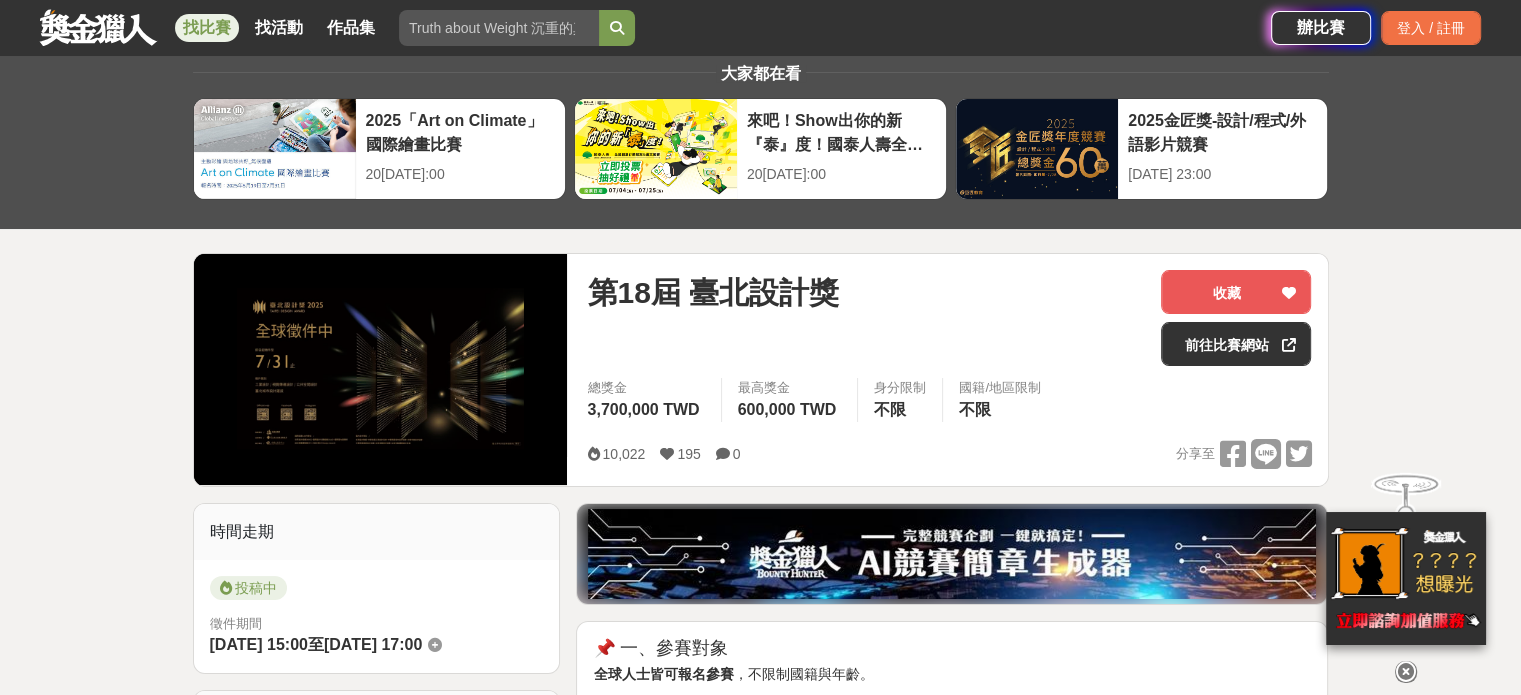 scroll, scrollTop: 452, scrollLeft: 0, axis: vertical 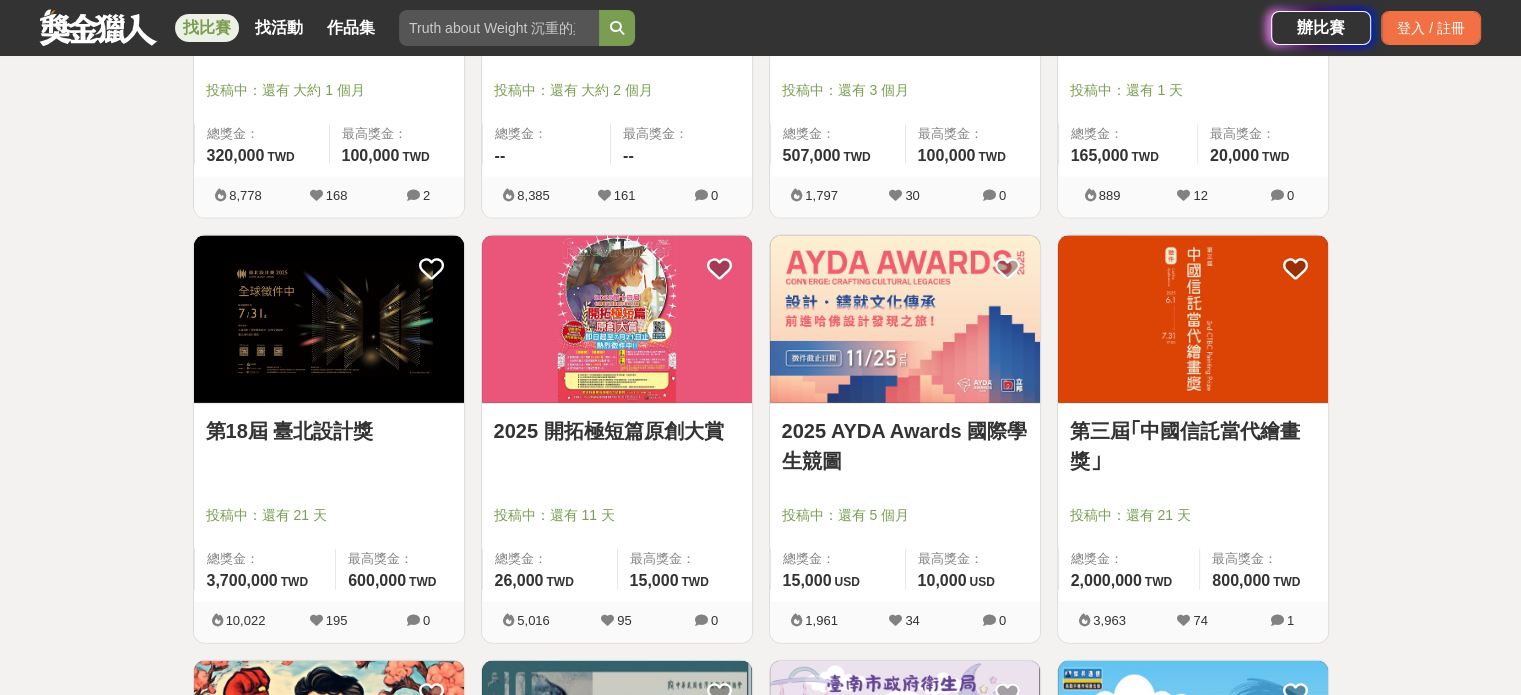 click on "2025 AYDA Awards 國際學生競圖" at bounding box center [905, 446] 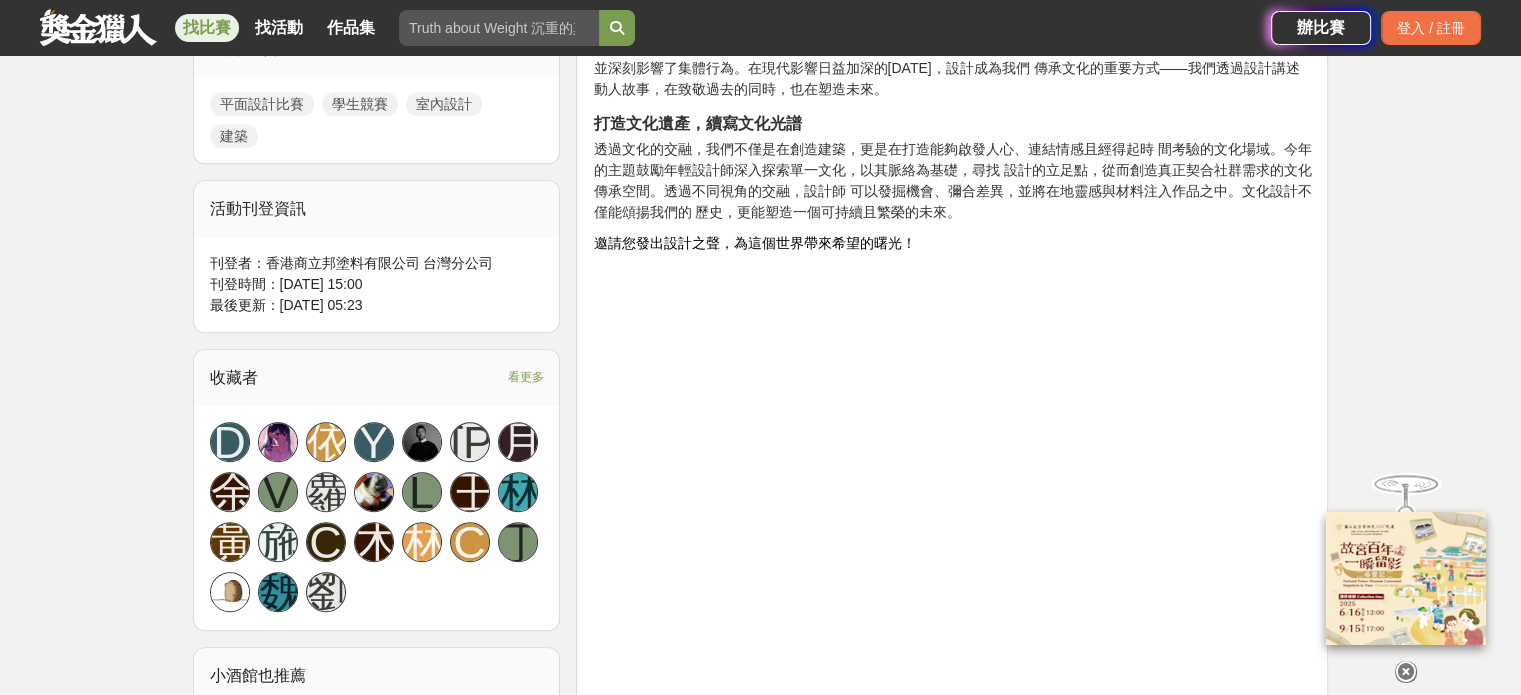 scroll, scrollTop: 1300, scrollLeft: 0, axis: vertical 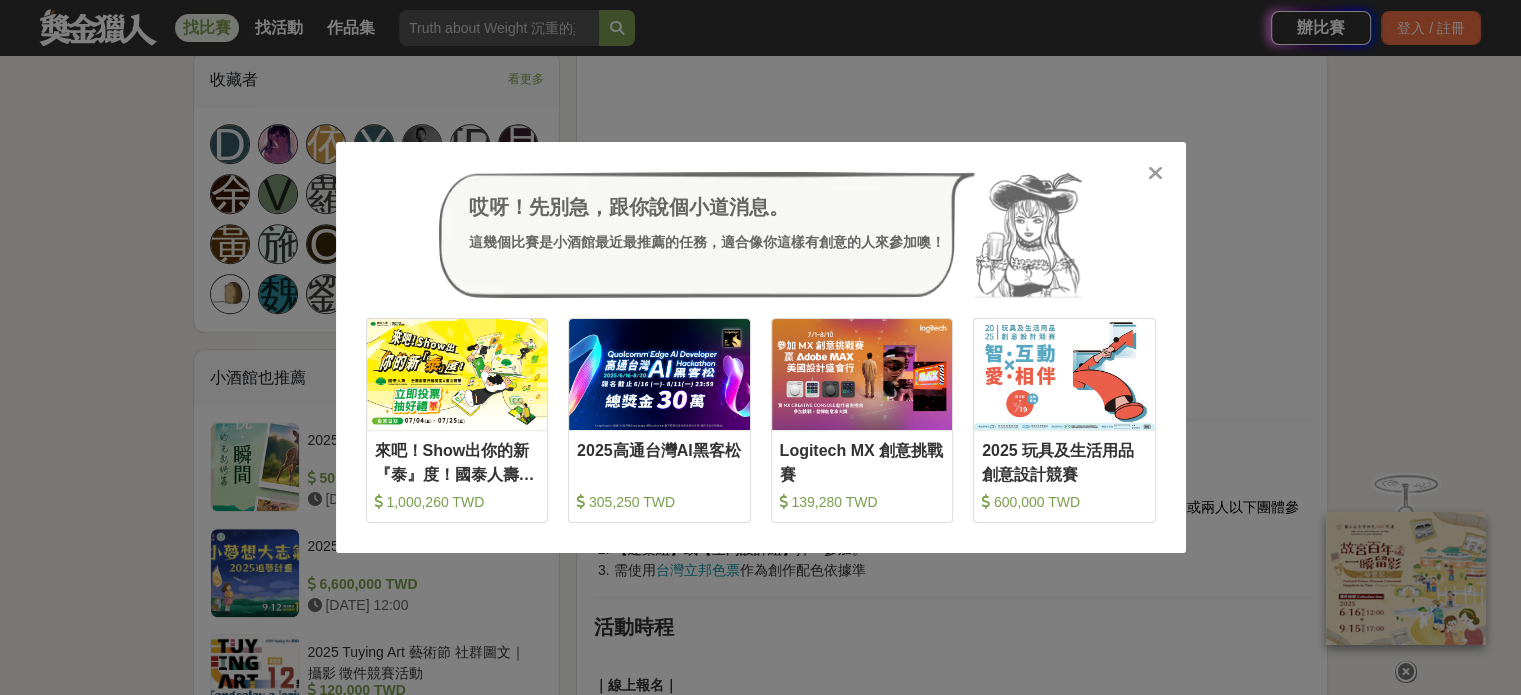 click at bounding box center [1155, 173] 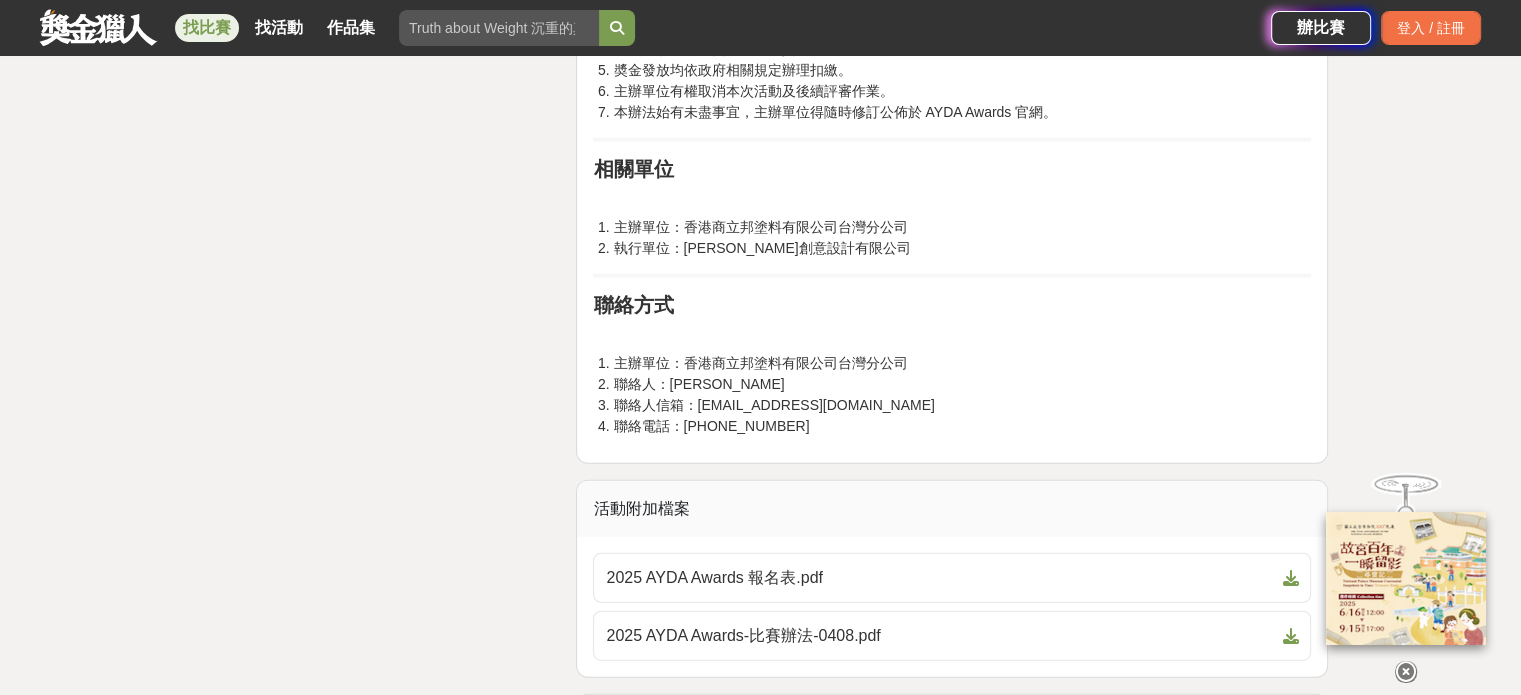 scroll, scrollTop: 5000, scrollLeft: 0, axis: vertical 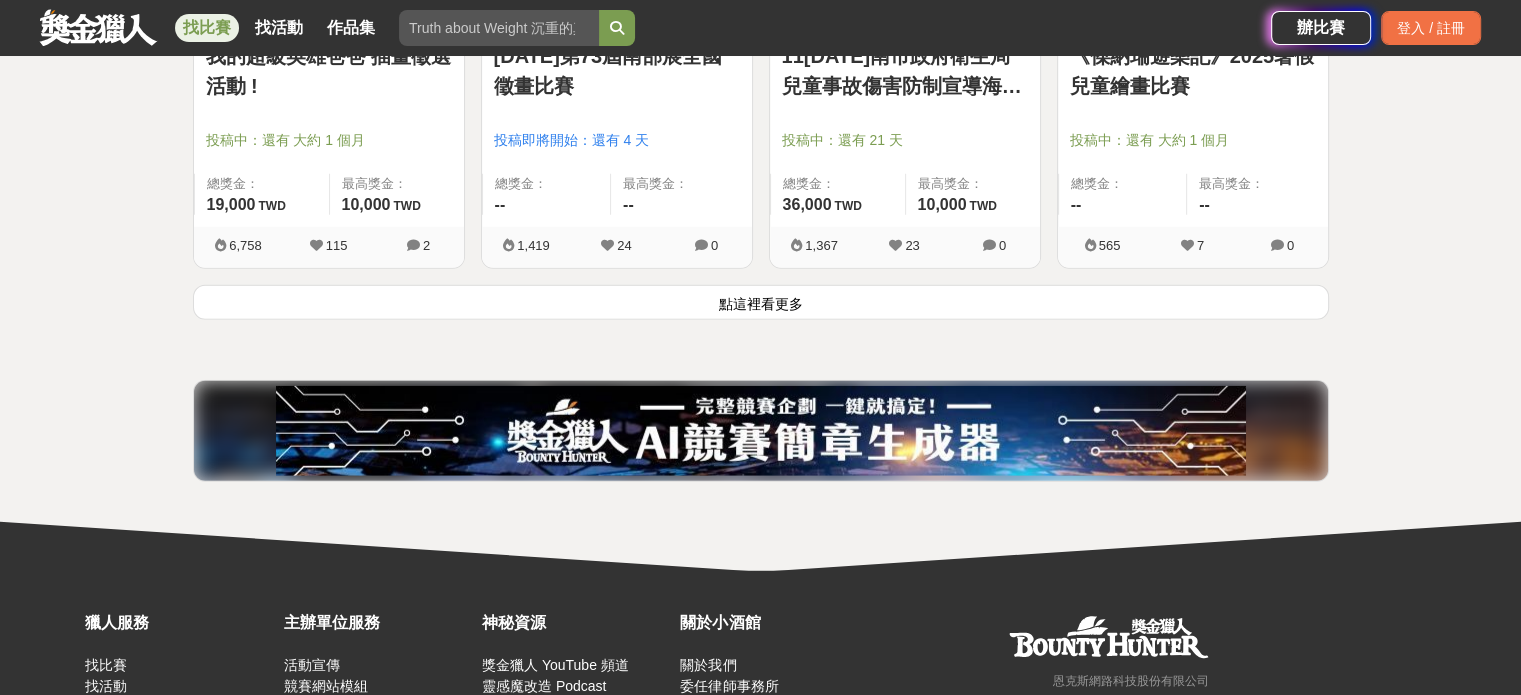 click on "點這裡看更多" at bounding box center (761, 302) 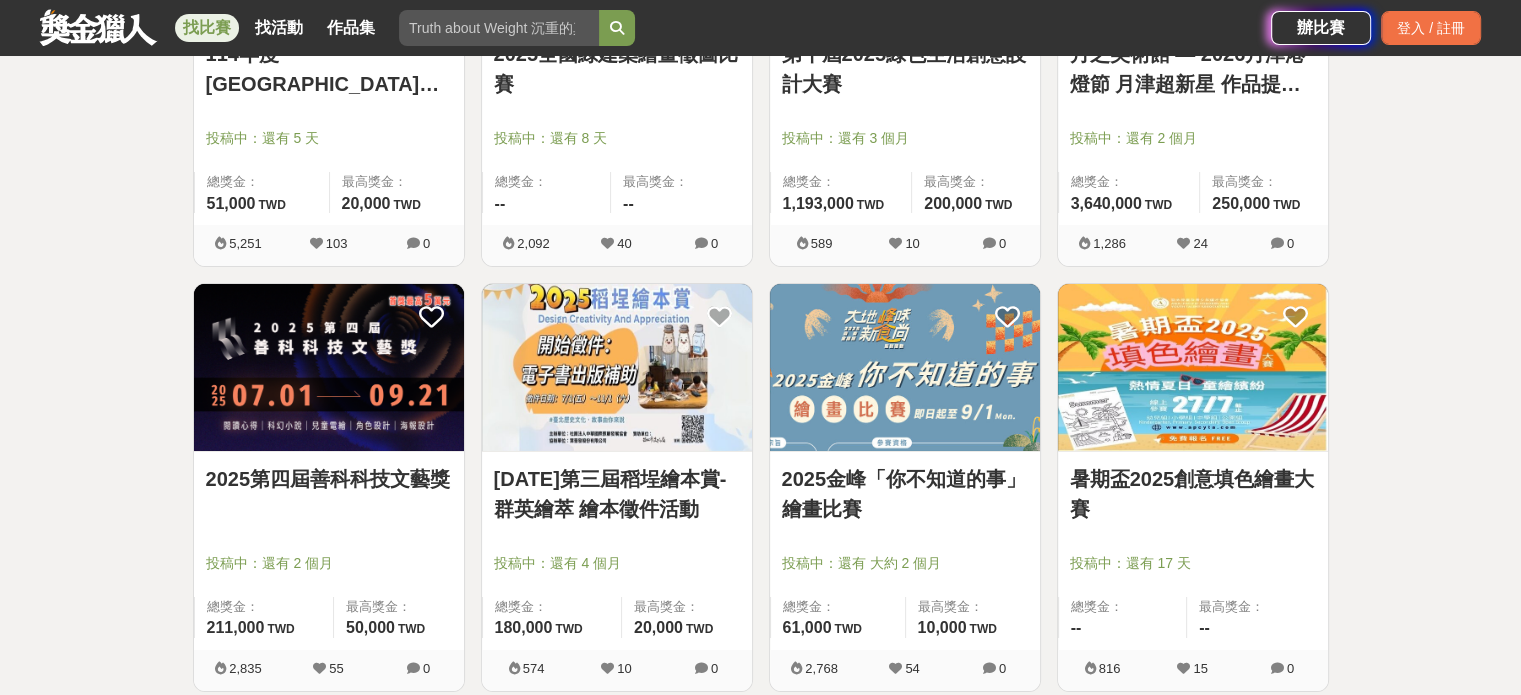 scroll, scrollTop: 7548, scrollLeft: 0, axis: vertical 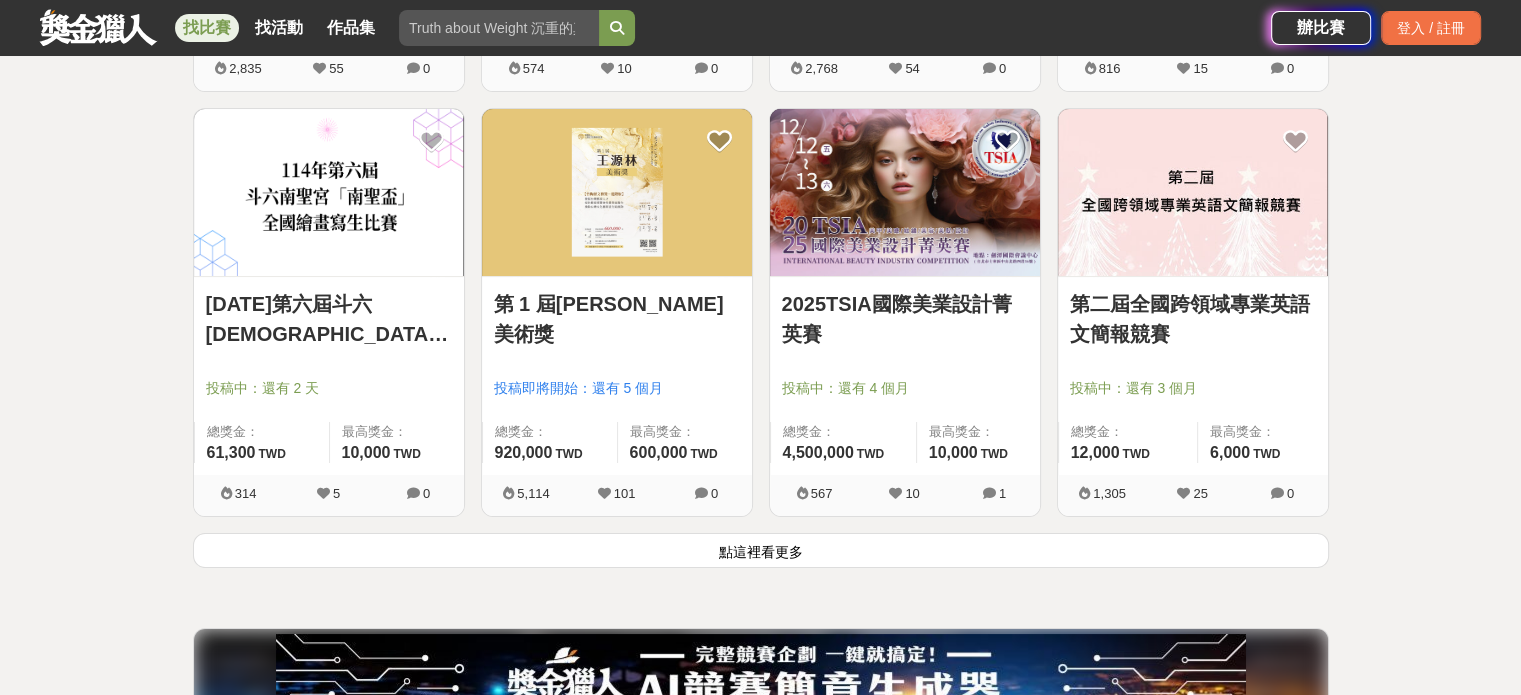 click on "點這裡看更多" at bounding box center (761, 550) 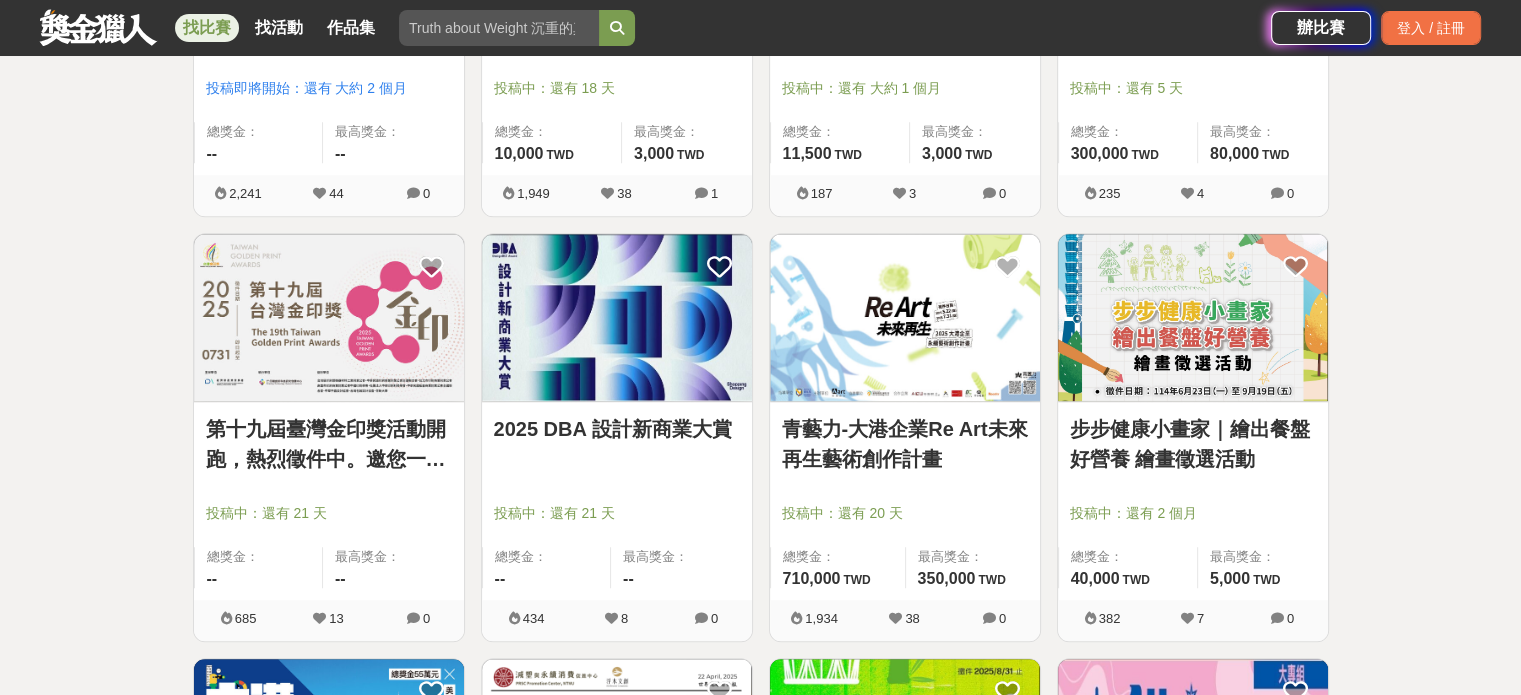 scroll, scrollTop: 9184, scrollLeft: 0, axis: vertical 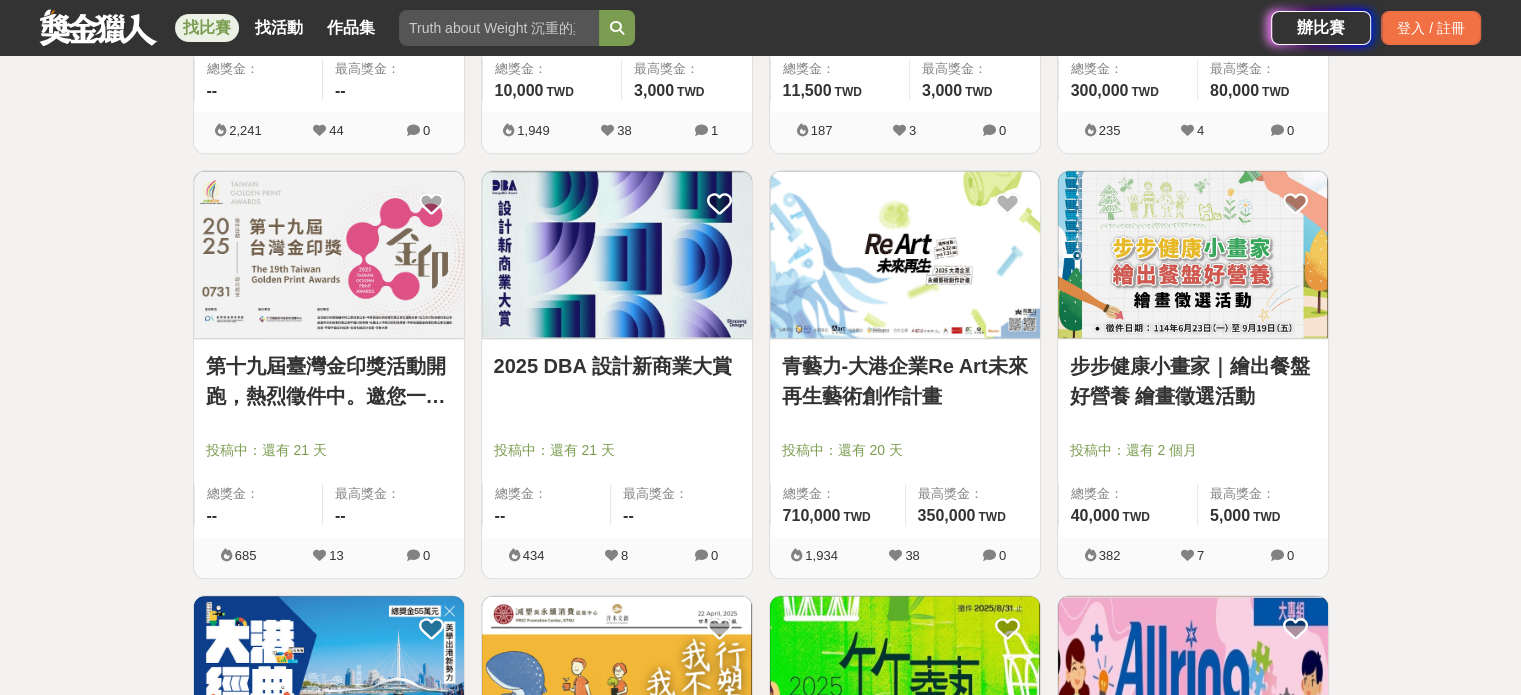 click on "第十九屆臺灣金印獎活動開跑，熱烈徵件中。邀您一同印出榮耀！" at bounding box center [329, 381] 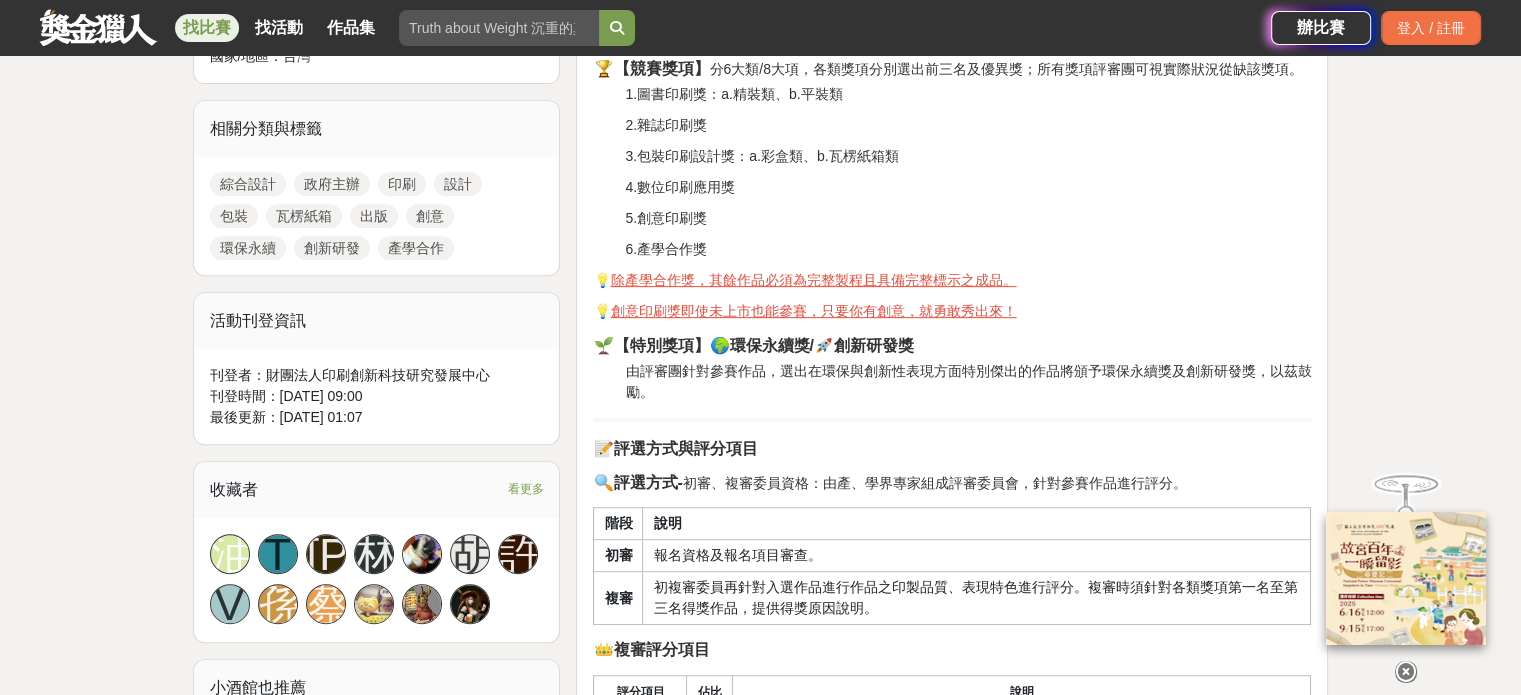 scroll, scrollTop: 900, scrollLeft: 0, axis: vertical 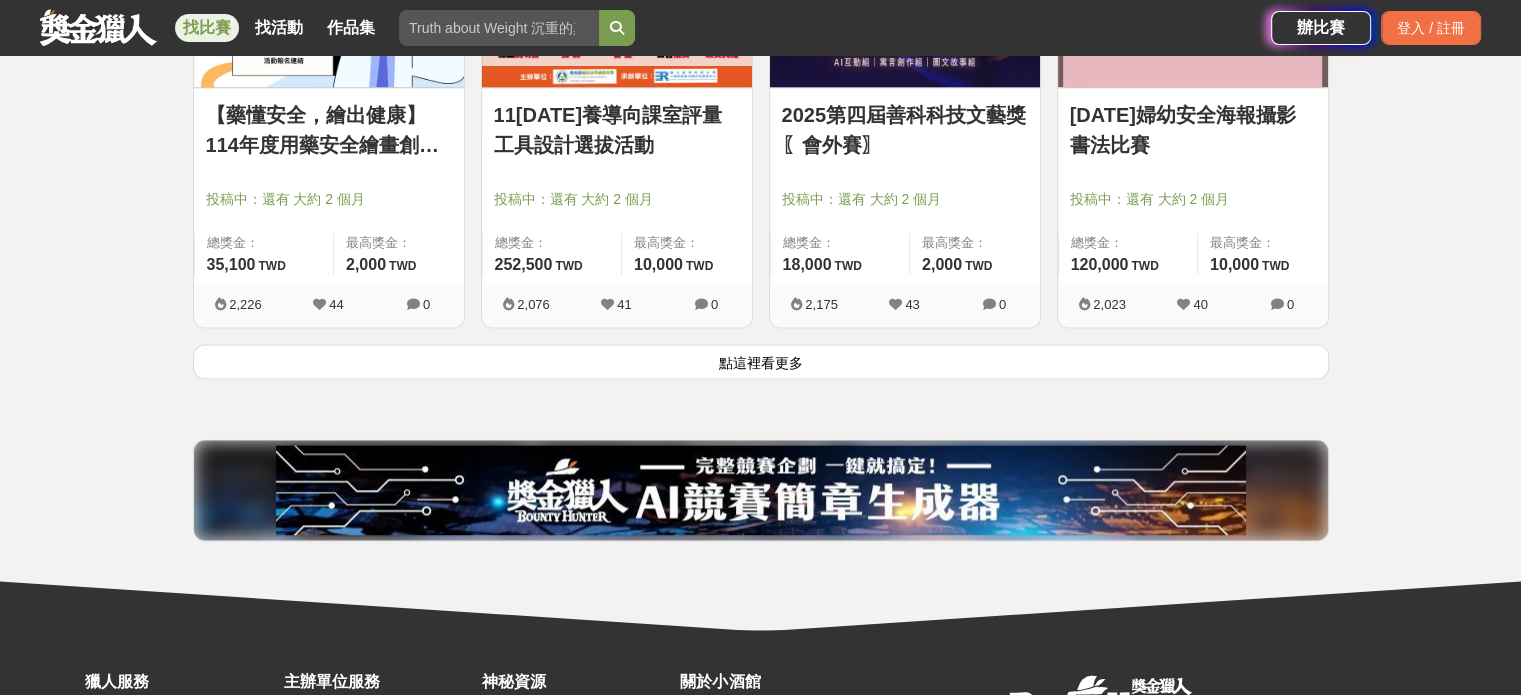 click on "點這裡看更多" at bounding box center [761, 361] 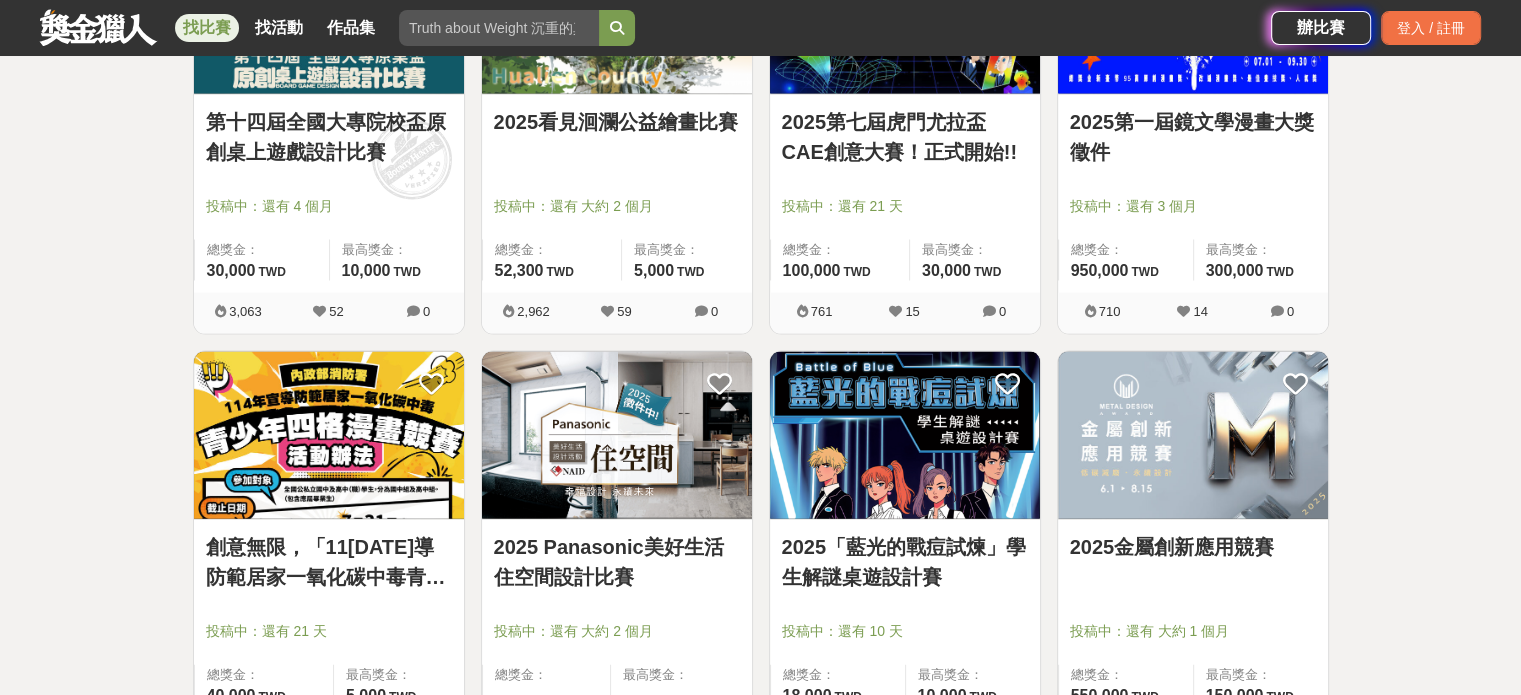 scroll, scrollTop: 12184, scrollLeft: 0, axis: vertical 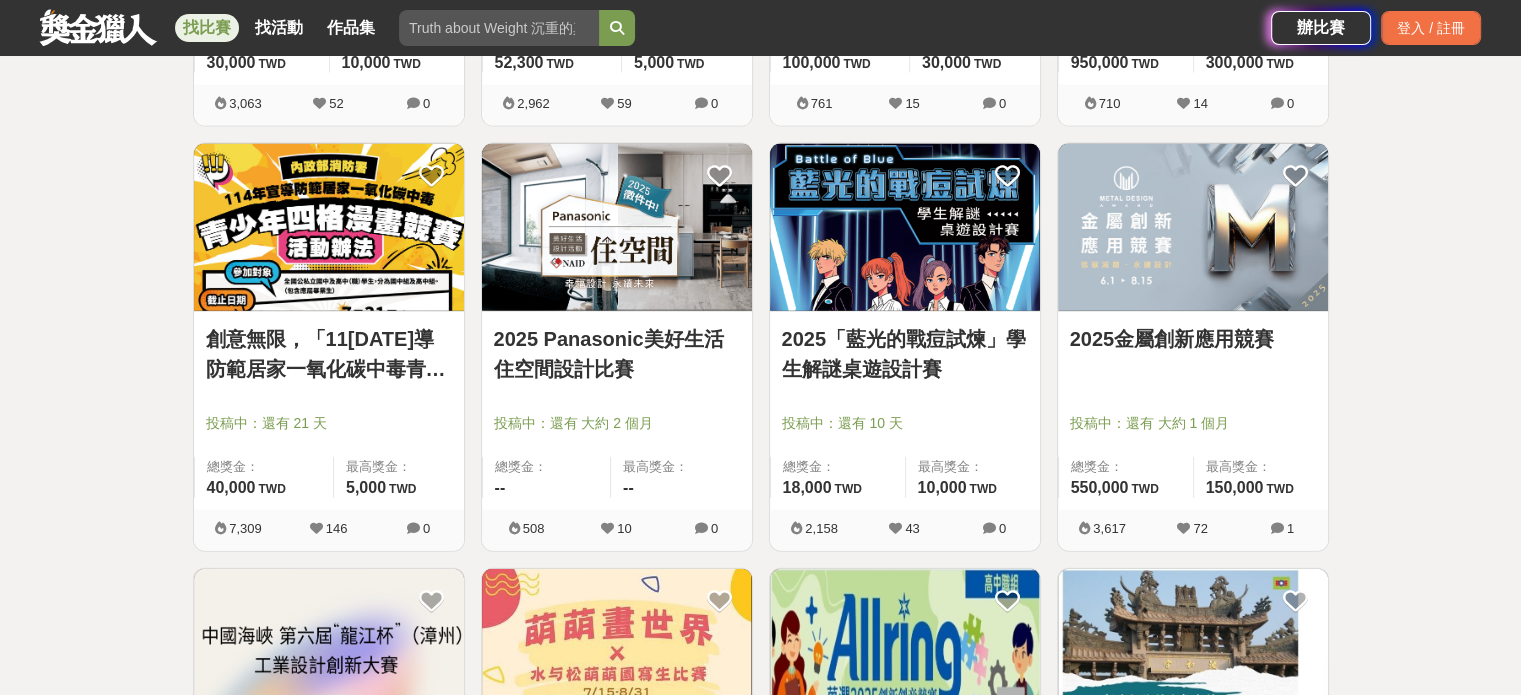 click on "2025 Panasonic美好生活 住空間設計比賽" at bounding box center [617, 354] 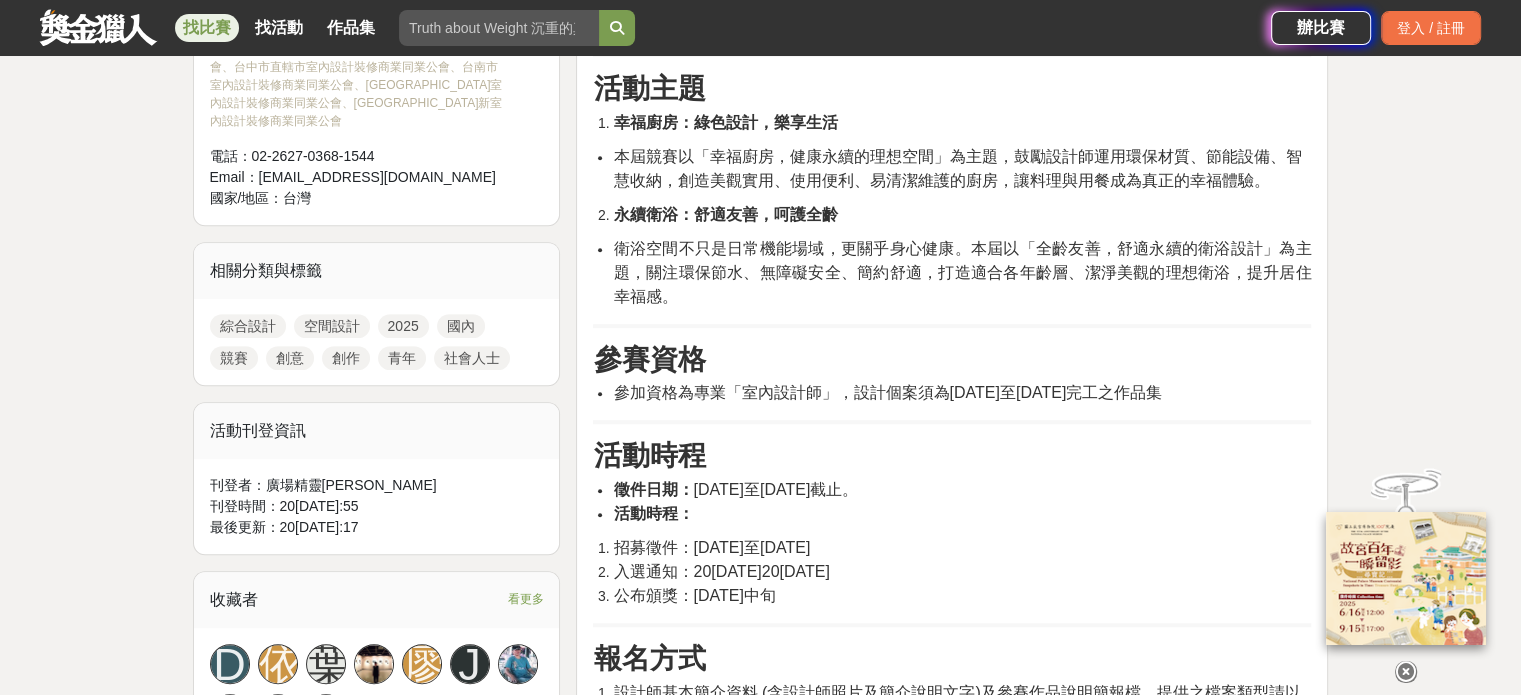 scroll, scrollTop: 900, scrollLeft: 0, axis: vertical 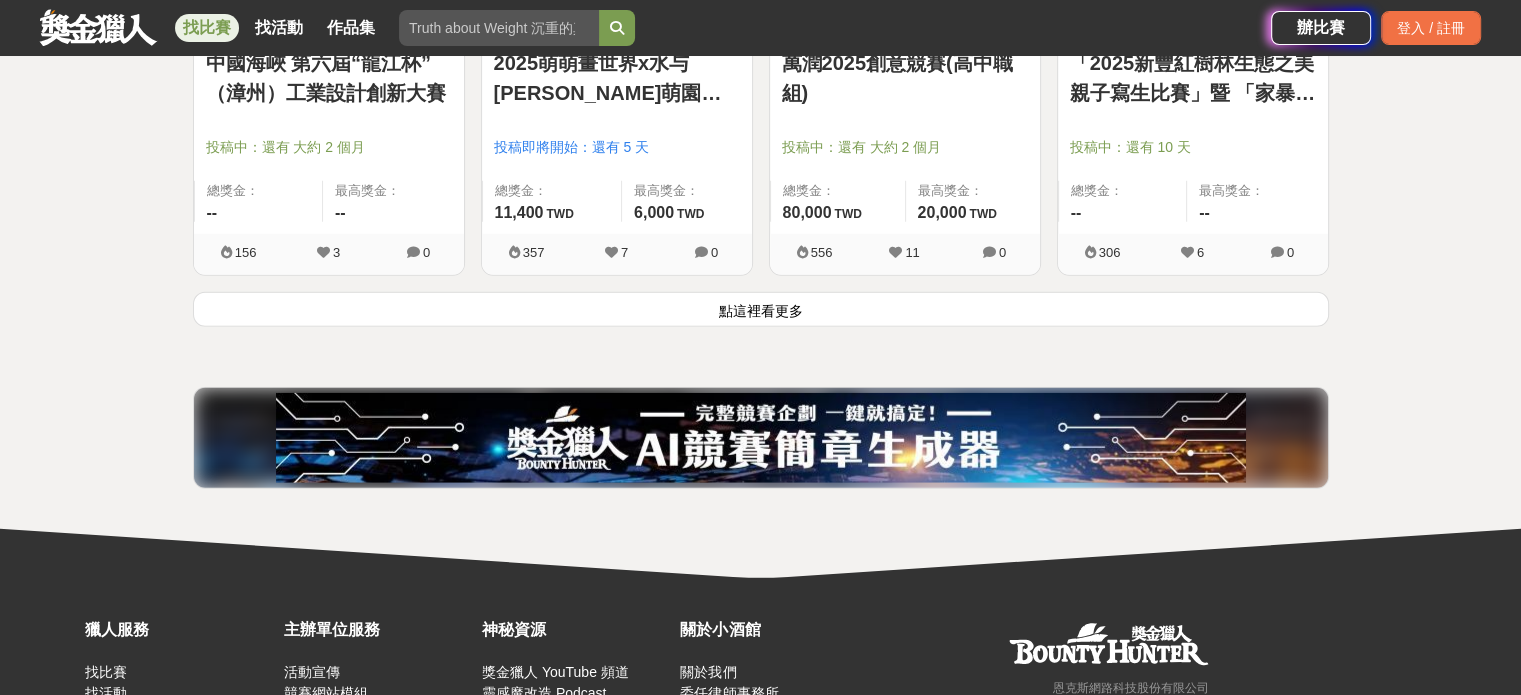 click on "點這裡看更多" at bounding box center (761, 309) 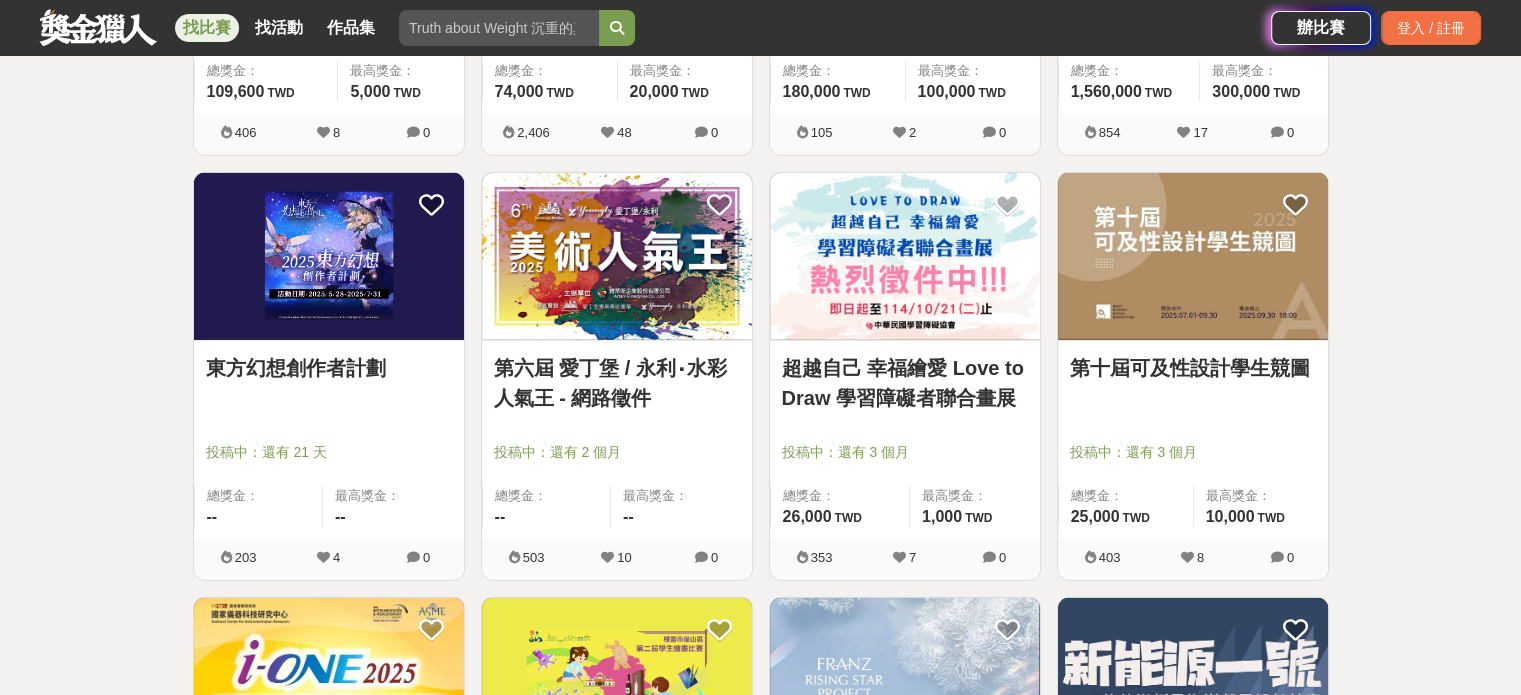 scroll, scrollTop: 13384, scrollLeft: 0, axis: vertical 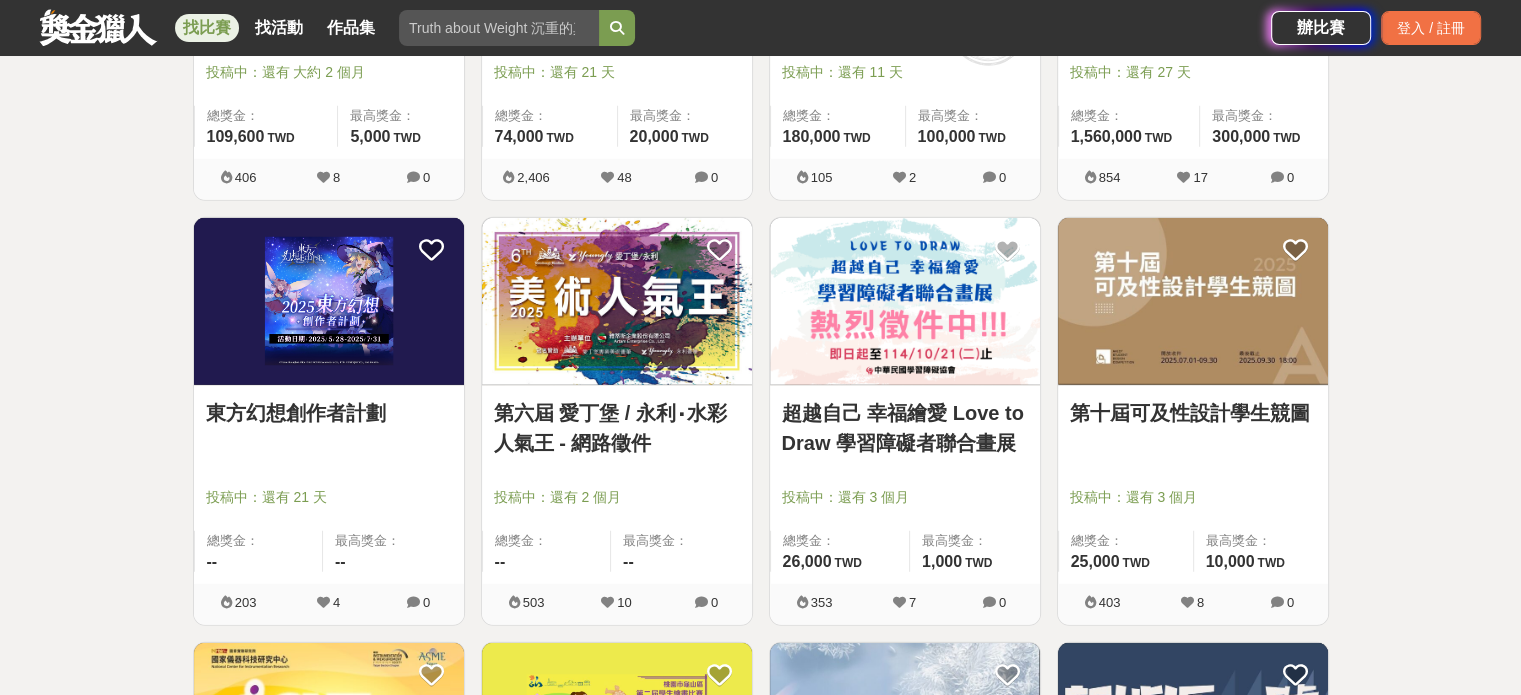 click on "第十屆可及性設計學生競圖" at bounding box center (1193, 413) 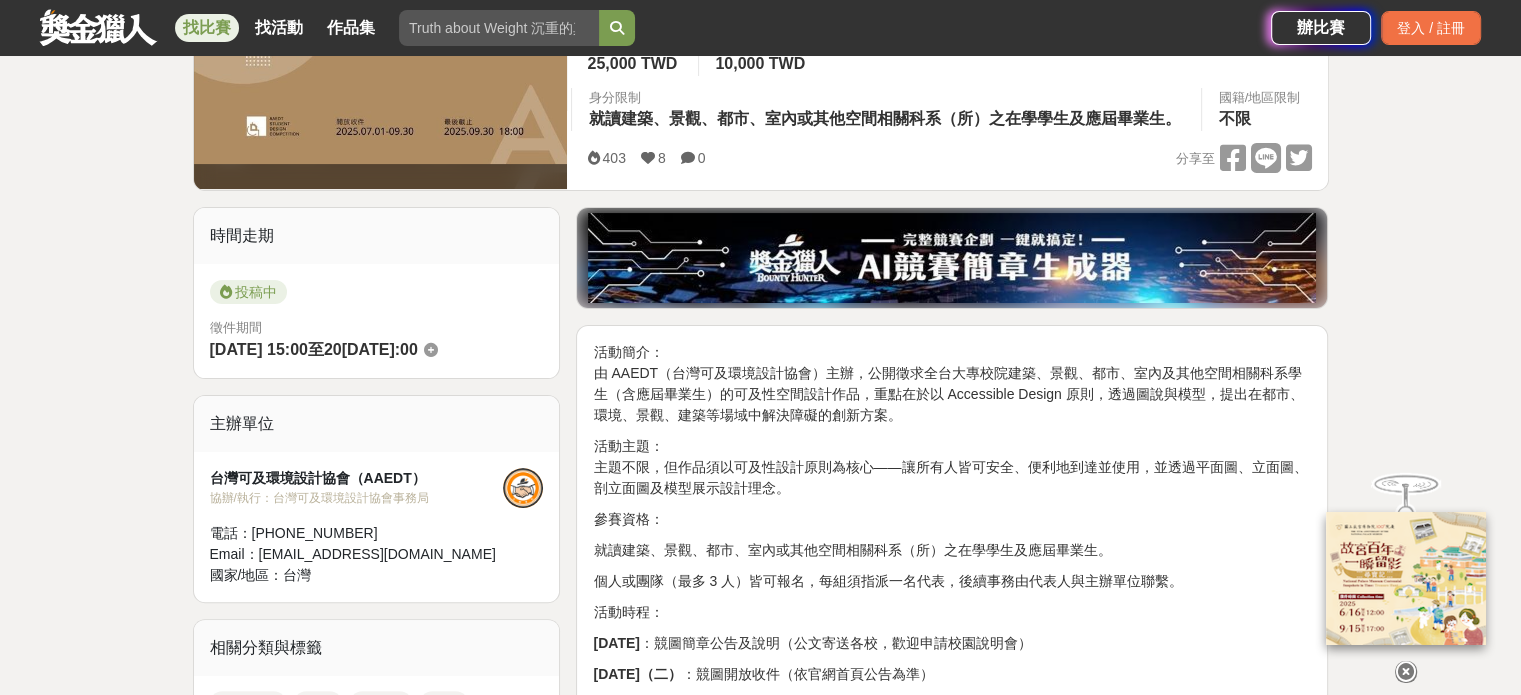 scroll, scrollTop: 400, scrollLeft: 0, axis: vertical 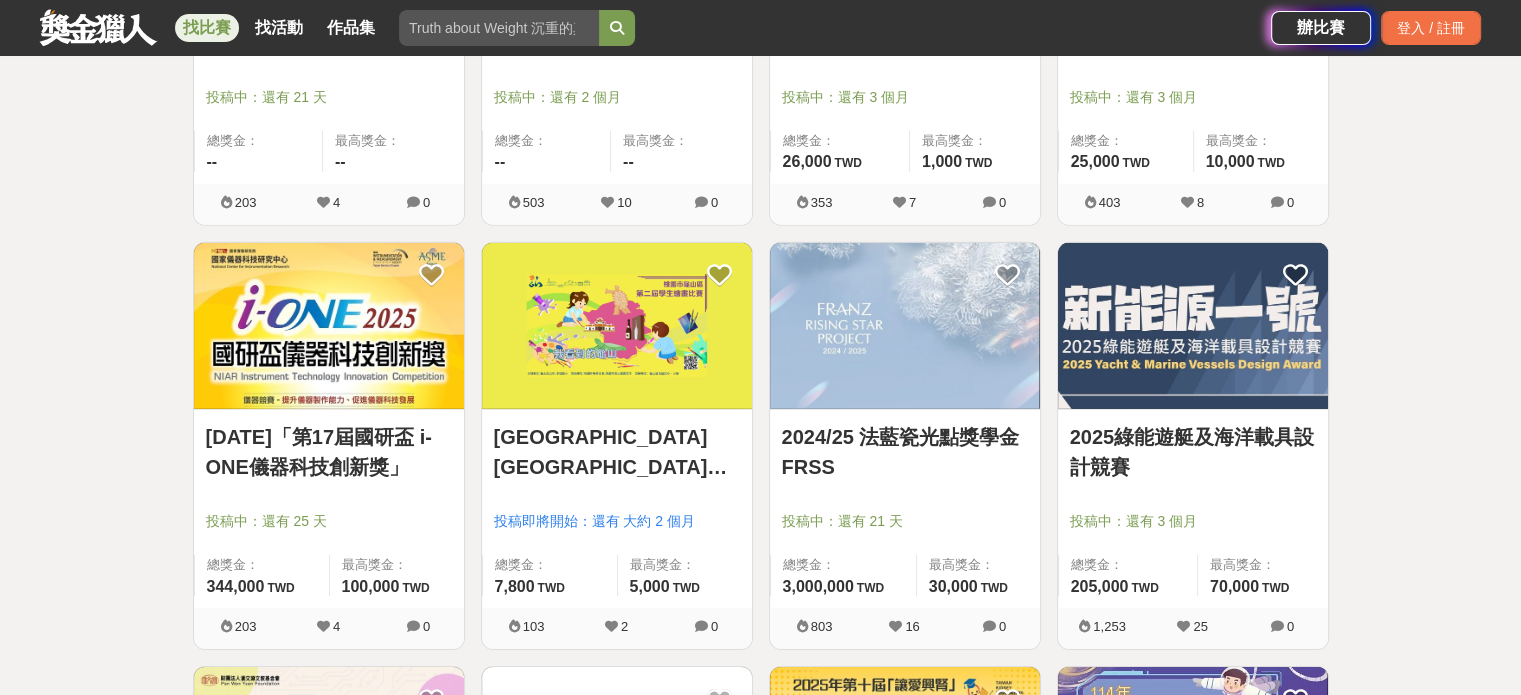 click on "2024/25 法藍瓷光點獎學金 FRSS" at bounding box center [905, 452] 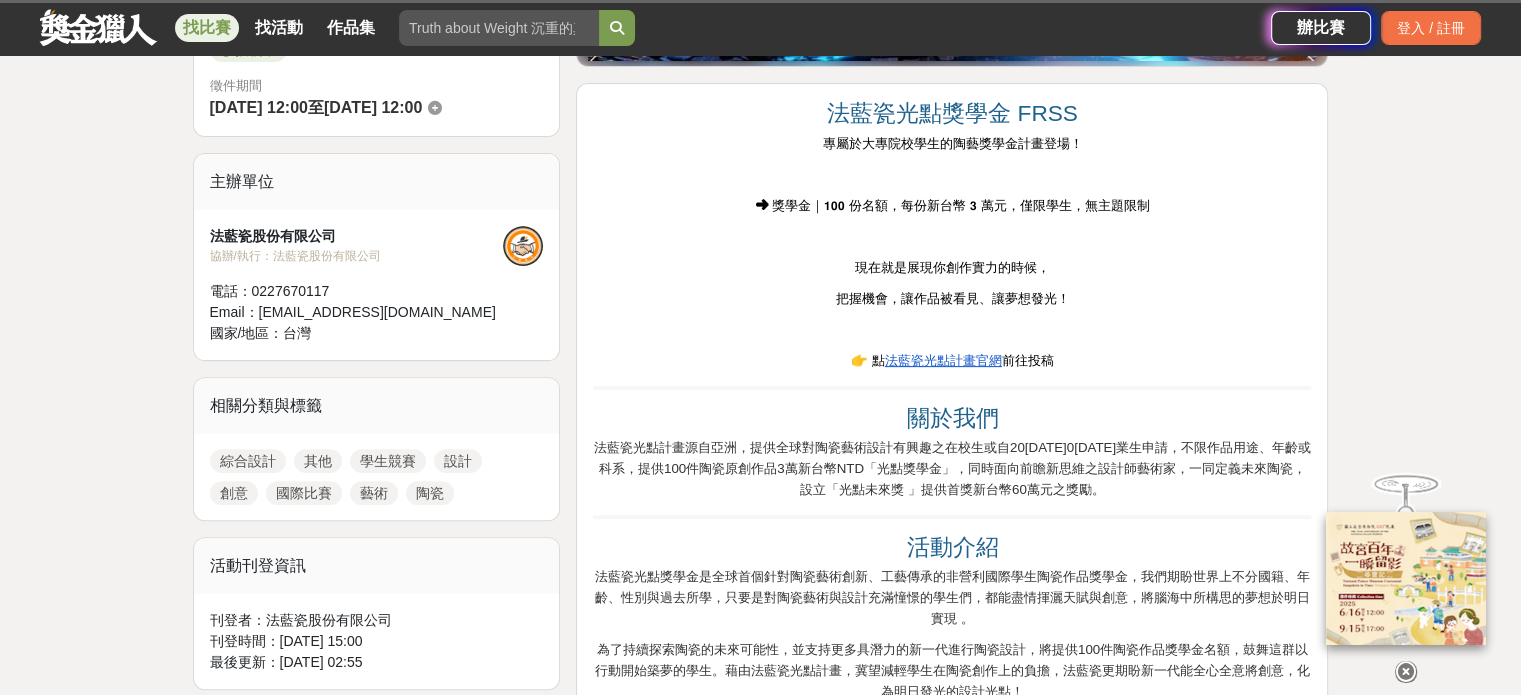 scroll, scrollTop: 600, scrollLeft: 0, axis: vertical 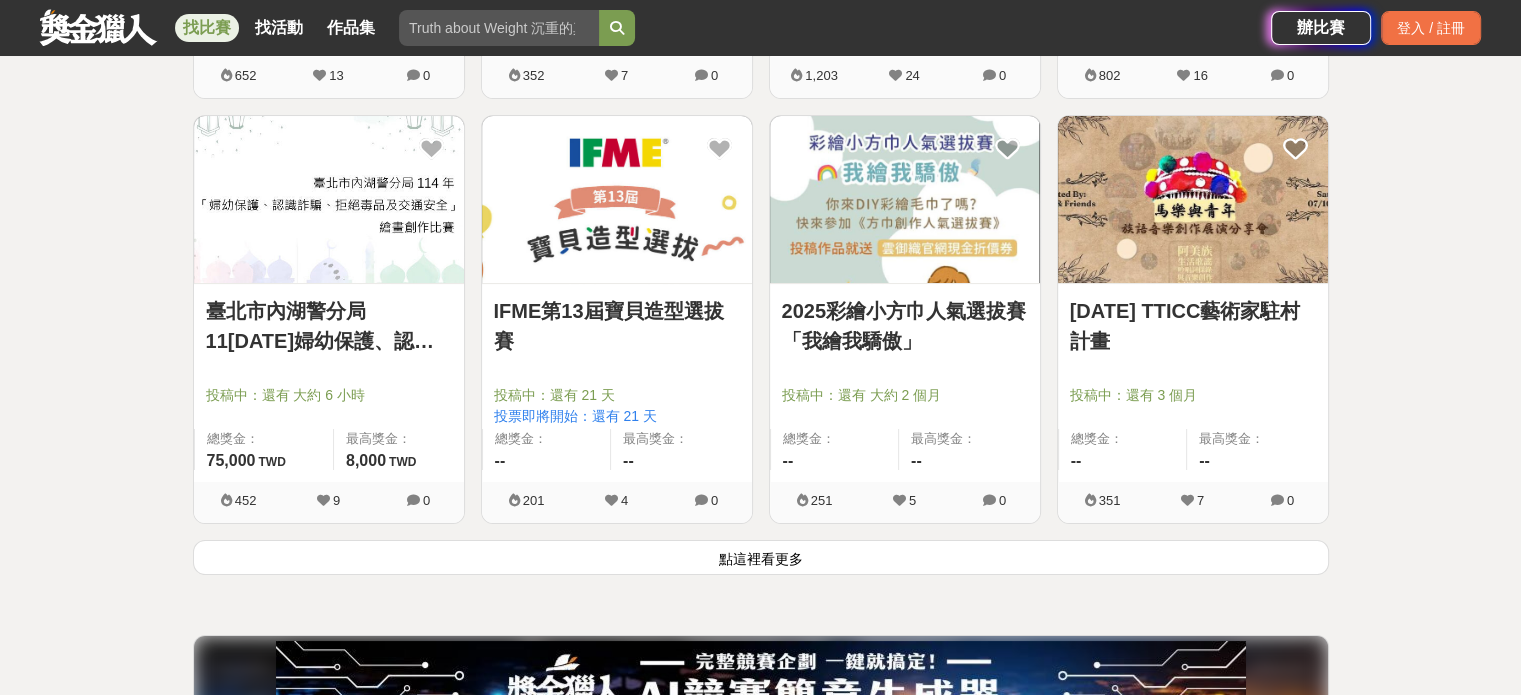 click on "點這裡看更多" at bounding box center (761, 557) 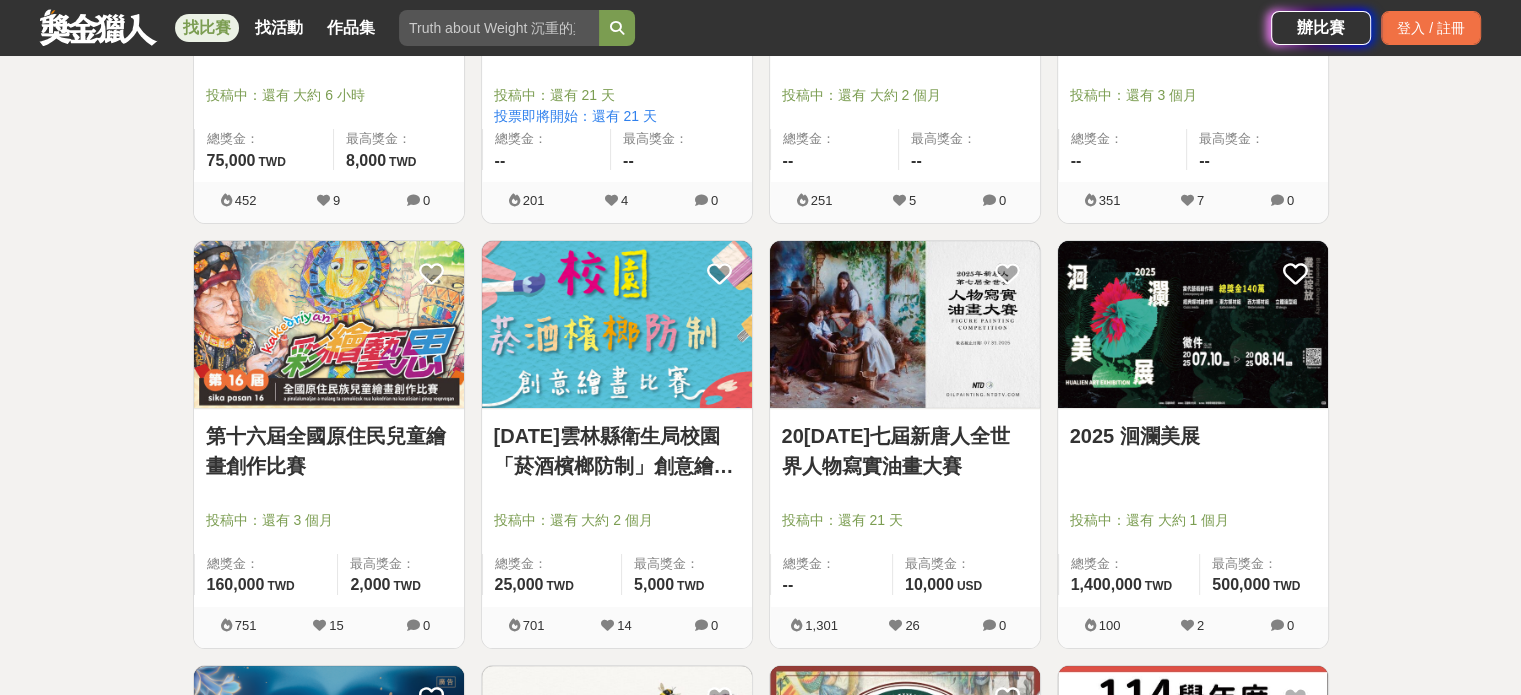 scroll, scrollTop: 15884, scrollLeft: 0, axis: vertical 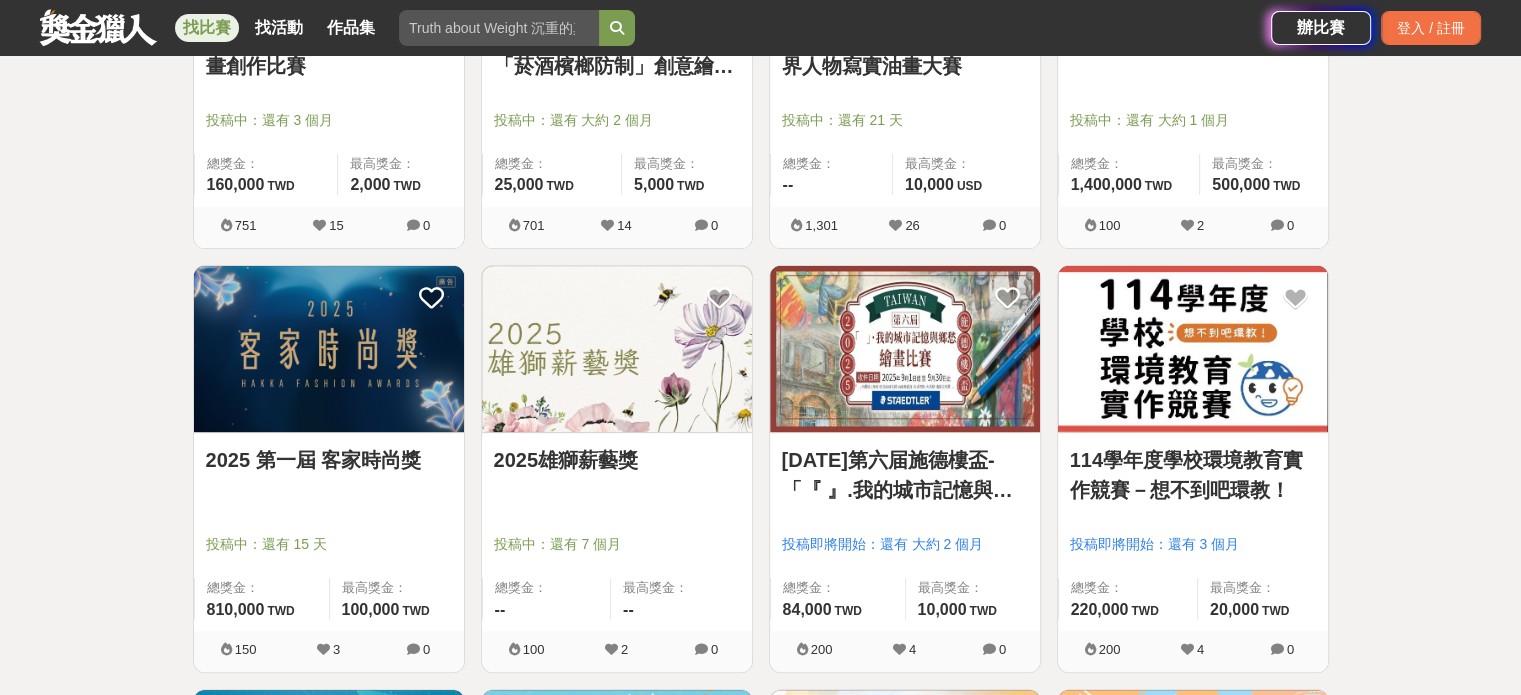 click on "2025年第六届施德樓盃-「『 』.我的城市記憶與鄉愁」繪畫比賽" at bounding box center [905, 475] 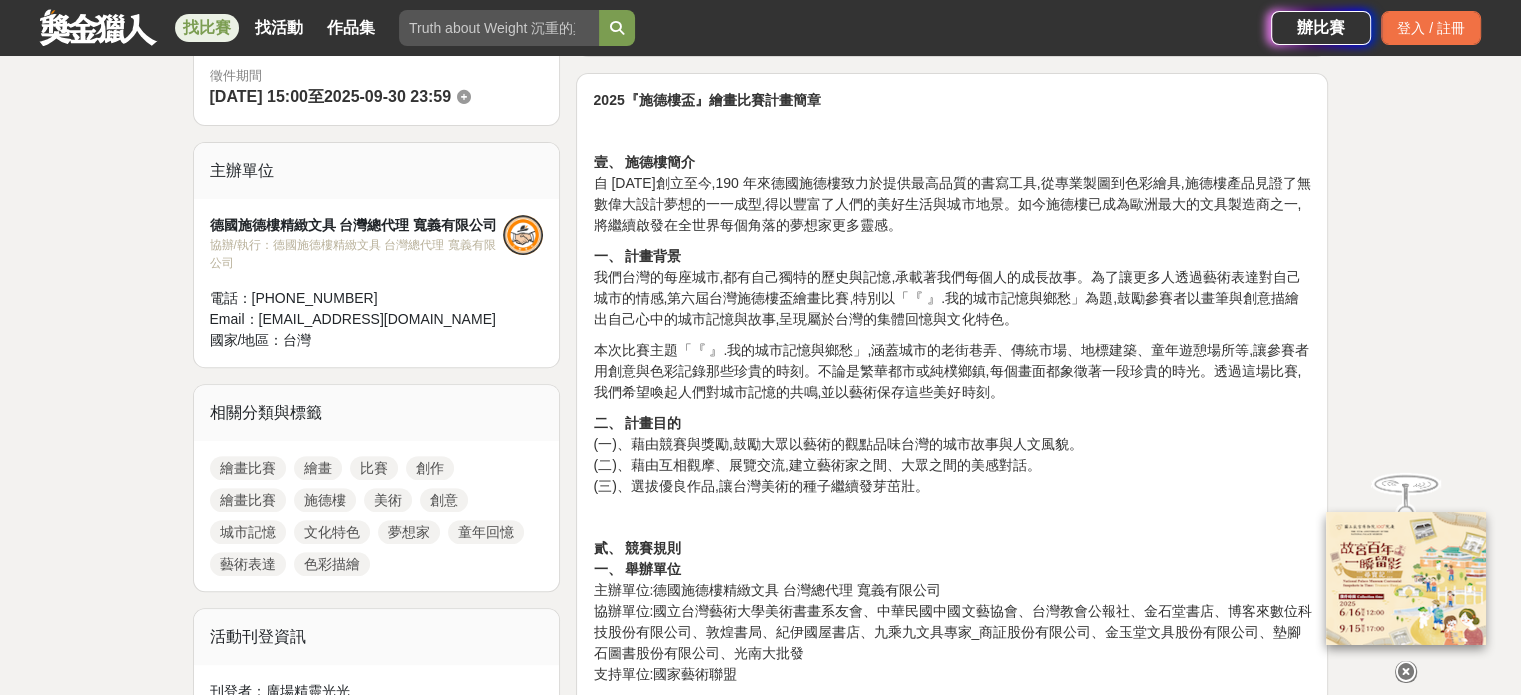 scroll, scrollTop: 1000, scrollLeft: 0, axis: vertical 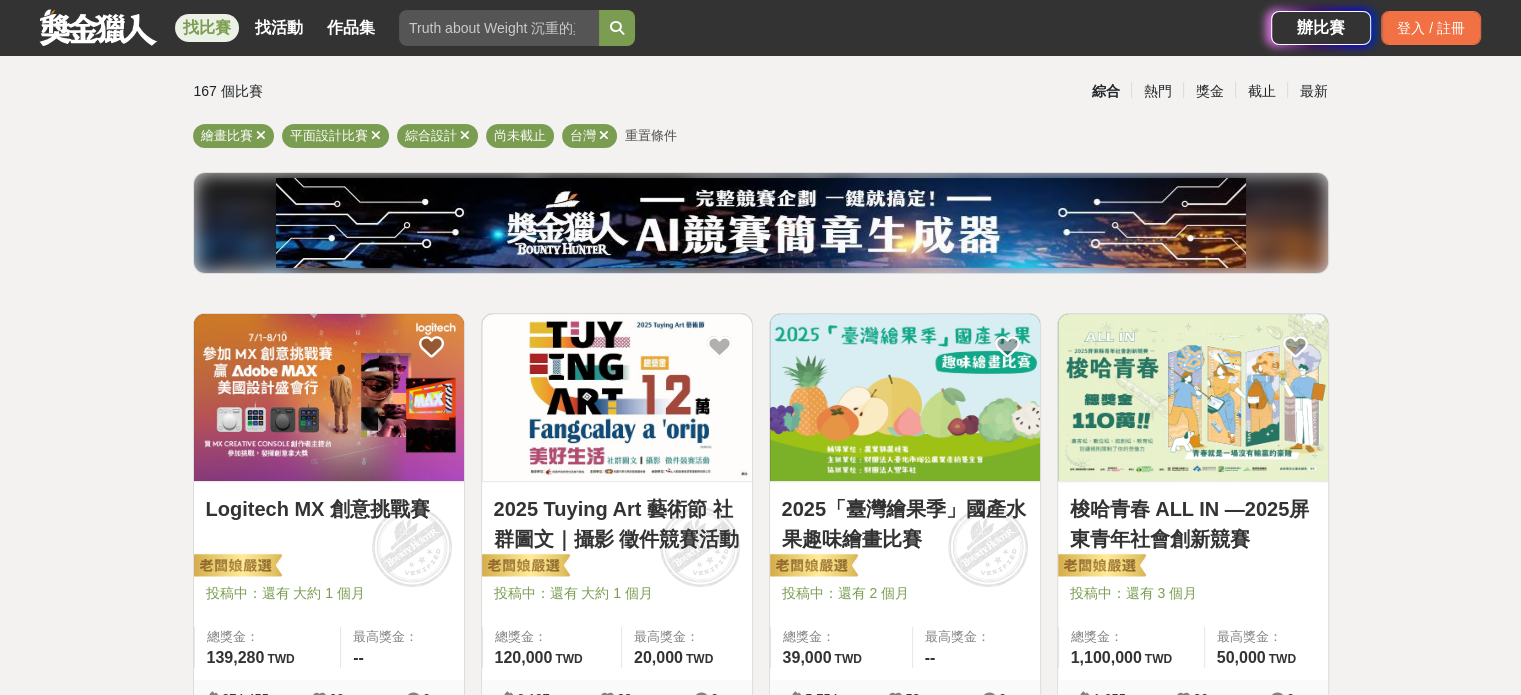 click on "2025 Tuying Art 藝術節 社群圖文｜攝影 徵件競賽活動" at bounding box center (617, 524) 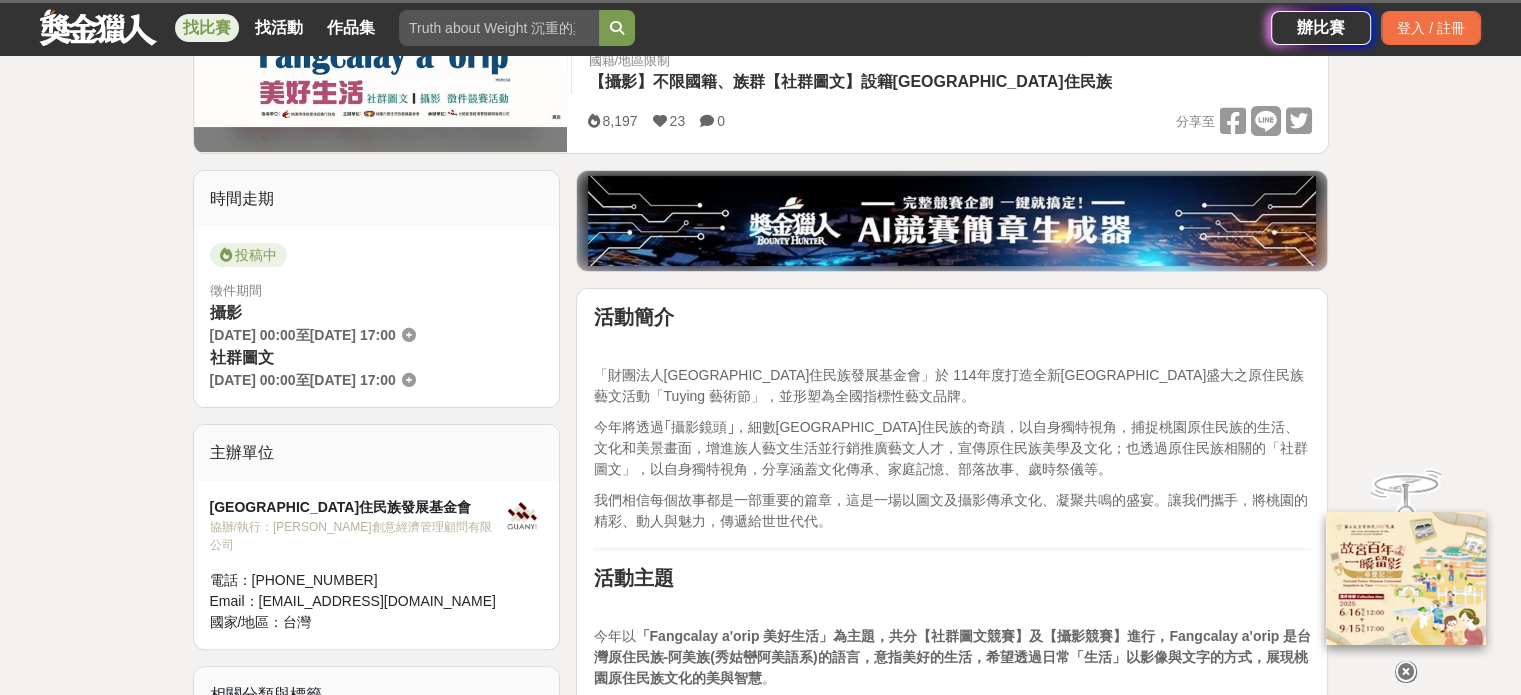 scroll, scrollTop: 400, scrollLeft: 0, axis: vertical 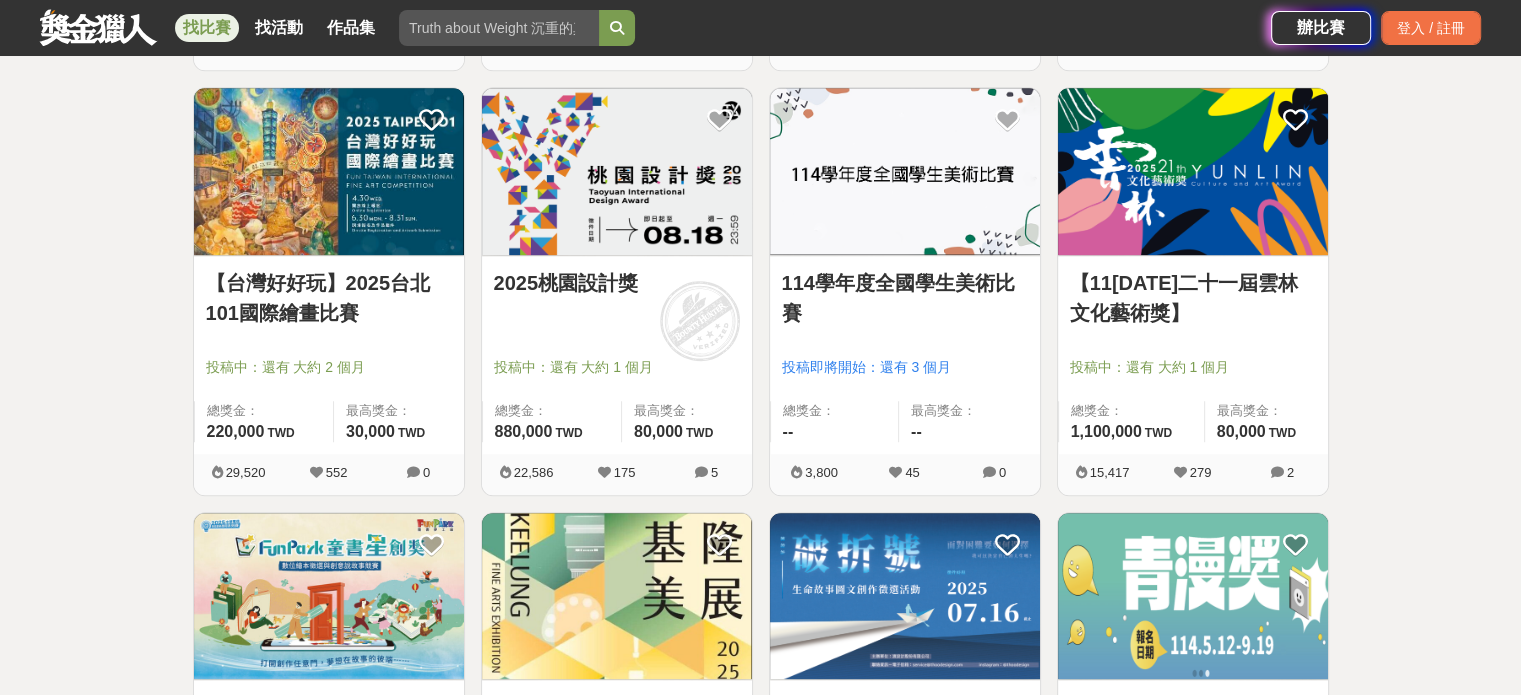 click on "114學年度全國學生美術比賽" at bounding box center [905, 298] 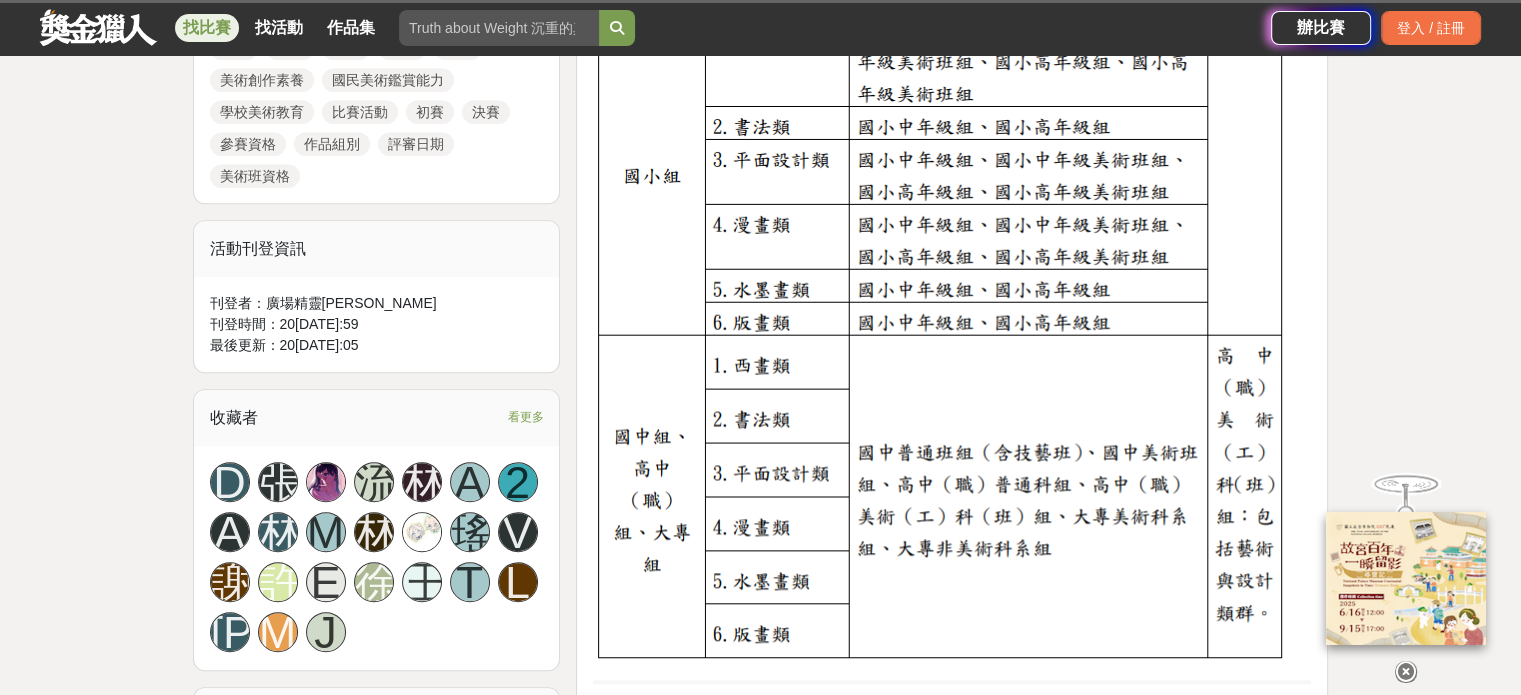 scroll, scrollTop: 1000, scrollLeft: 0, axis: vertical 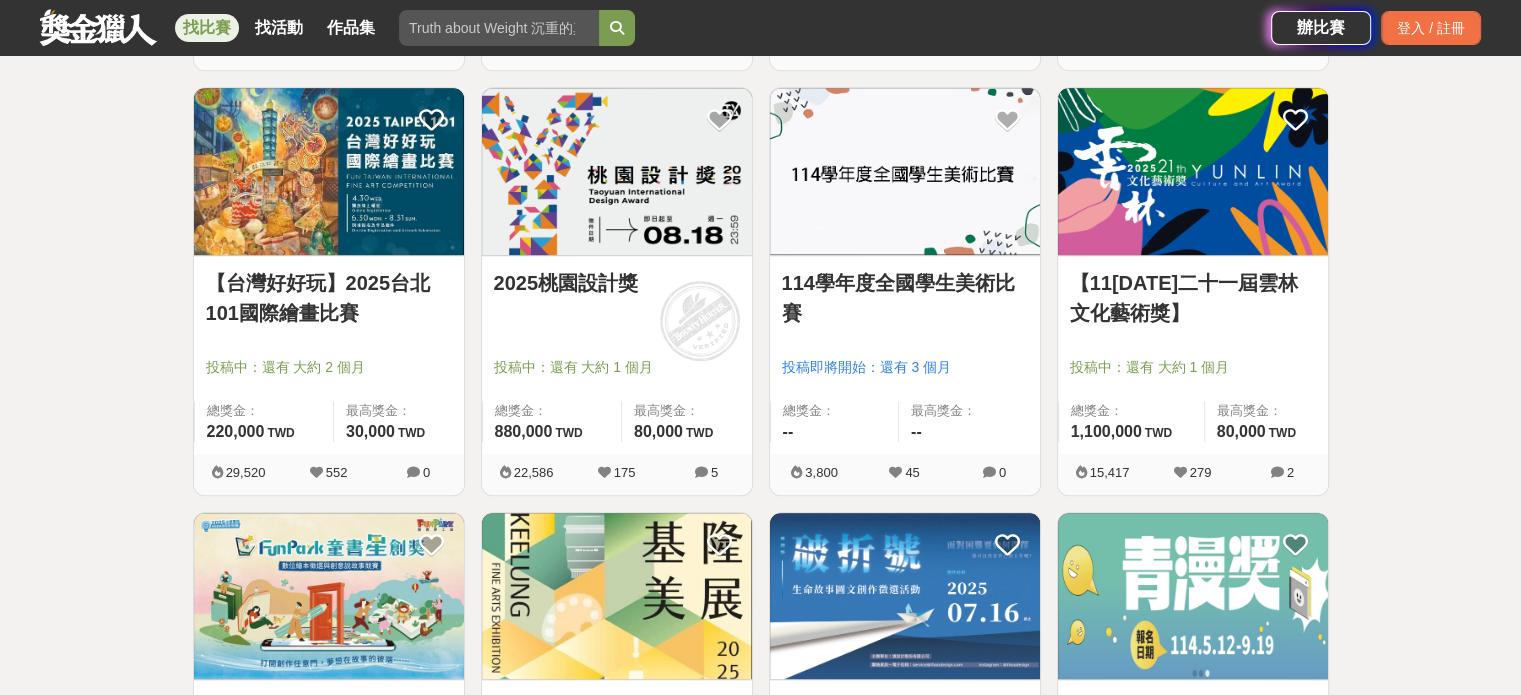 drag, startPoint x: 654, startPoint y: 349, endPoint x: 179, endPoint y: 295, distance: 478.05963 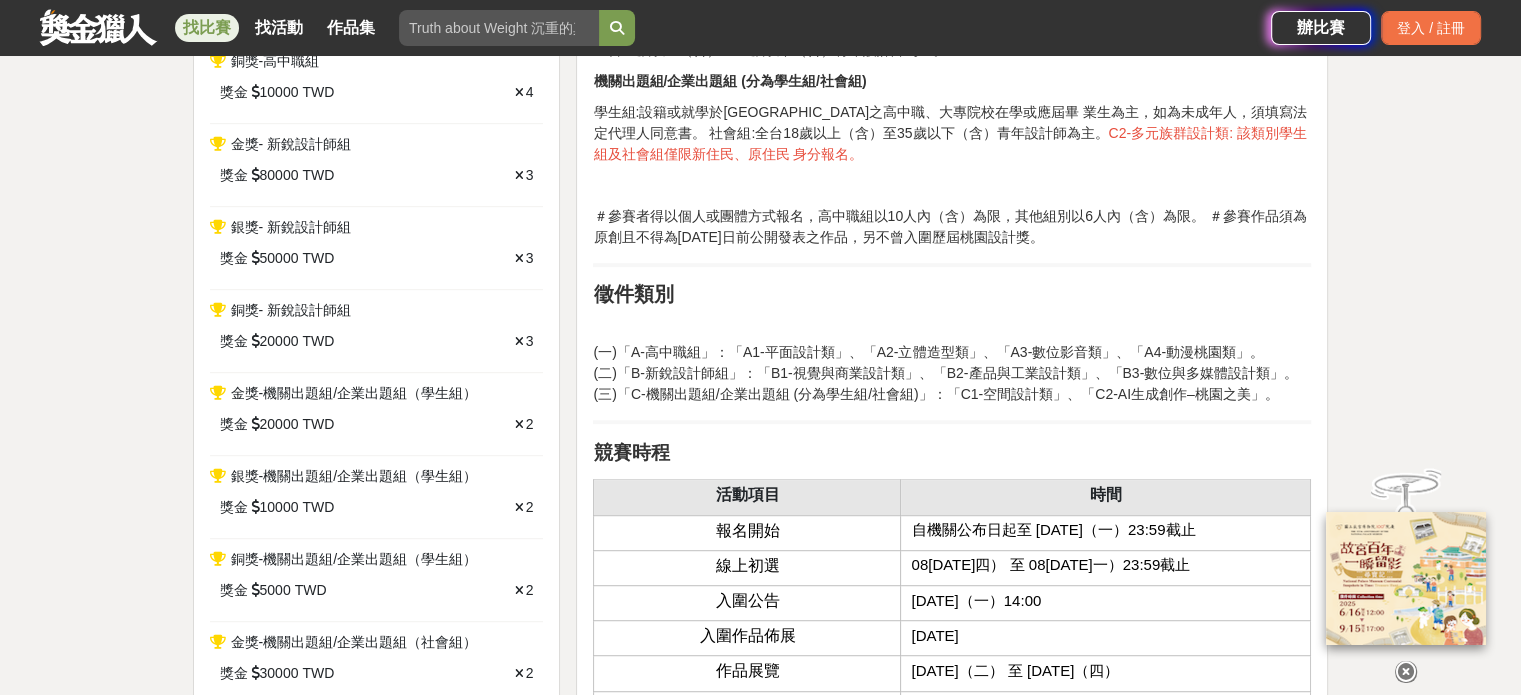scroll, scrollTop: 1100, scrollLeft: 0, axis: vertical 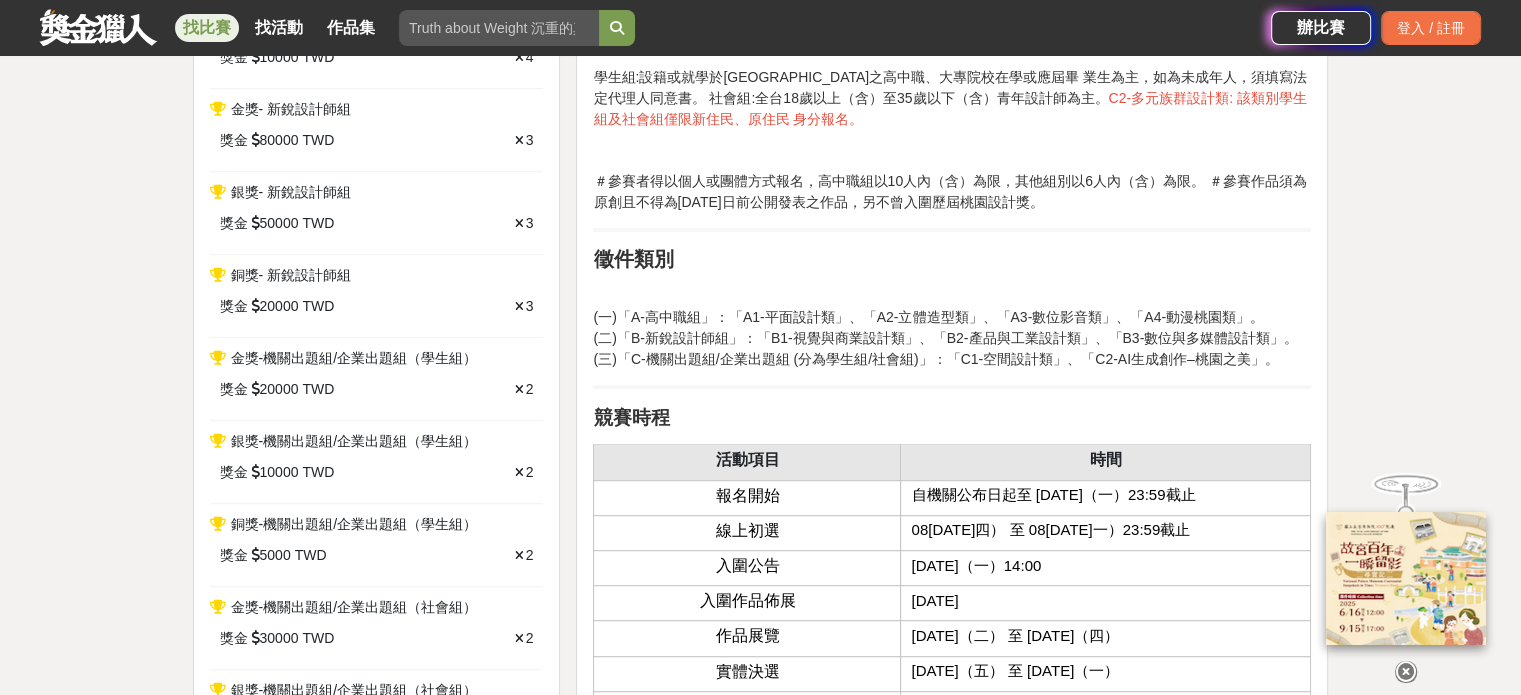drag, startPoint x: 896, startPoint y: 351, endPoint x: 934, endPoint y: 399, distance: 61.220913 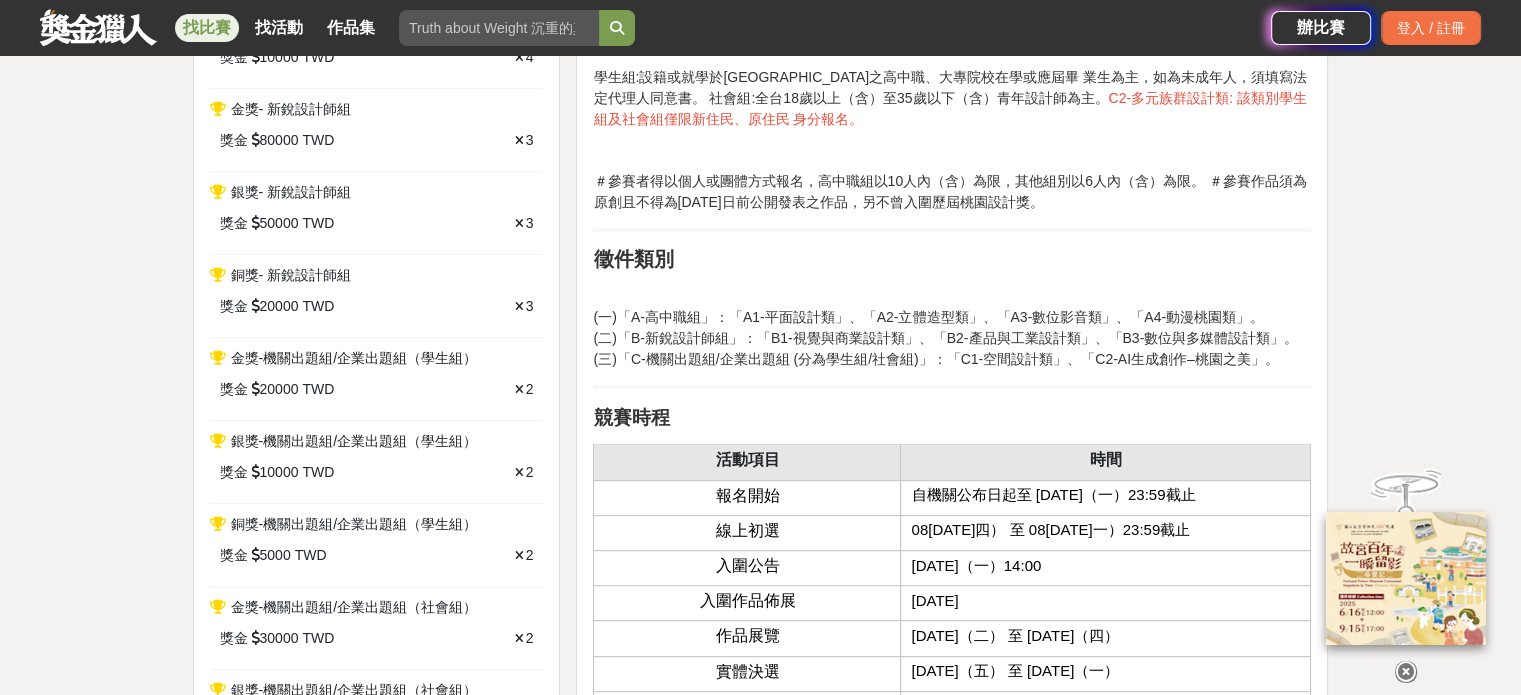click on "前言 桃園市政府青年事務局為扶植青年設計師、大專院校及高中職設計學系發 展，自108年起開辦「桃園設計獎」競賽與展覽，今年已邁入第七屆，期 望創造專屬青年設計師交流、思辨、討論、實作與分享的場域，持續推動 設計產業的發展。 協理單位 指導單位：桃園市政府、桃園市議會 主辦單位：桃園市政府青年事務局 執行單位：藍本設計顧問有限公司 競賽組別報名資格 高中職組 就讀或設籍於桃園市之高中職在學或應屆畢業生為主， 如為未成年人，須填寫法定代理人同意書。 新銳設計師組 全台18歲以上（含）至35歲以下（含）青年設計師為主。 機關出題組/企業出題組 (分為學生組/社會組) C2-多元族群設計類: 該類別學生組及社會組僅限新住民、原住民 身分報名。   徵件類別   競賽時程 活動項目 時間 報名開始 自機關公布日起至 08月18日（一）23:59截止" at bounding box center [952, 2235] 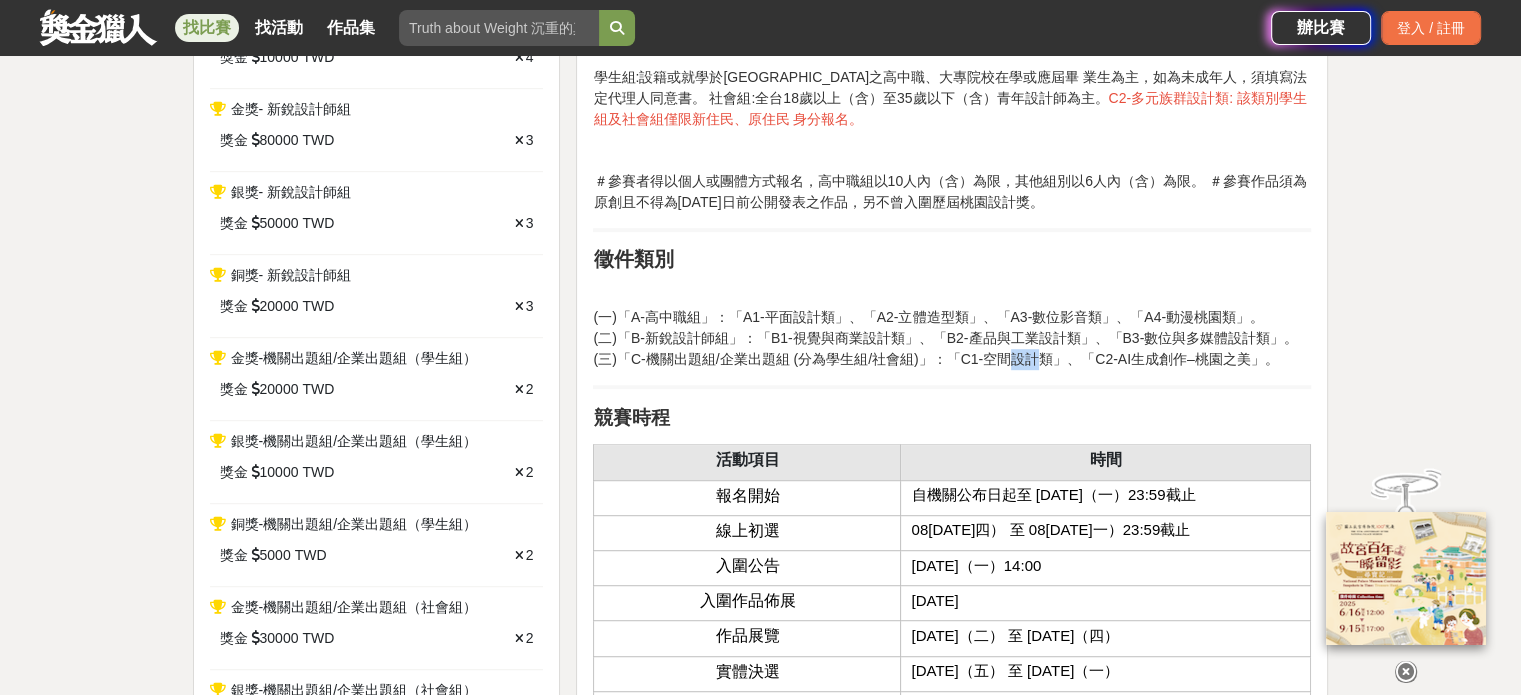 drag, startPoint x: 1014, startPoint y: 363, endPoint x: 1032, endPoint y: 364, distance: 18.027756 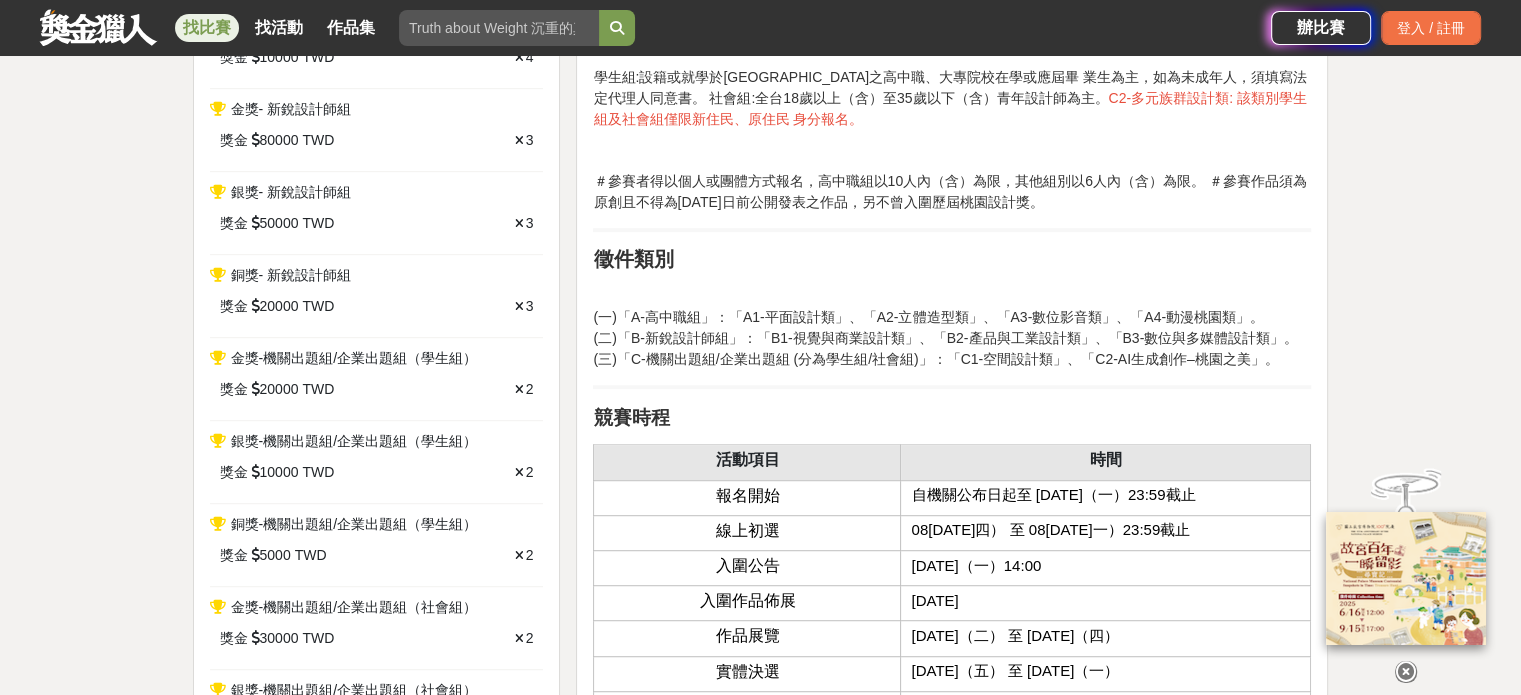 drag, startPoint x: 1032, startPoint y: 364, endPoint x: 1042, endPoint y: 359, distance: 11.18034 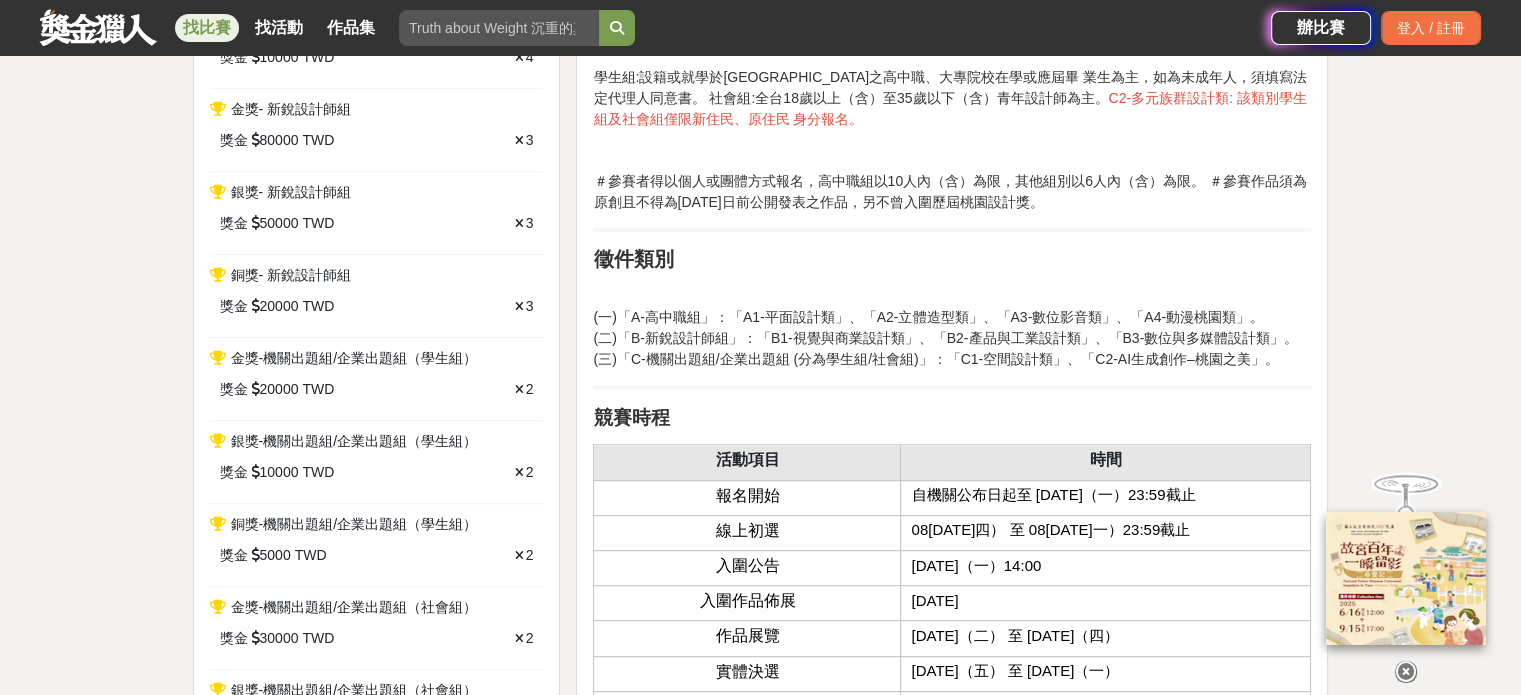 click on "(一)「A-高中職組」：「A1-平面設計類」、「A2-立體造型類」、「A3-數位影音類」、「A4-動漫桃園類」。 (二)「B-新銳設計師組」：「B1-視覺與商業設計類」、「B2-產品與工業設計類」、「B3-數位與多媒體設計類」。 (三)「C-機關出題組/企業出題組 (分為學生組/社會組)」：「C1-空間設計類」、「C2-AI生成創作–桃園之美」。" at bounding box center (952, 338) 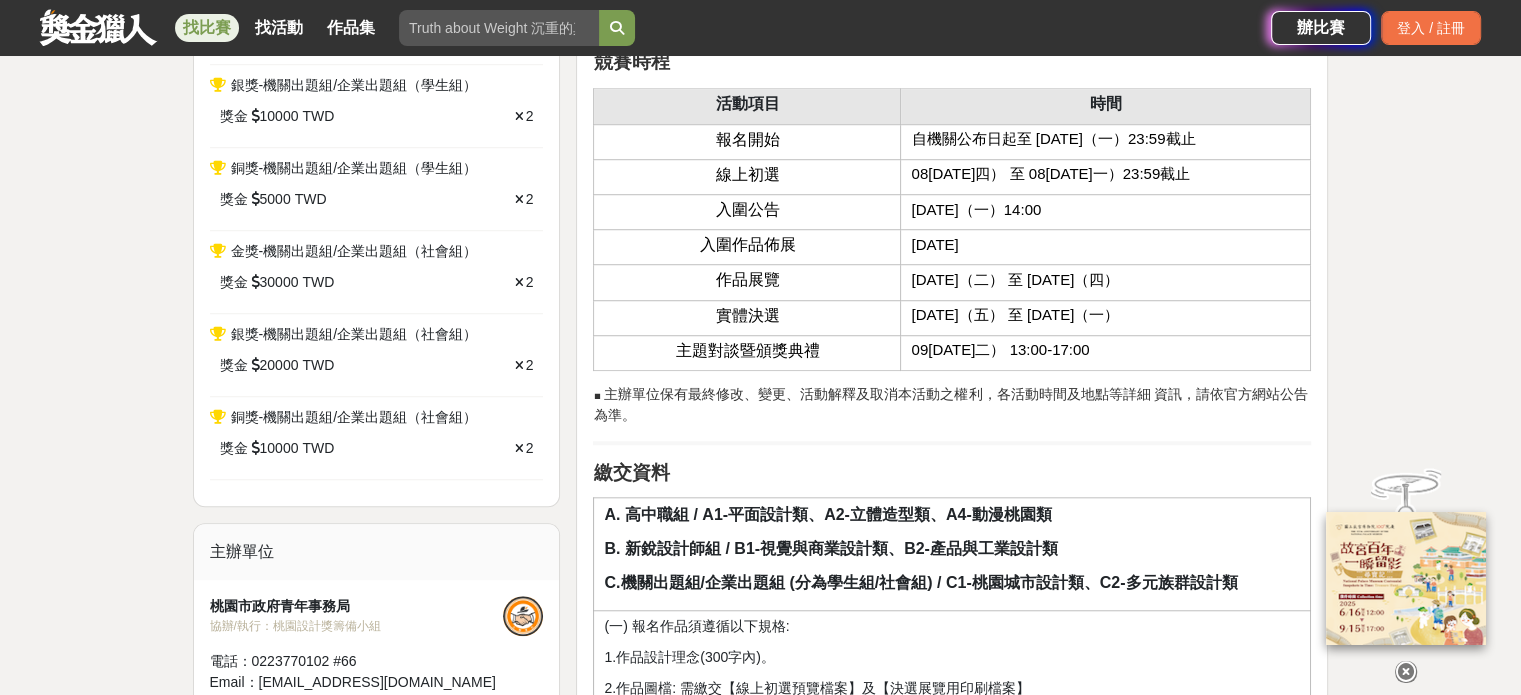 scroll, scrollTop: 1800, scrollLeft: 0, axis: vertical 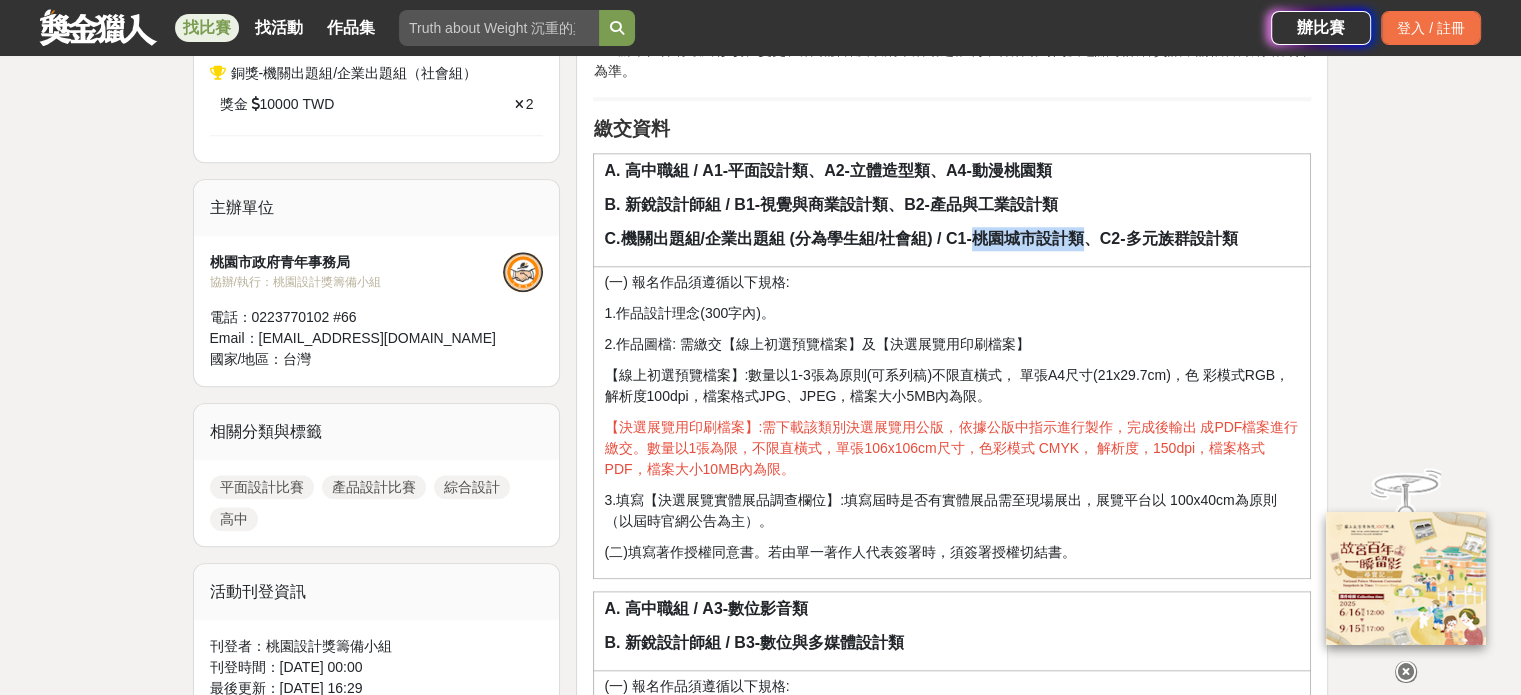 drag, startPoint x: 978, startPoint y: 233, endPoint x: 1085, endPoint y: 235, distance: 107.01869 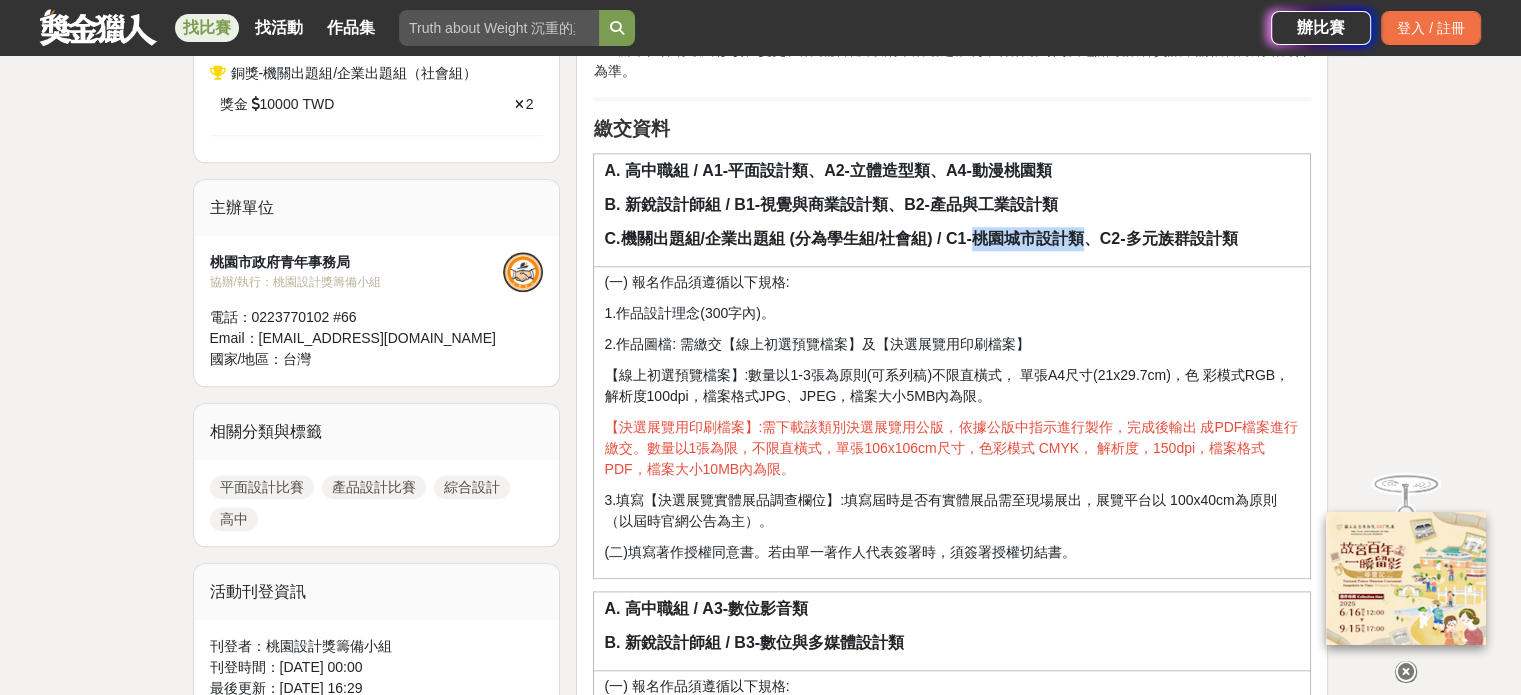 click on "C.機關出題組/企業出題組 (分為學生組/社會組) / C1-桃園城市設計類、C2-多元族群設計類" at bounding box center (920, 238) 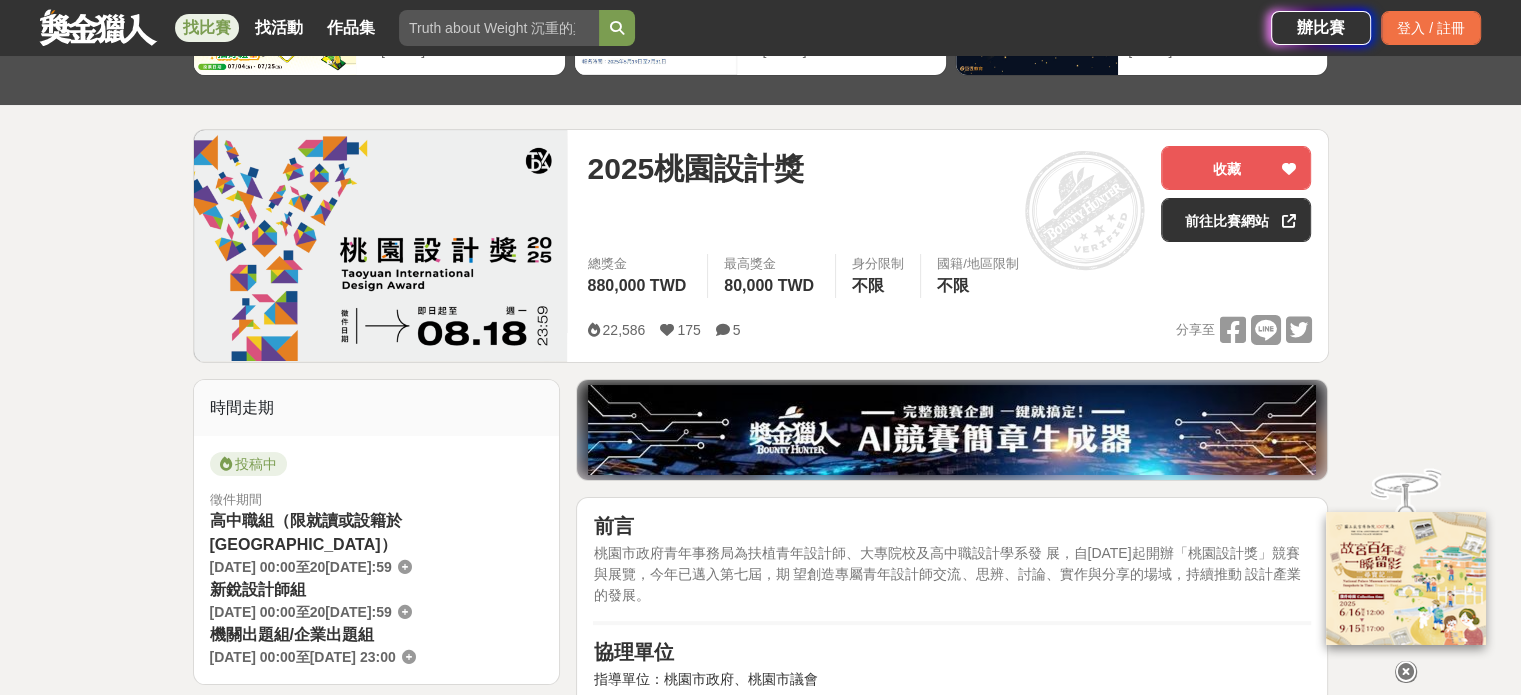 scroll, scrollTop: 0, scrollLeft: 0, axis: both 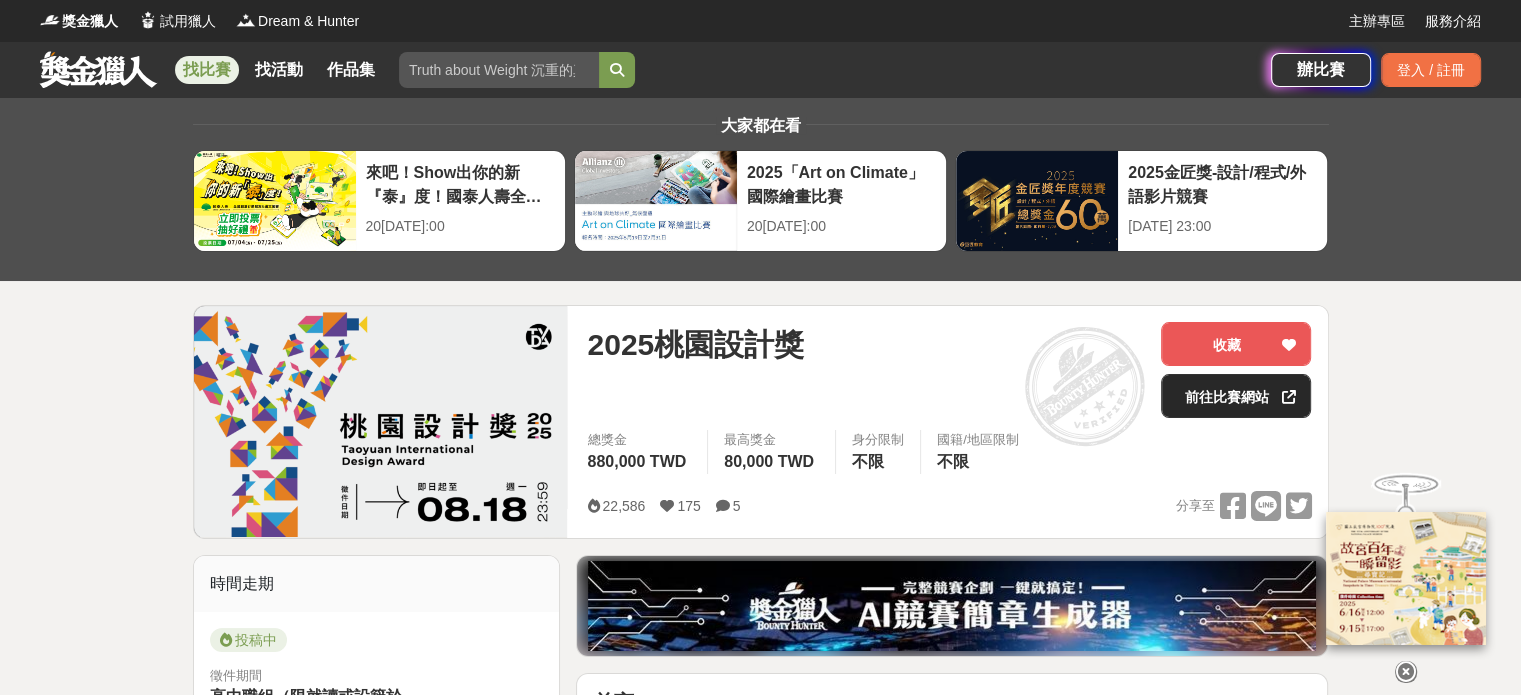 click on "前往比賽網站" at bounding box center [1236, 396] 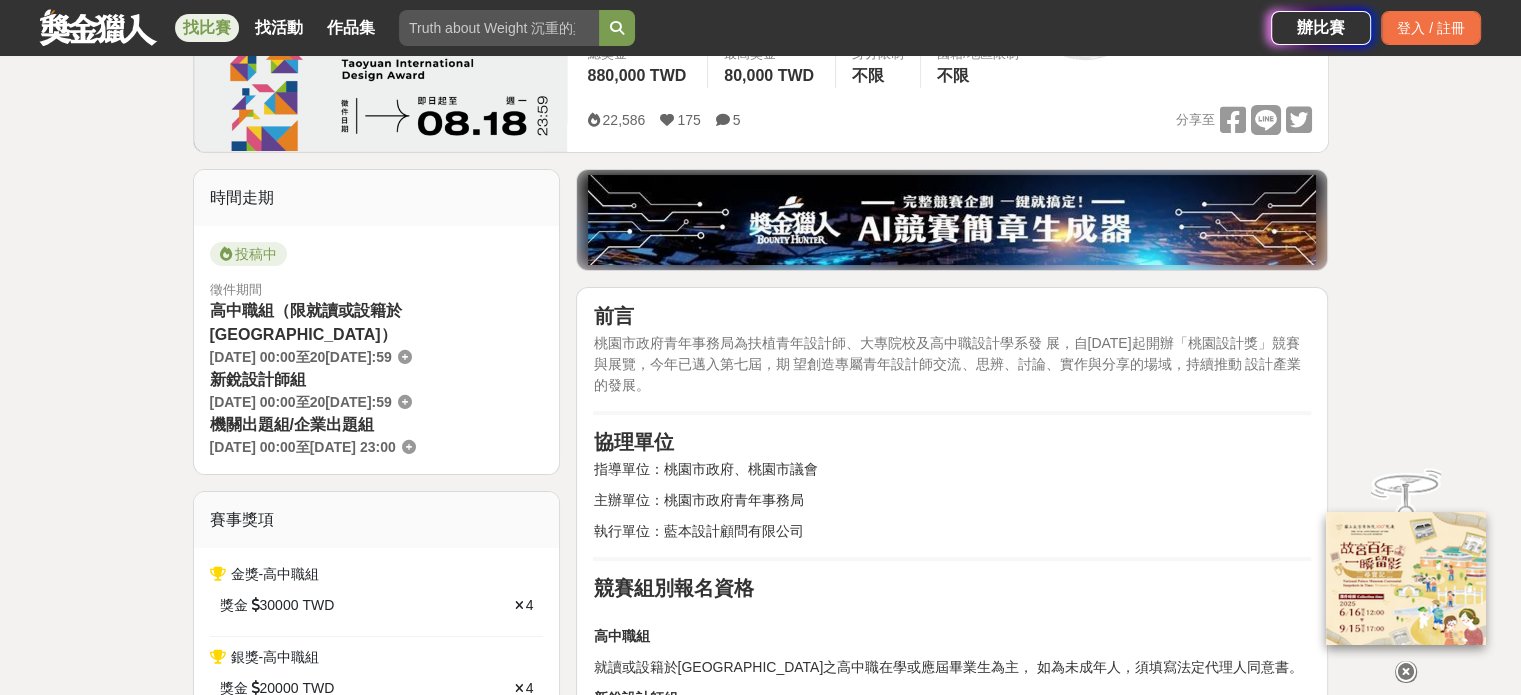 scroll, scrollTop: 400, scrollLeft: 0, axis: vertical 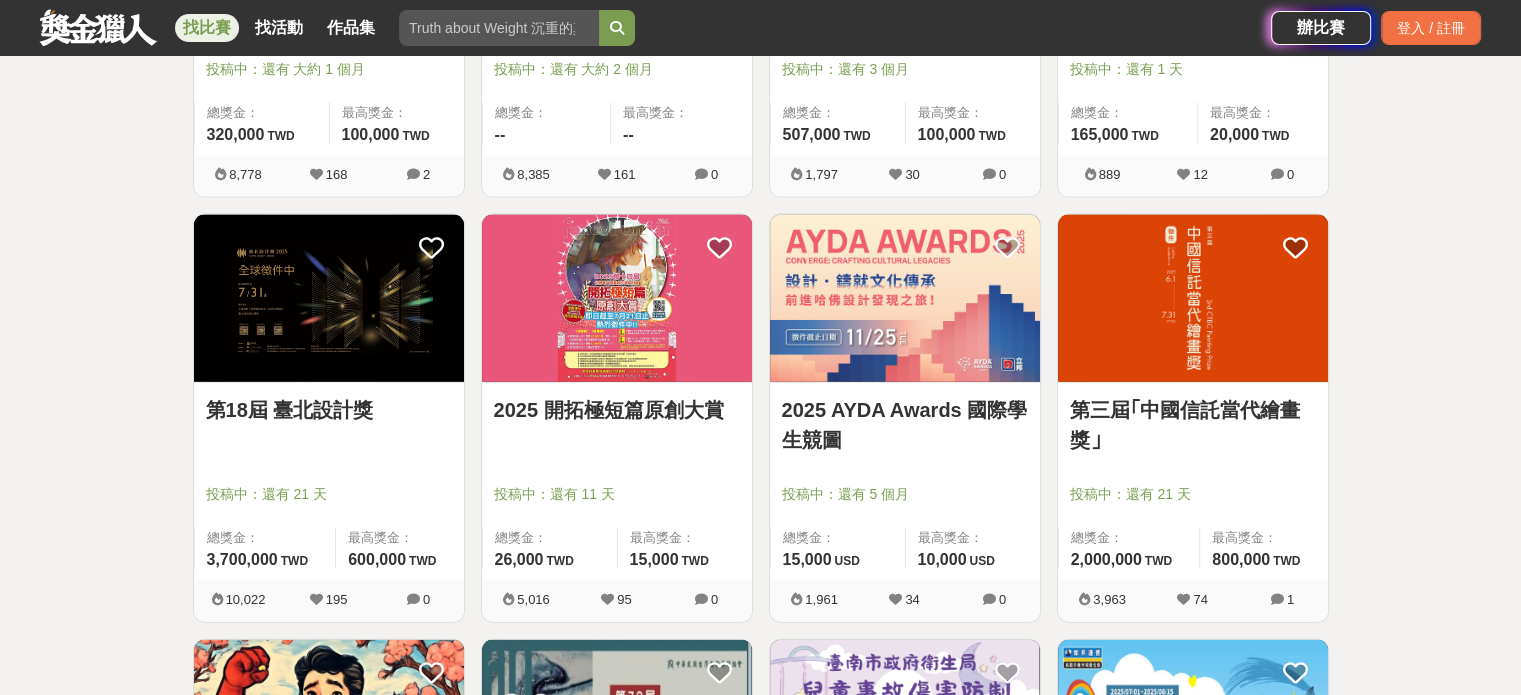 click on "2025 AYDA Awards 國際學生競圖" at bounding box center [905, 425] 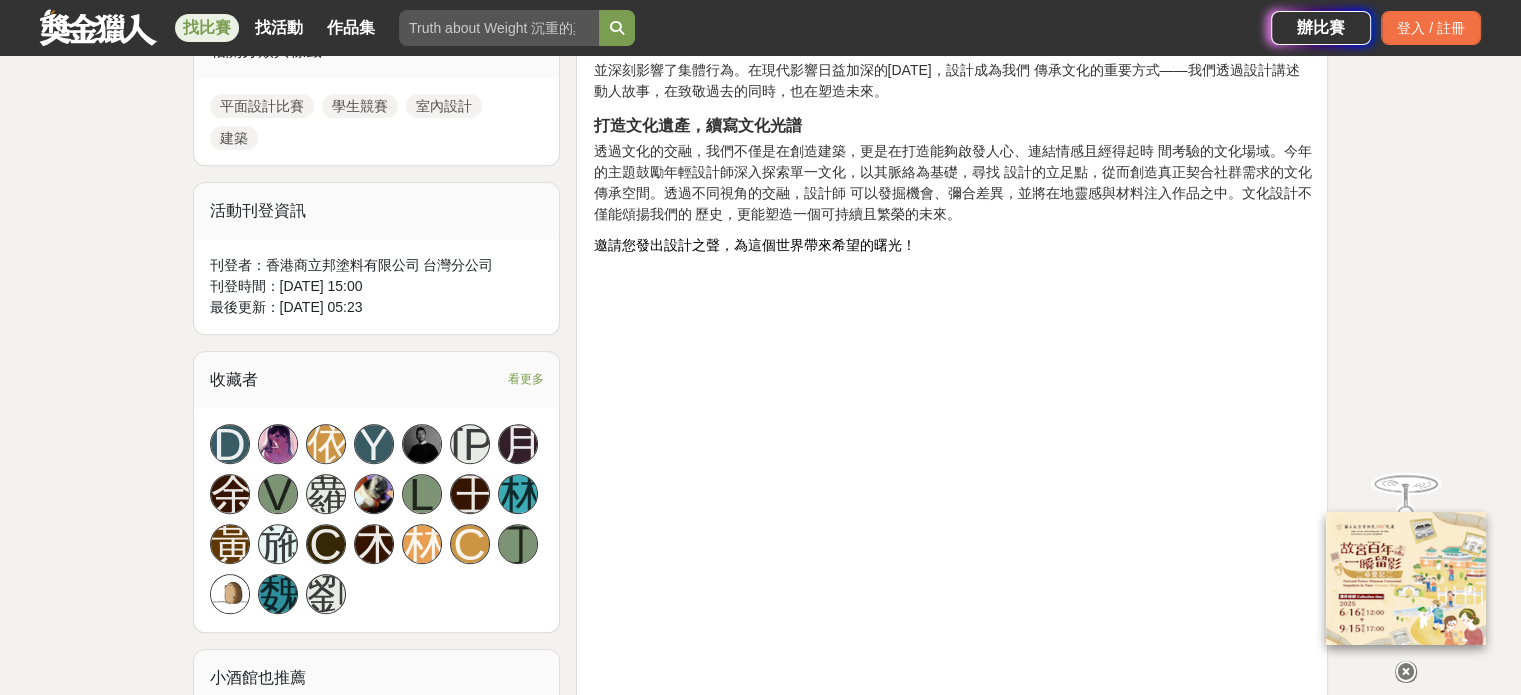 scroll, scrollTop: 1500, scrollLeft: 0, axis: vertical 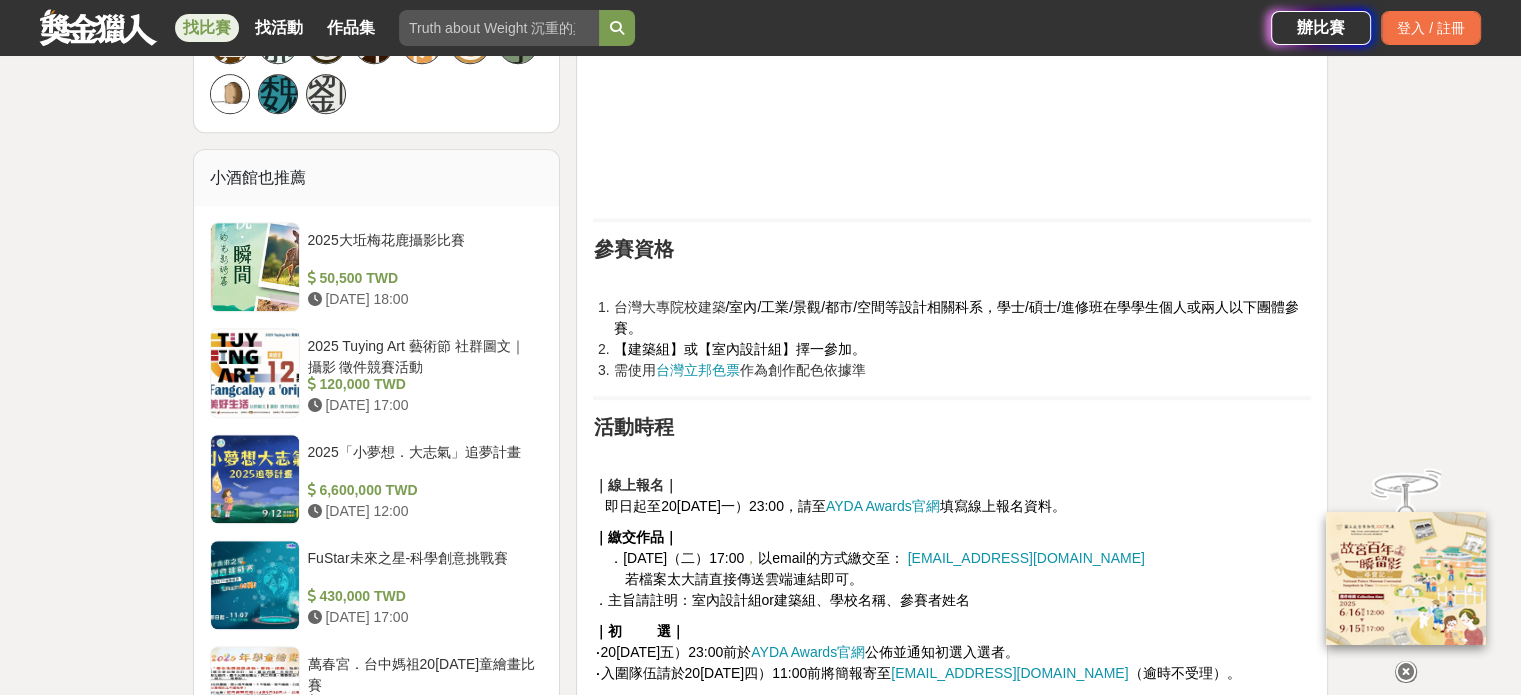 click on "台灣立邦色票" at bounding box center (697, 370) 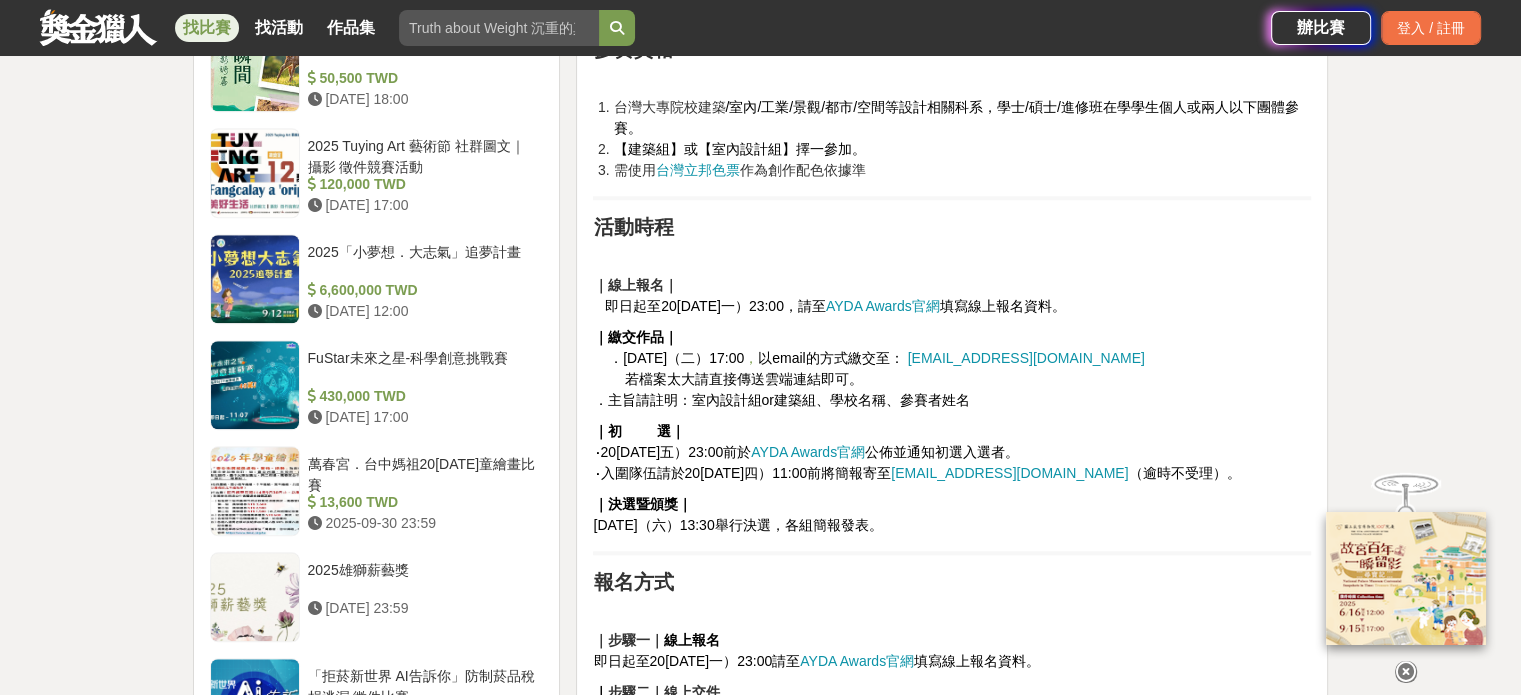 scroll, scrollTop: 1600, scrollLeft: 0, axis: vertical 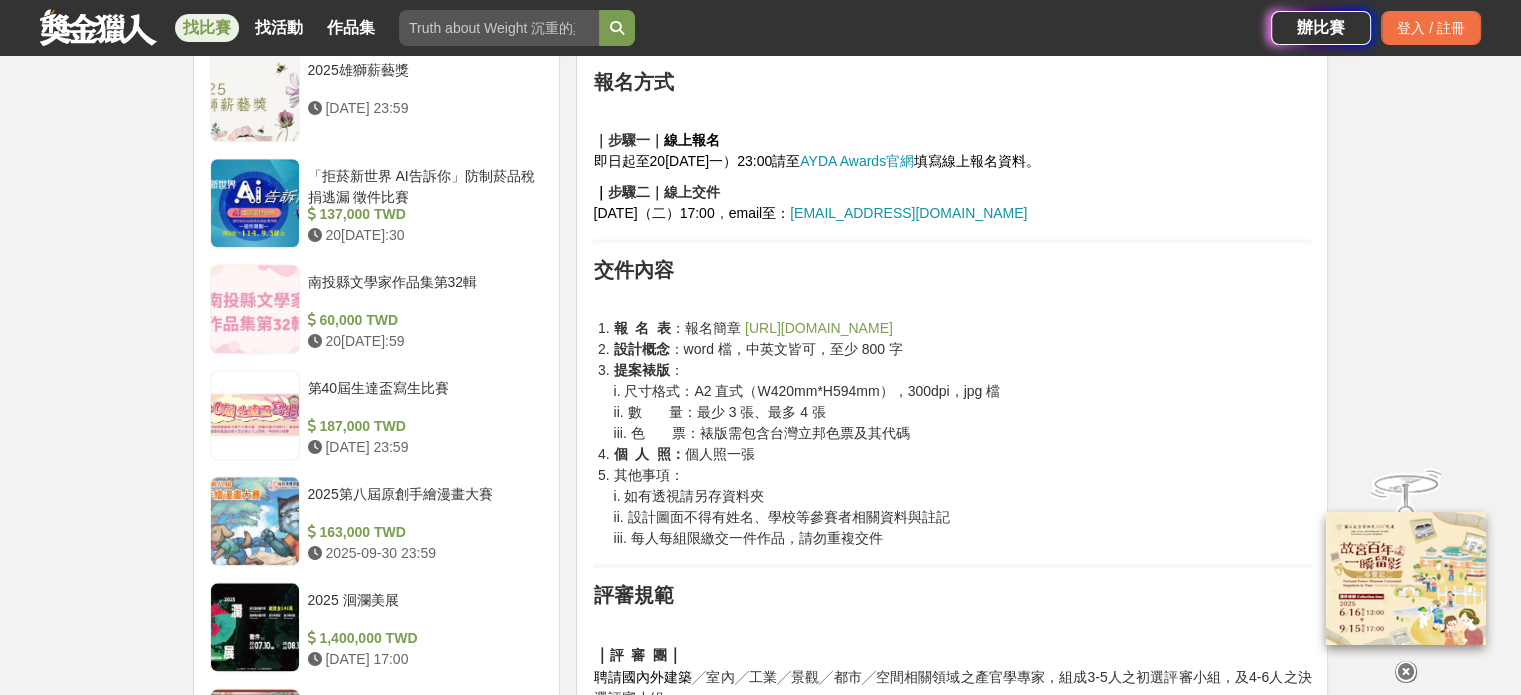 drag, startPoint x: 862, startPoint y: 386, endPoint x: 1024, endPoint y: 452, distance: 174.92856 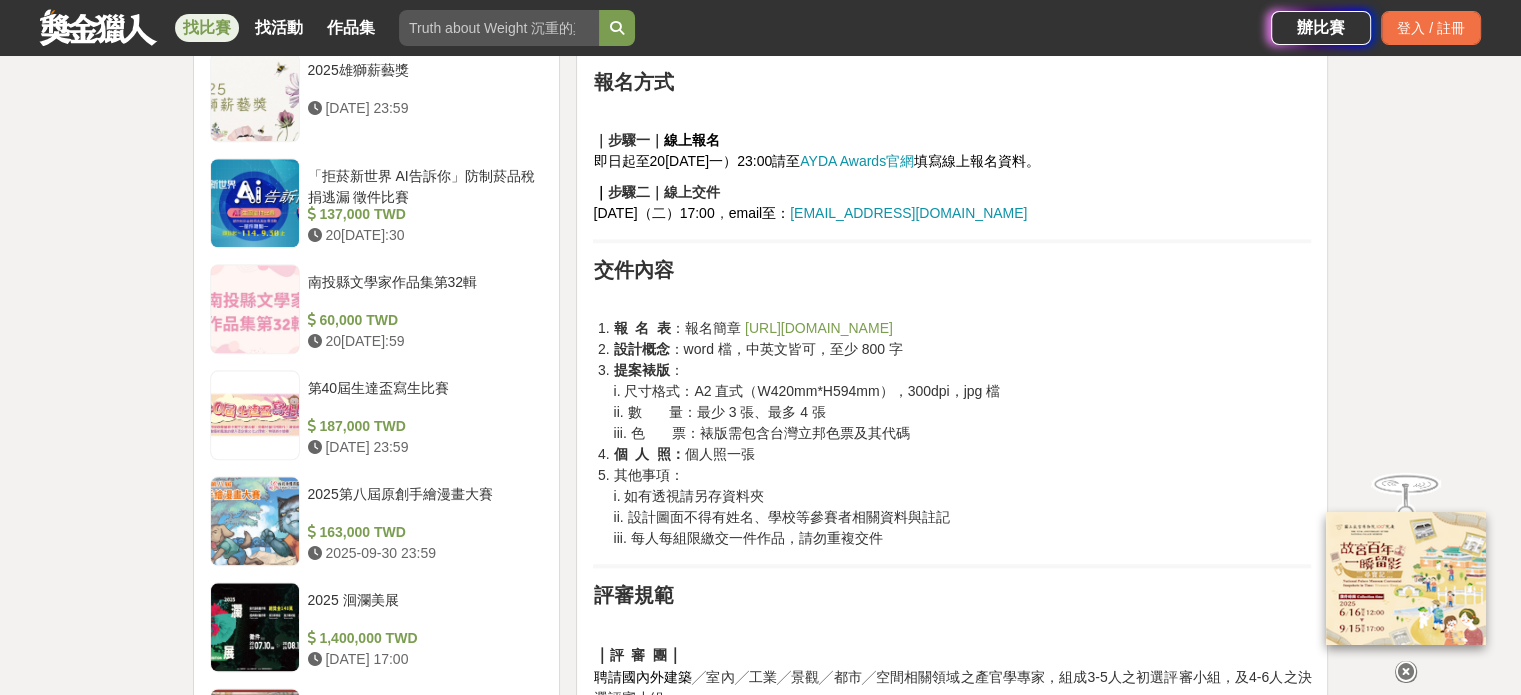 click on "個  人  照： 個人照一張" at bounding box center [962, 454] 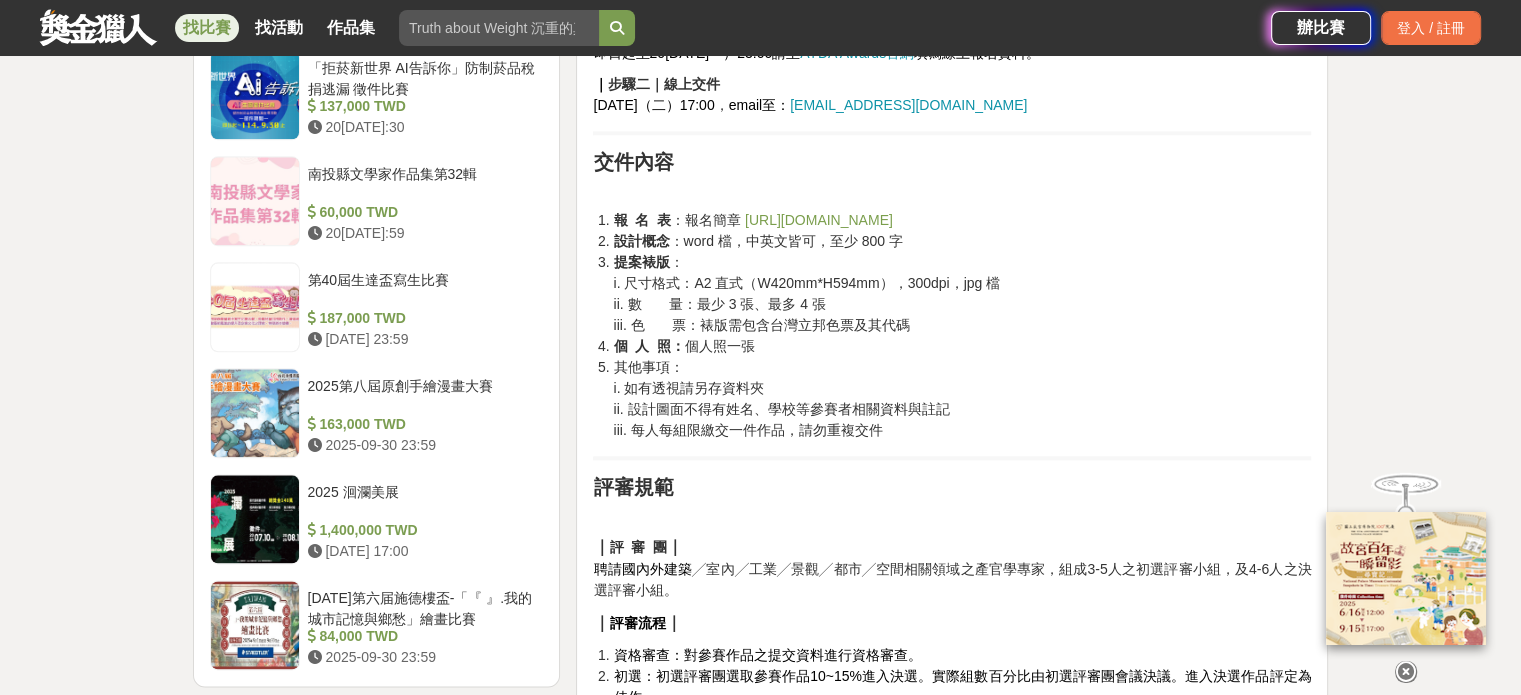 scroll, scrollTop: 2500, scrollLeft: 0, axis: vertical 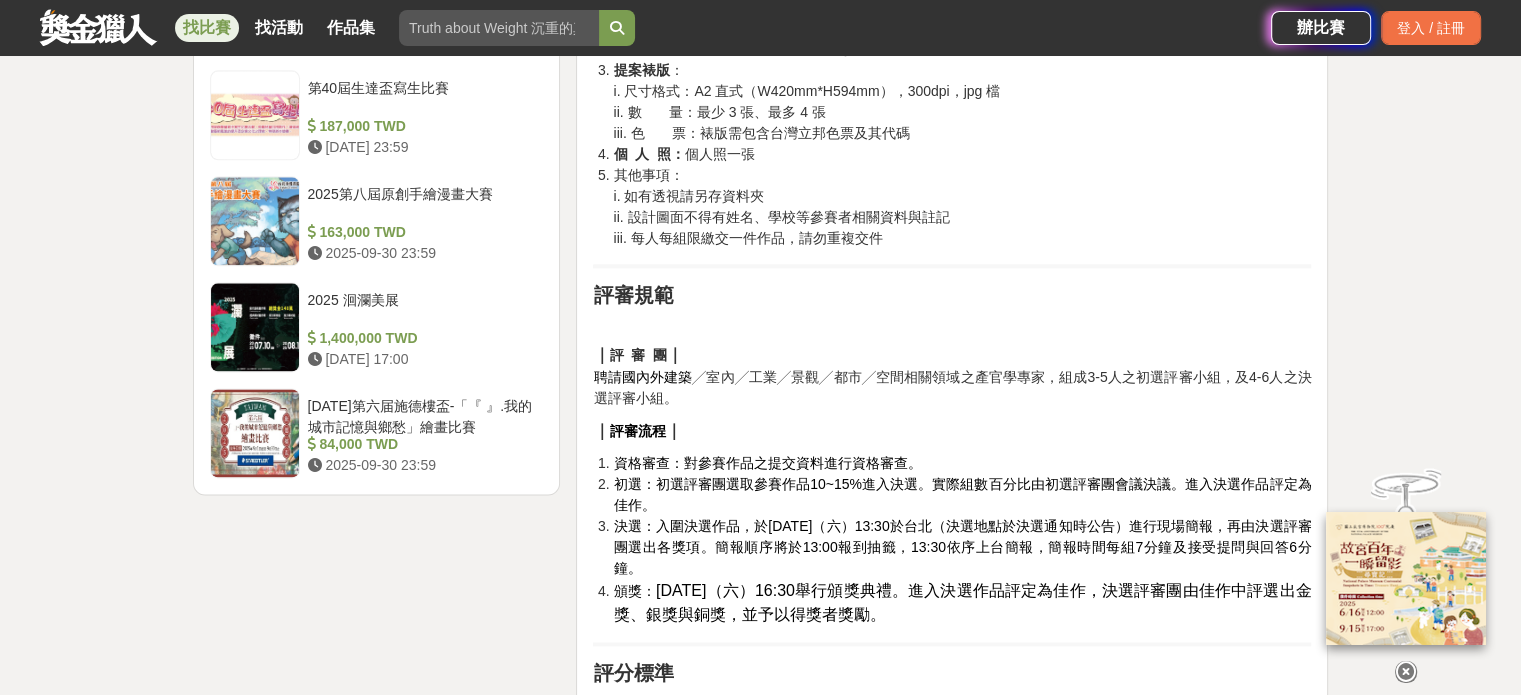 drag, startPoint x: 1015, startPoint y: 414, endPoint x: 916, endPoint y: 379, distance: 105.00476 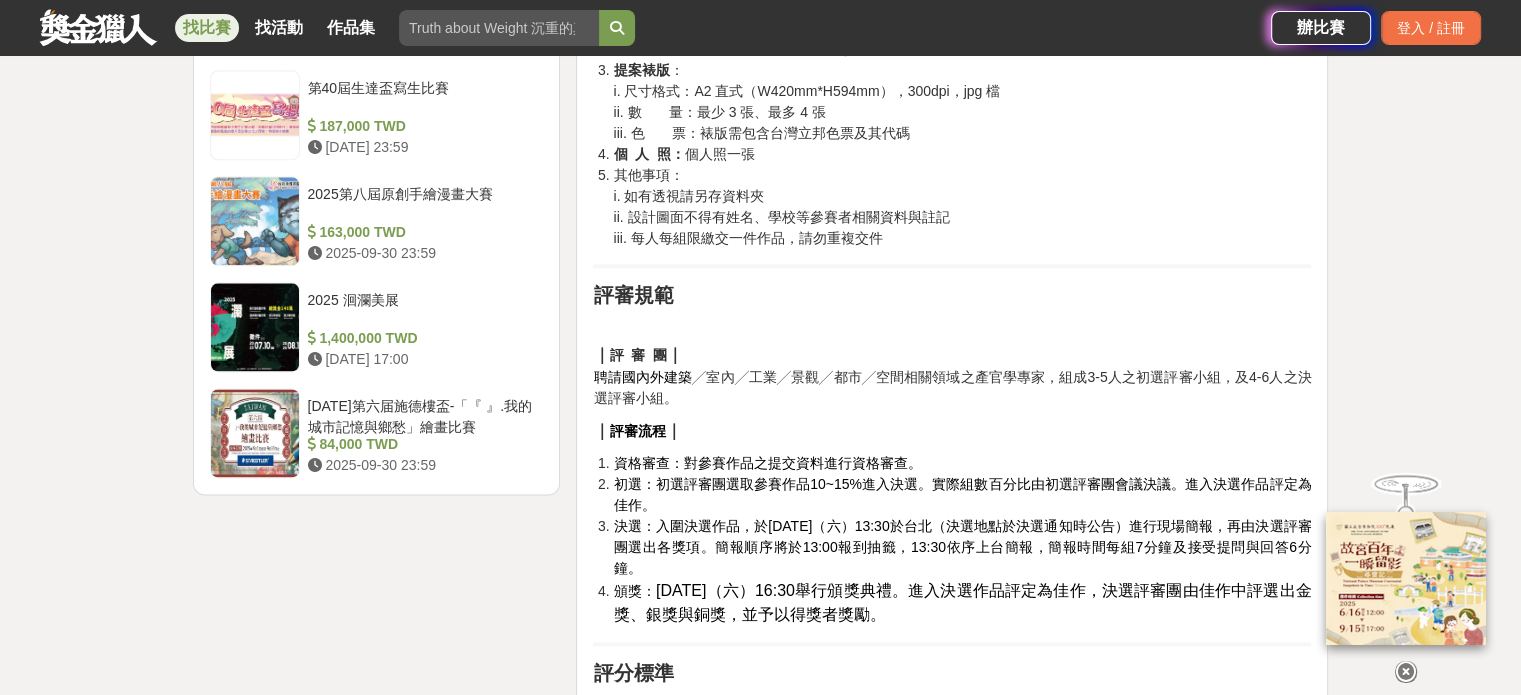 click on "｜ 評  審  團 ｜ 聘請國內外建築 ╱室內╱工業╱景觀╱都市╱空間相關領域之產官學專家，組成3-5人之初選評審小組，及4-6人之決選評審小組。" at bounding box center [952, 376] 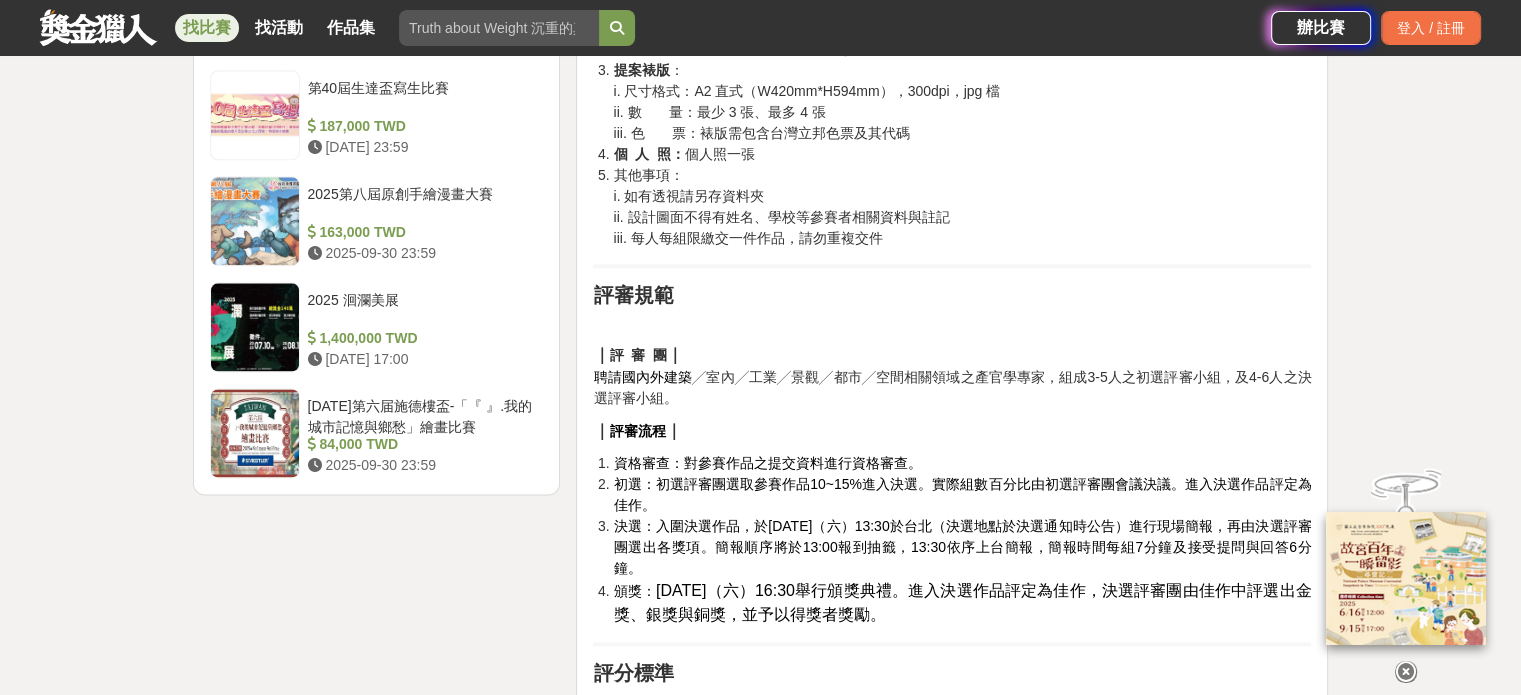 click on "資格審查：對參賽作品之提交資料進行資格審查。" at bounding box center [767, 463] 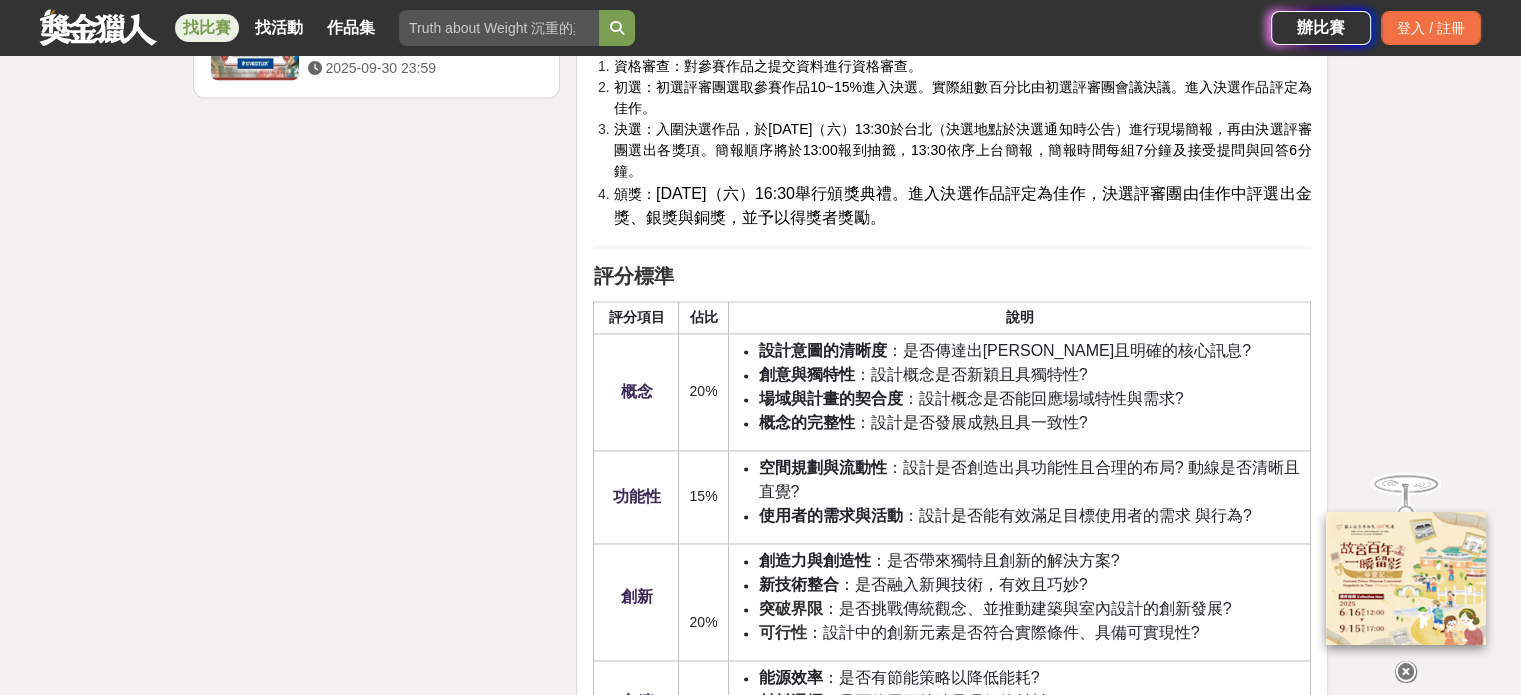 scroll, scrollTop: 2900, scrollLeft: 0, axis: vertical 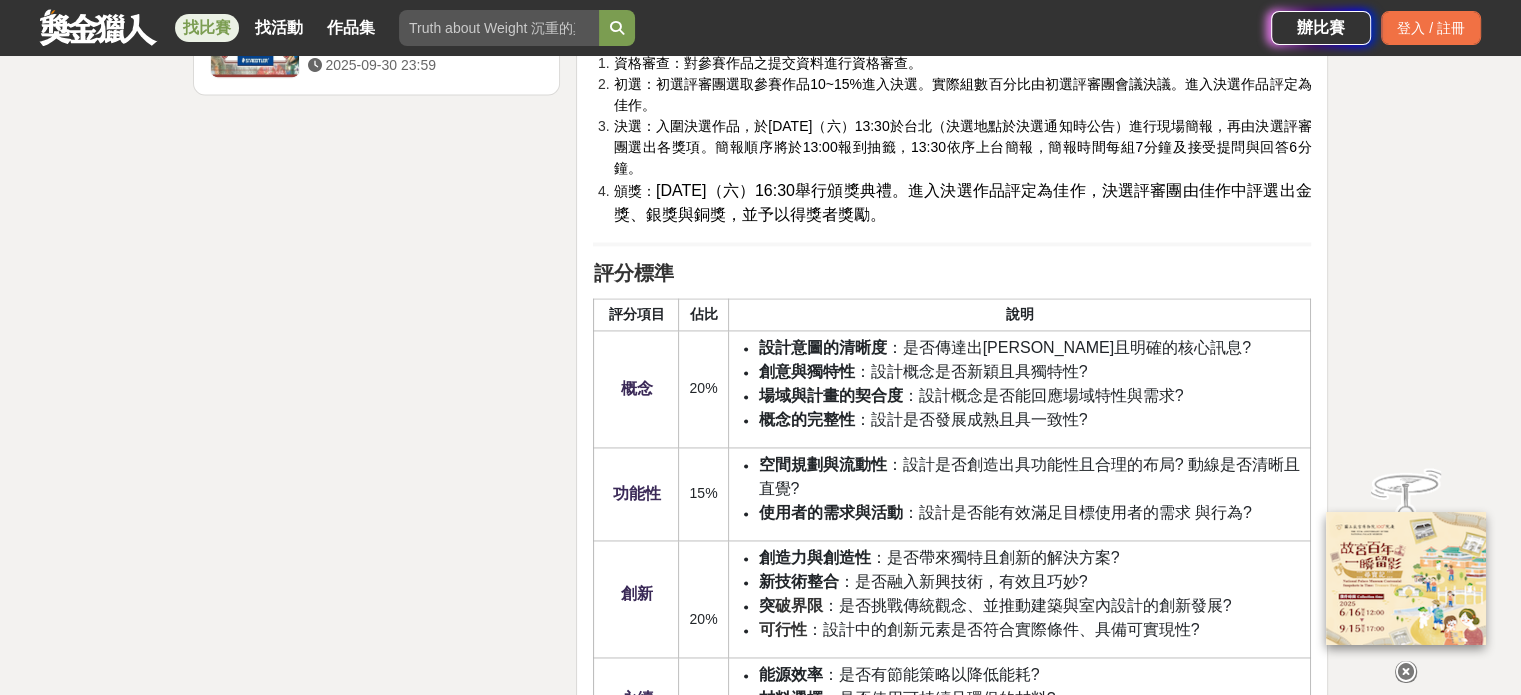 drag, startPoint x: 867, startPoint y: 443, endPoint x: 1227, endPoint y: 439, distance: 360.02222 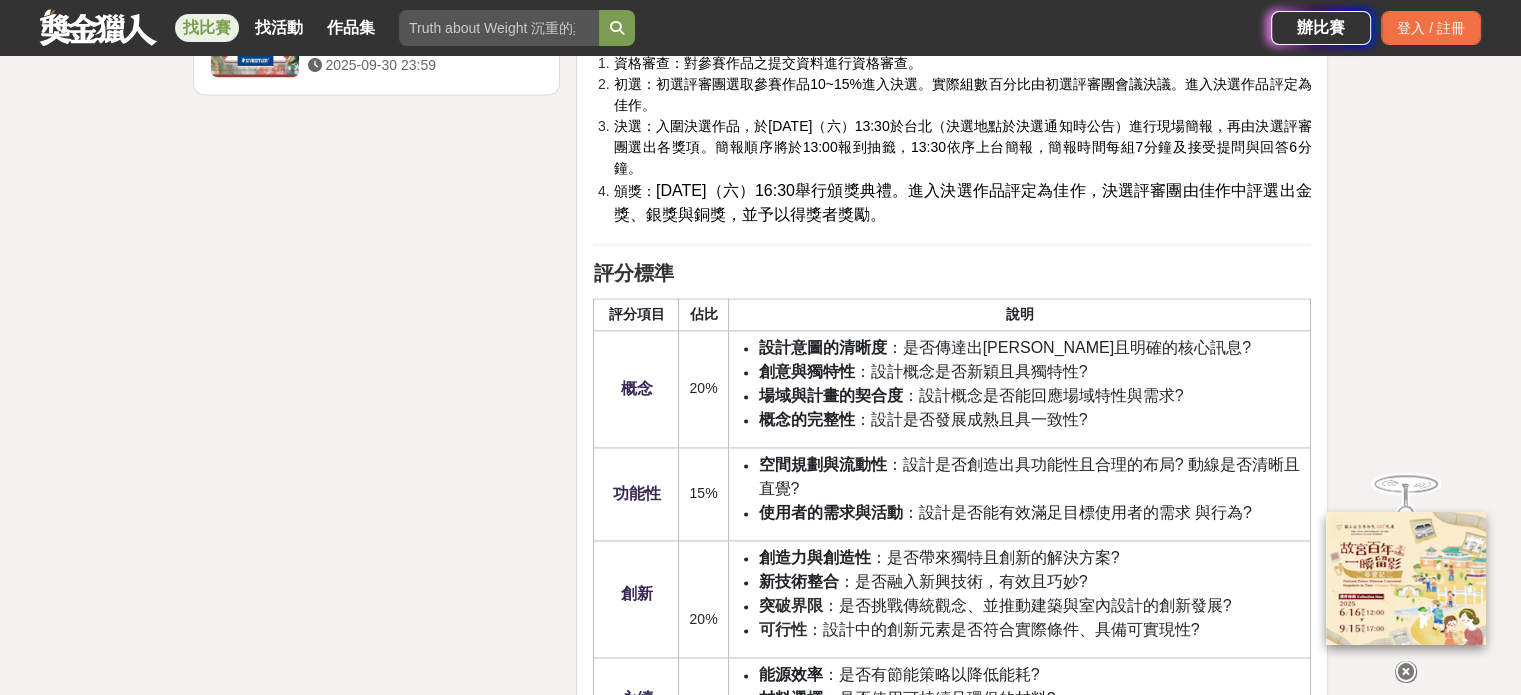 click on "設計意圖的清晰度 ：是否傳達出簡潔且明確的核心訊息? 創意與獨特性 ：設計概念是否新穎且具獨特性? 場域與計畫的契合度 ：設計概念是否能回應場域特性與需求?  概念的完整性 ：設計是否發展成熟且具一致性?" at bounding box center [1019, 388] 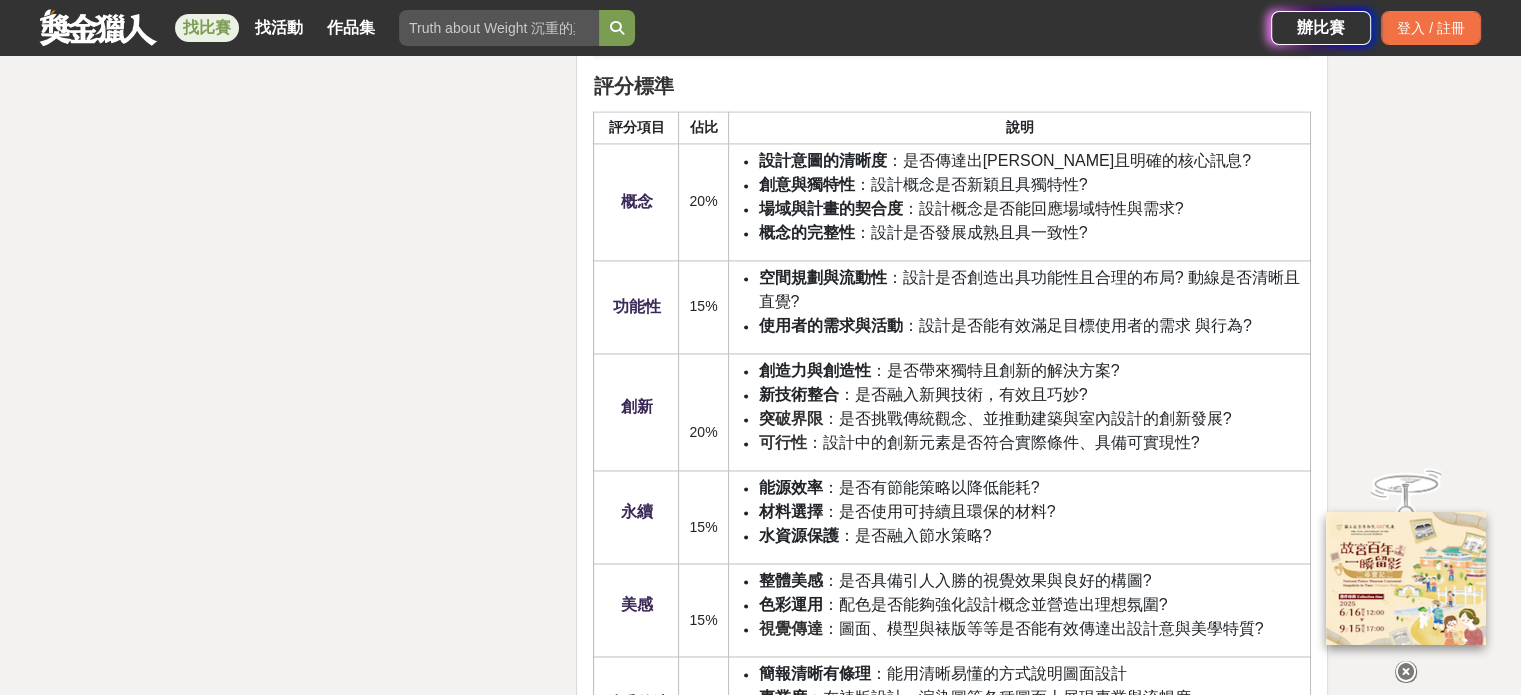 scroll, scrollTop: 3100, scrollLeft: 0, axis: vertical 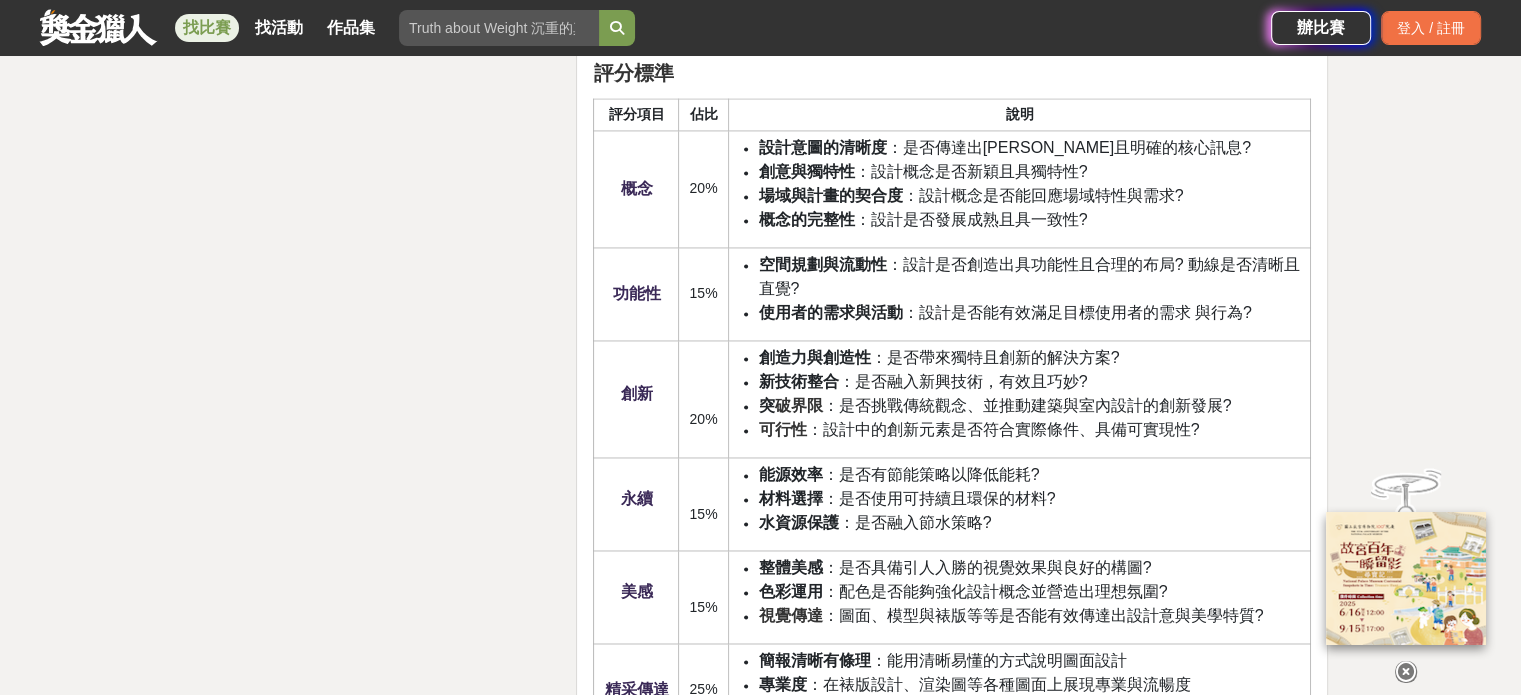 drag, startPoint x: 1224, startPoint y: 429, endPoint x: 1127, endPoint y: 390, distance: 104.54664 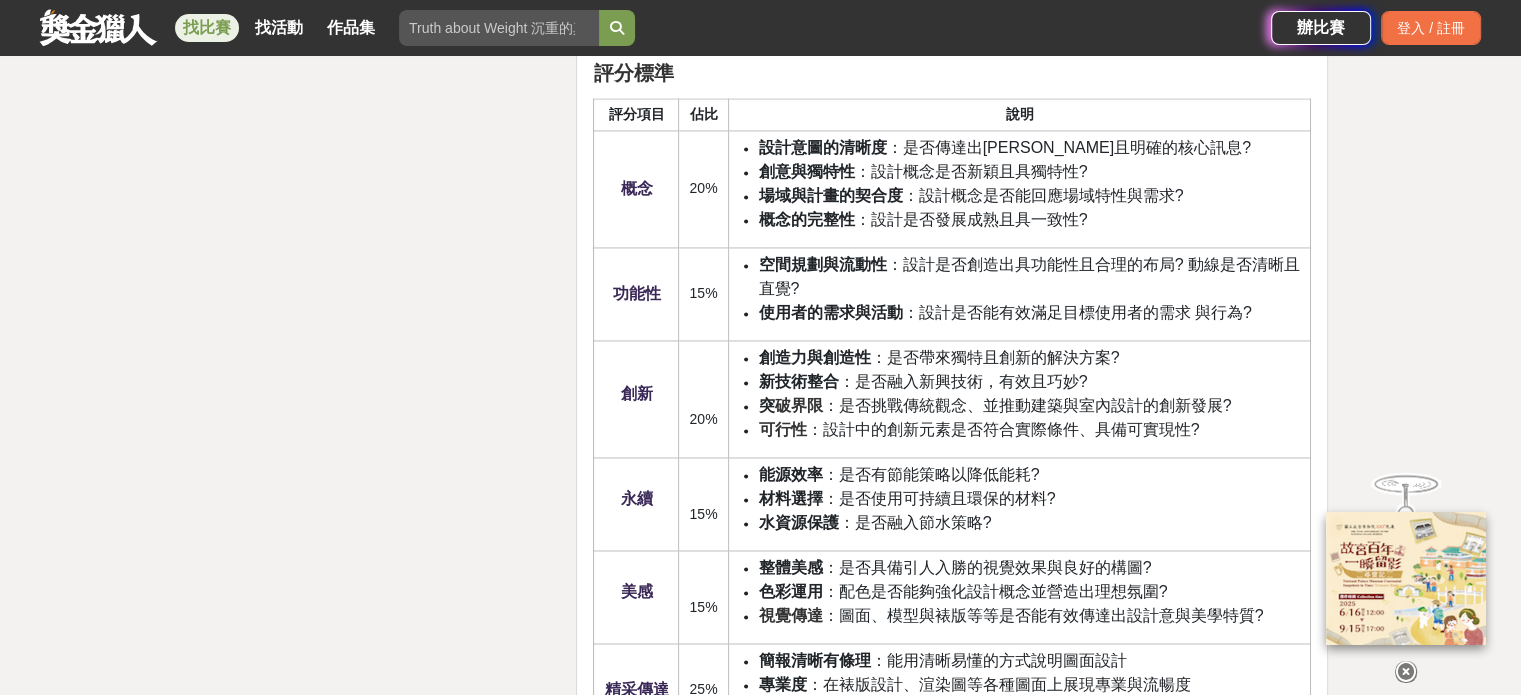 click on "新技術整合 ：是否融入新興技術，有效且巧妙?" at bounding box center [1030, 382] 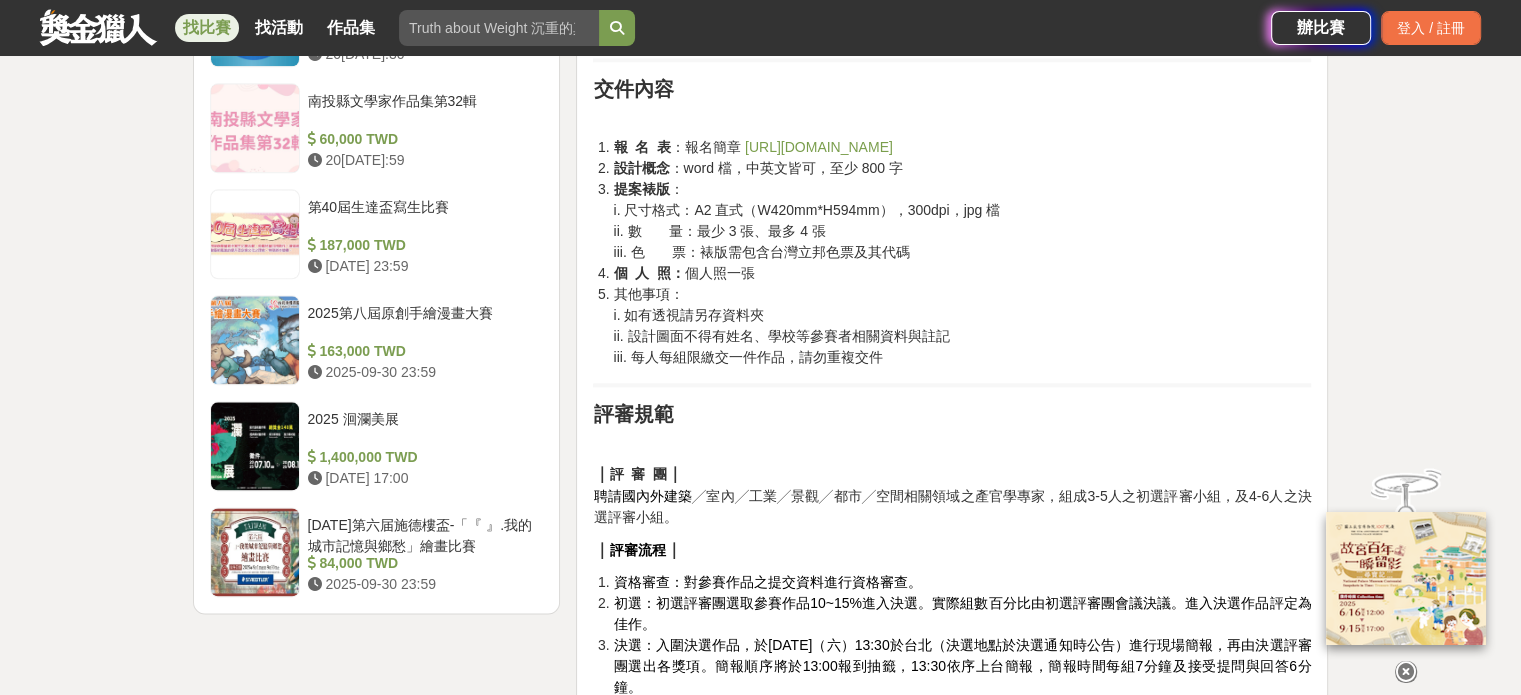 scroll, scrollTop: 2200, scrollLeft: 0, axis: vertical 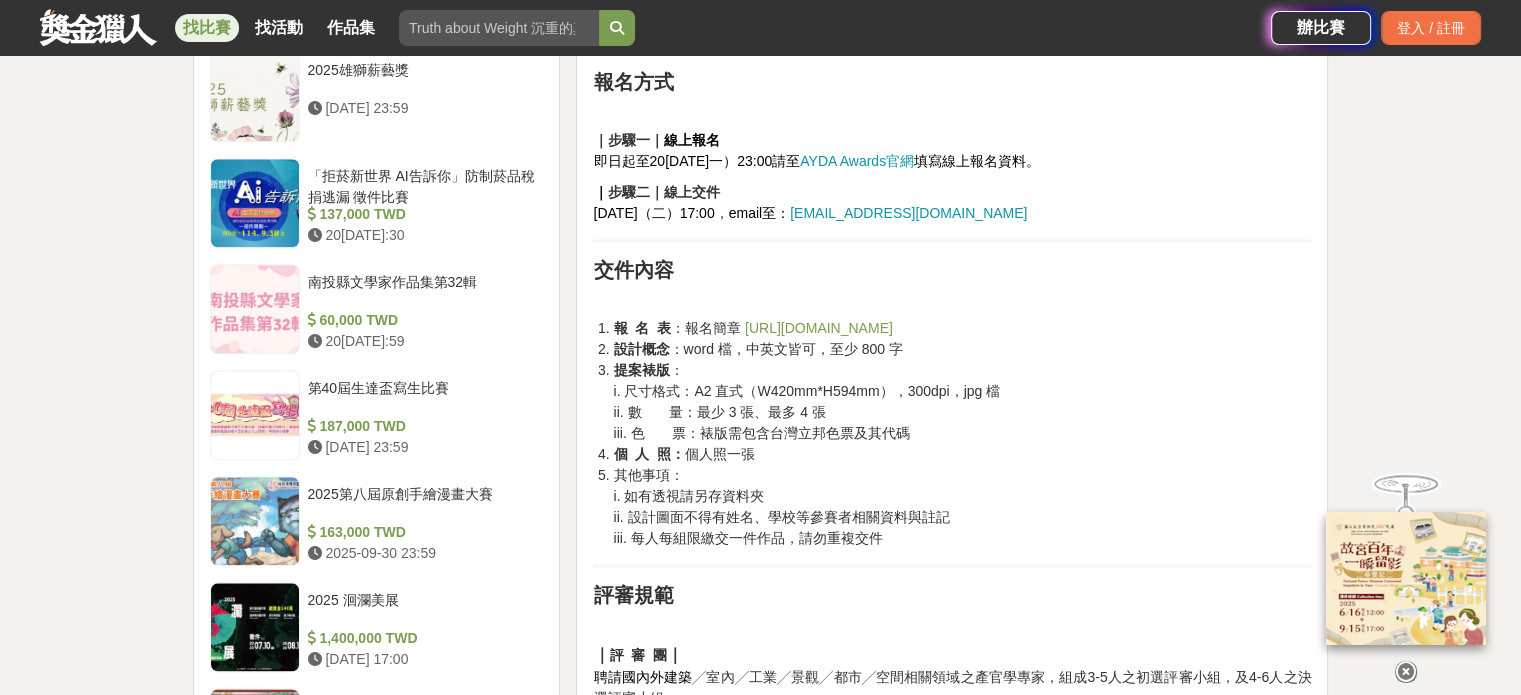drag, startPoint x: 1156, startPoint y: 483, endPoint x: 1027, endPoint y: 433, distance: 138.351 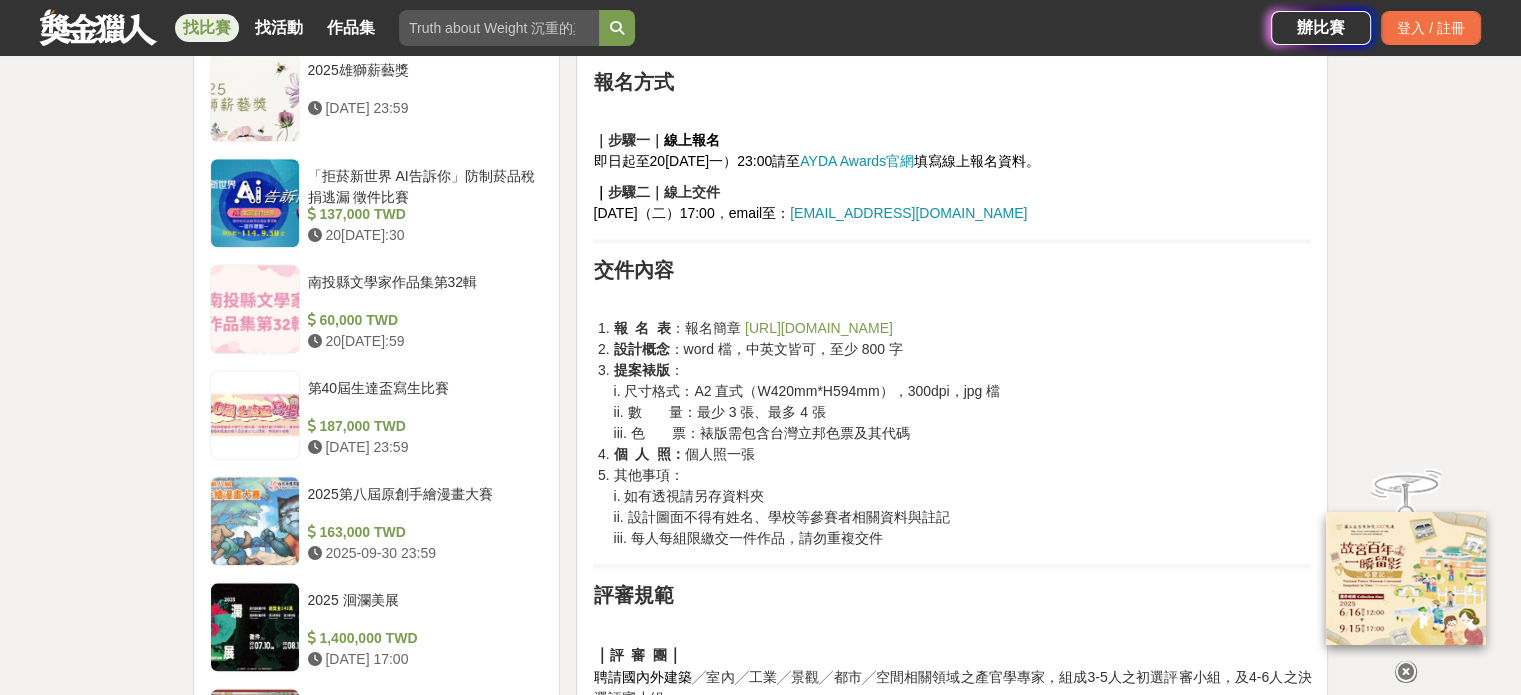 click on "提案裱版 ： i. 尺寸格式：A2 直式（W420mm*H594mm），300dpi，jpg 檔  ii. 數       量：最少 3 張、最多 4 張  iii. 色       票：裱版需包含台灣立邦色票及其代碼" at bounding box center [962, 402] 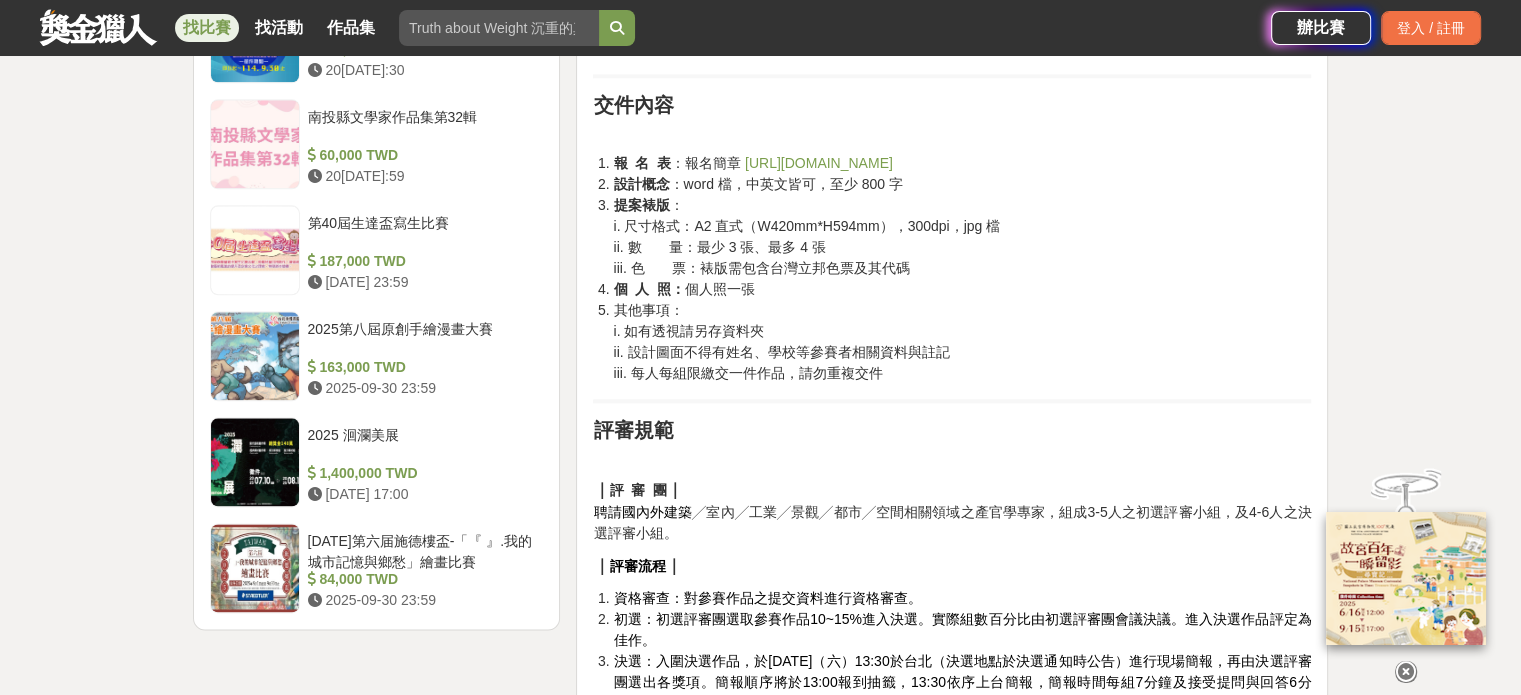 scroll, scrollTop: 2400, scrollLeft: 0, axis: vertical 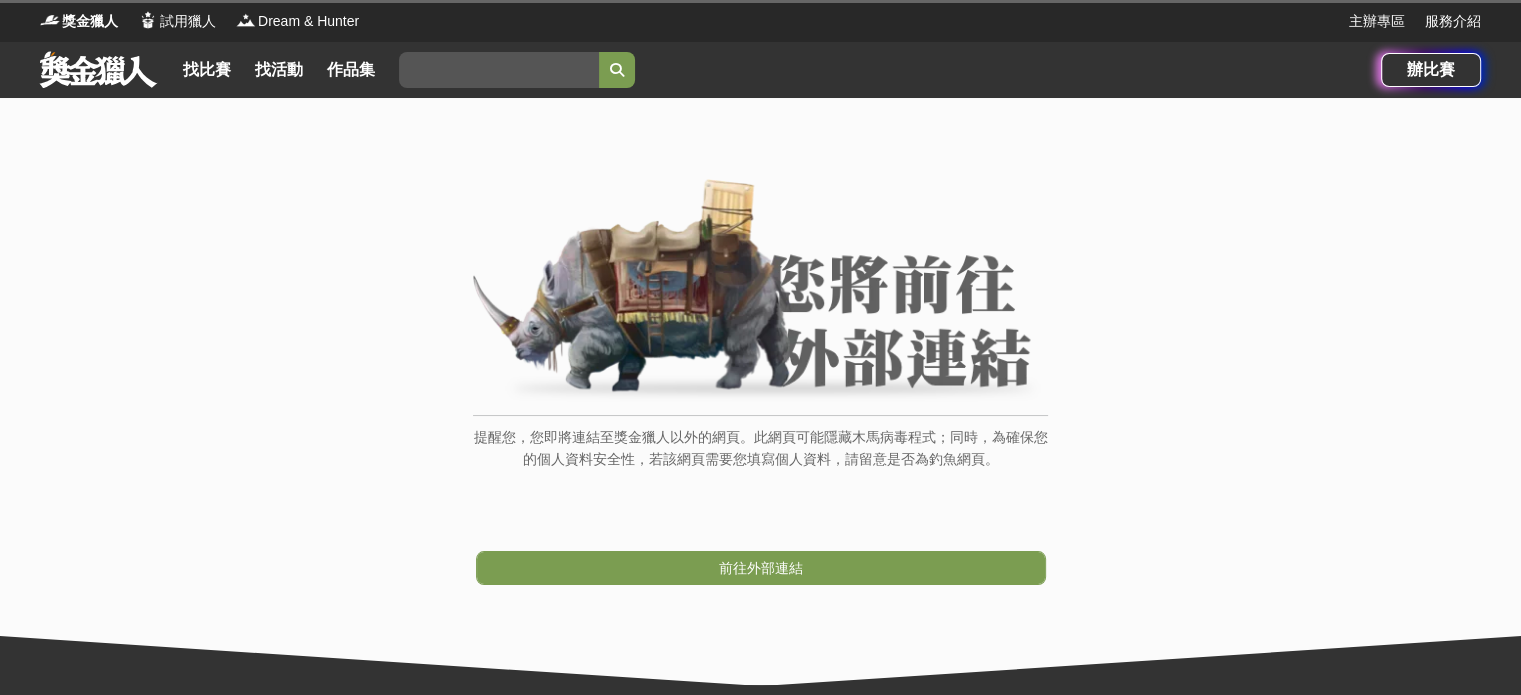 click on "前往外部連結" at bounding box center (761, 568) 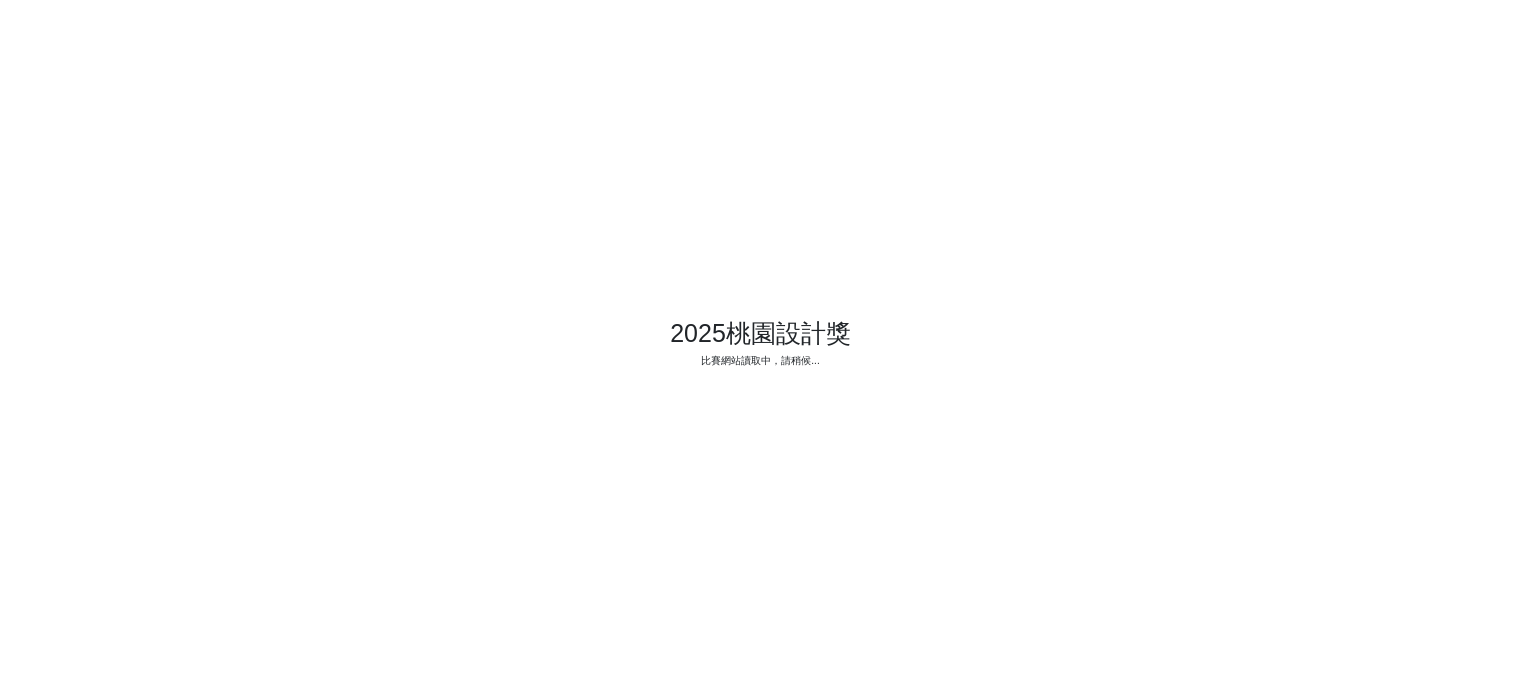 scroll, scrollTop: 0, scrollLeft: 0, axis: both 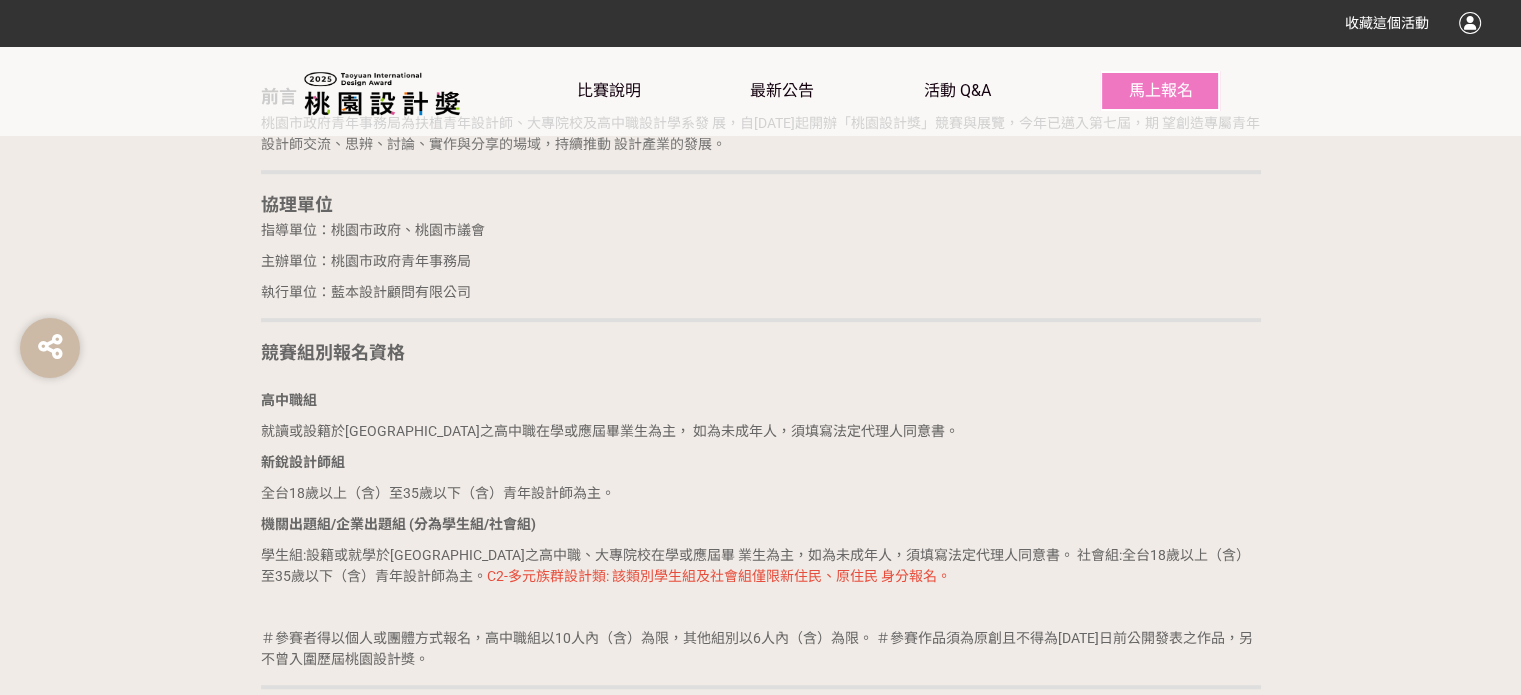 drag, startPoint x: 794, startPoint y: 530, endPoint x: 647, endPoint y: 473, distance: 157.6642 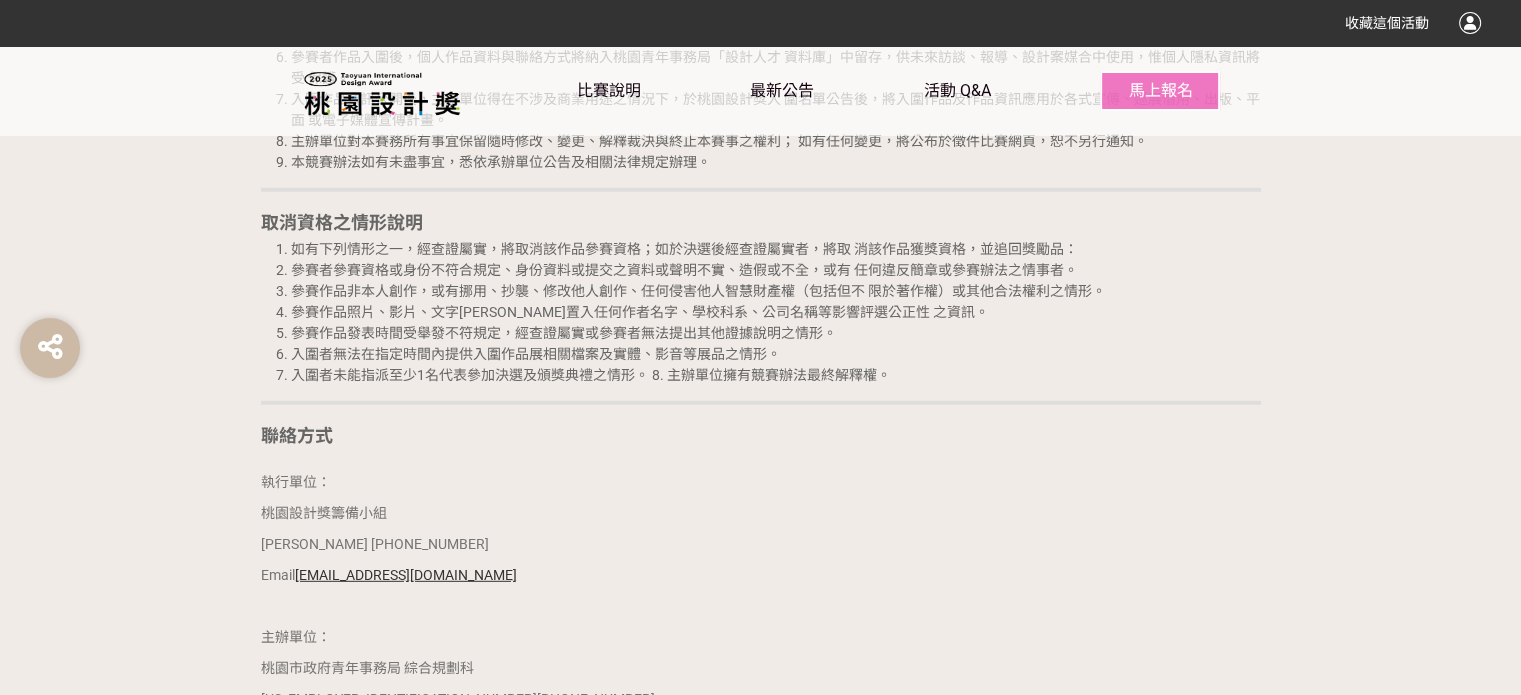 scroll, scrollTop: 5800, scrollLeft: 0, axis: vertical 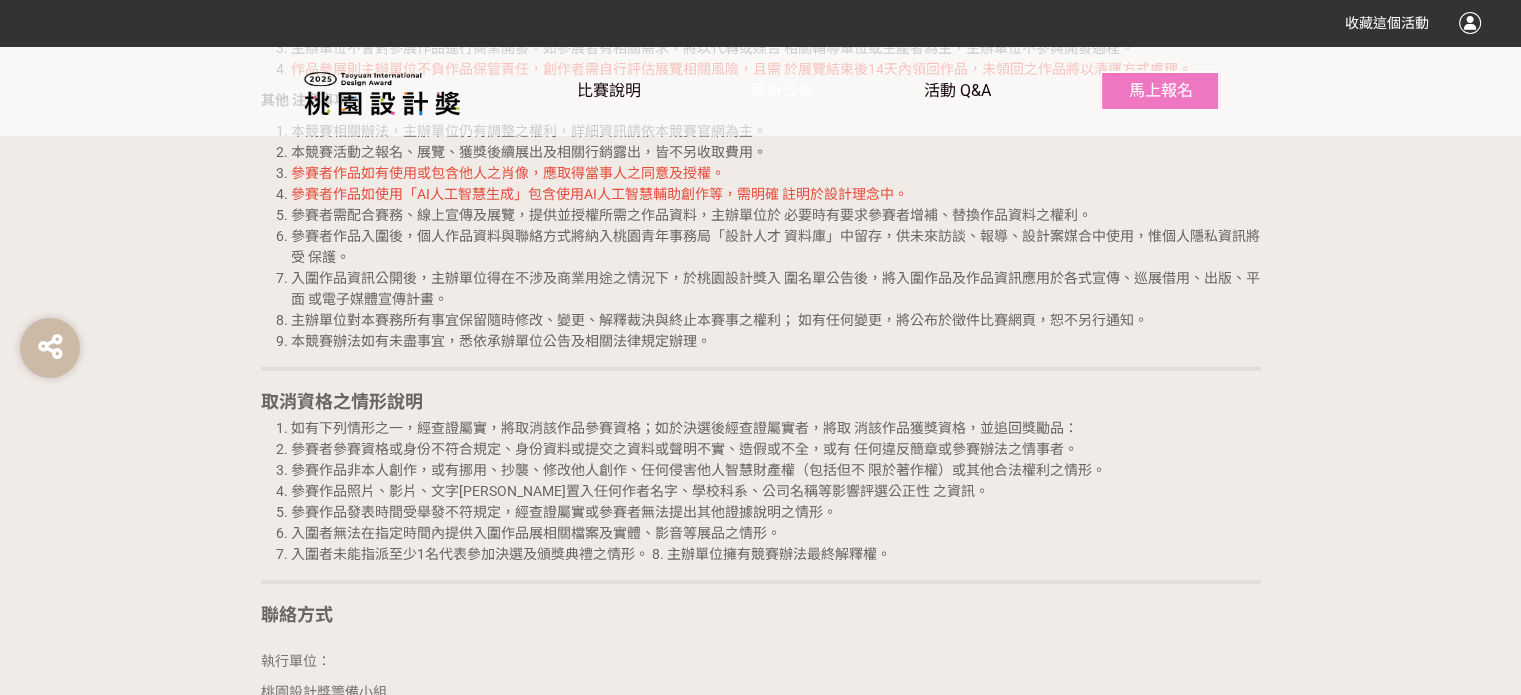click on "最新公告" at bounding box center [782, 90] 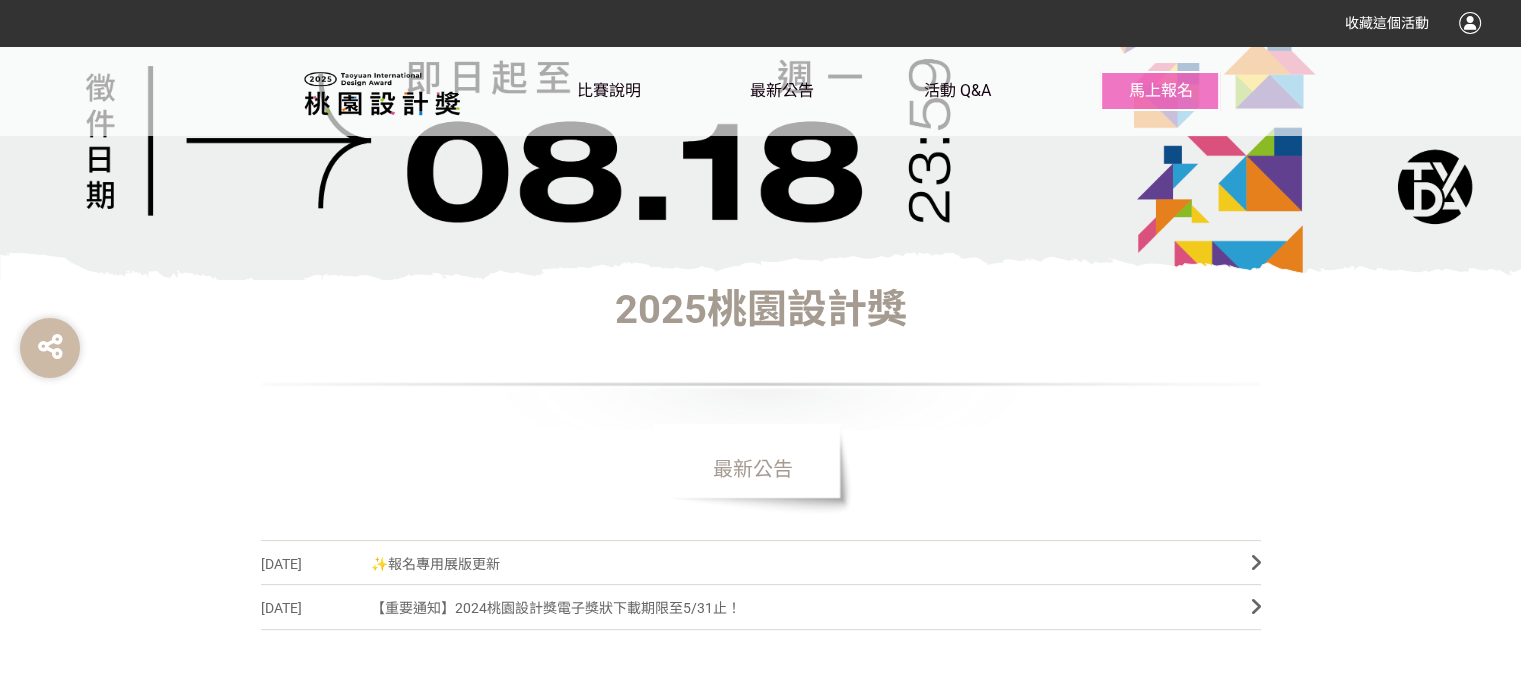 scroll, scrollTop: 400, scrollLeft: 0, axis: vertical 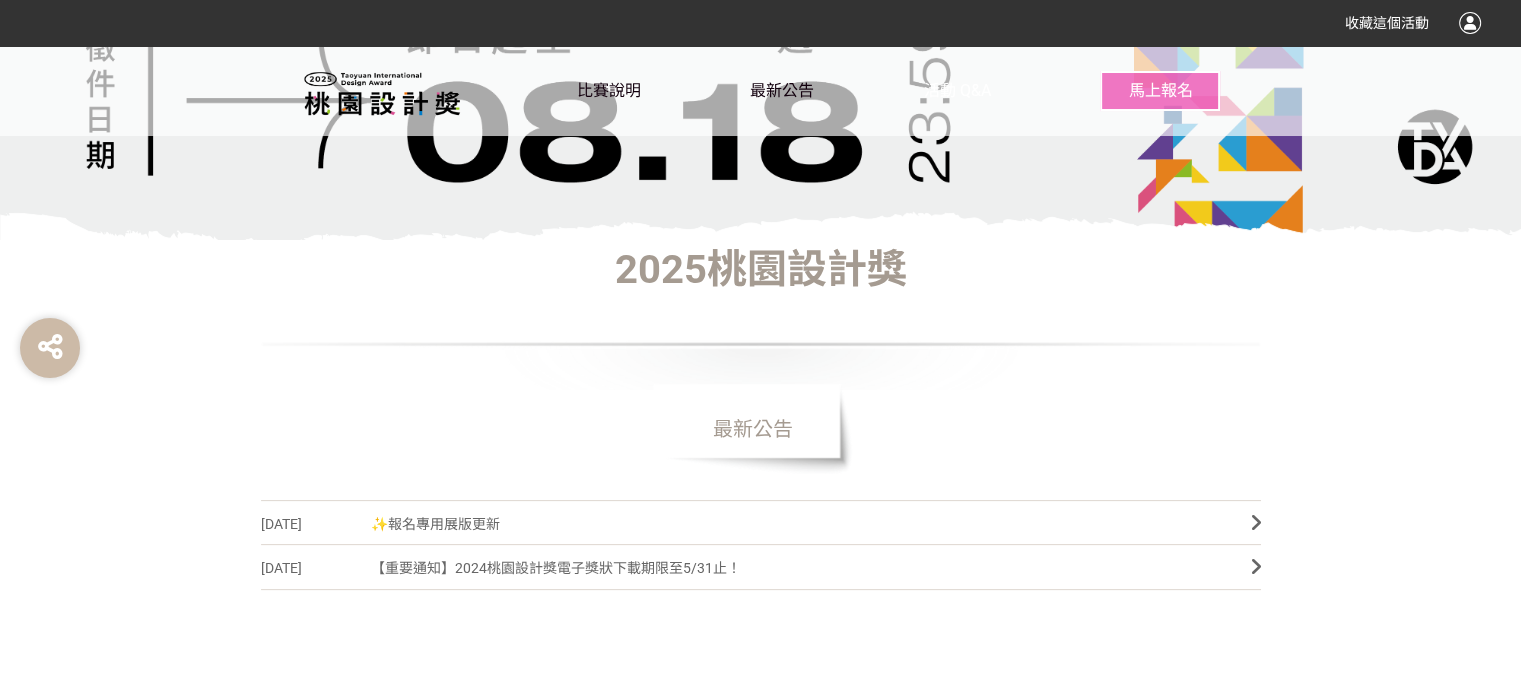 click on "活動 Q&A" at bounding box center (957, 90) 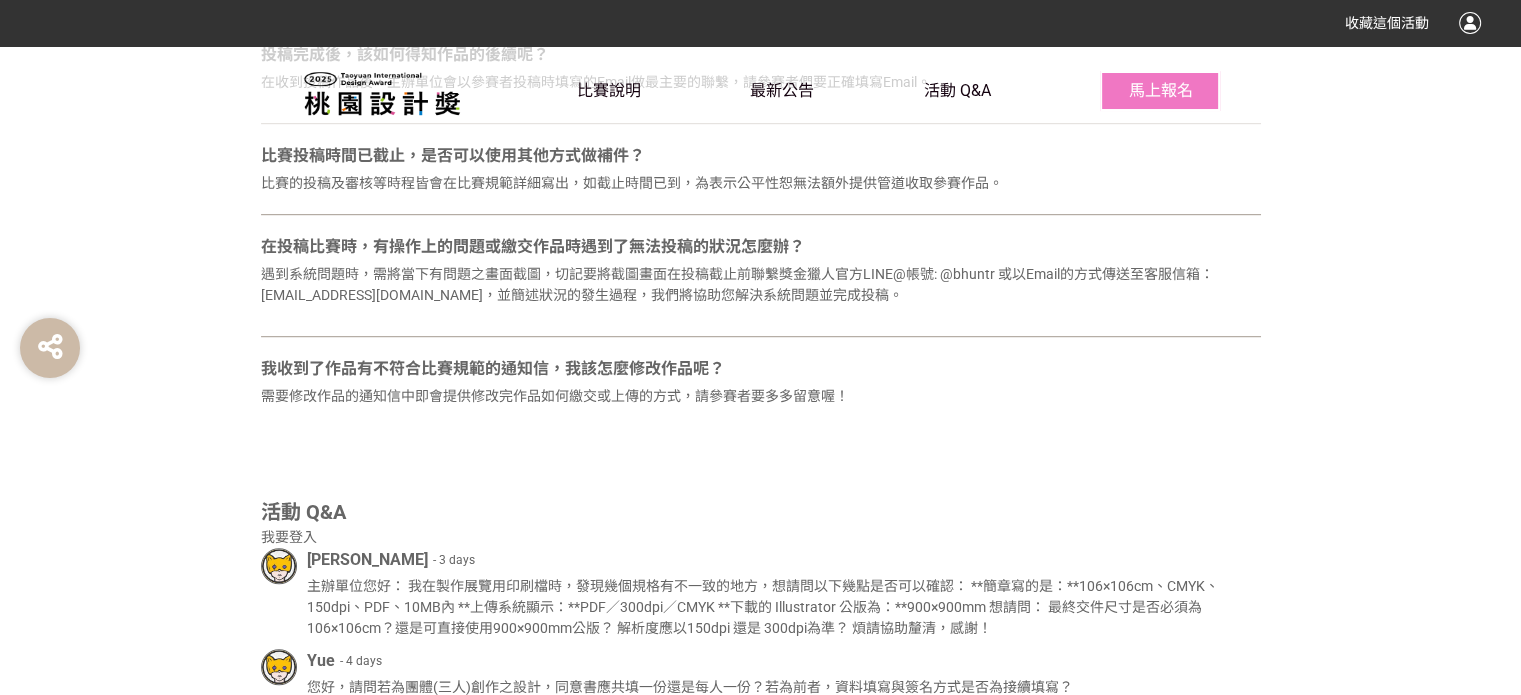 scroll, scrollTop: 1200, scrollLeft: 0, axis: vertical 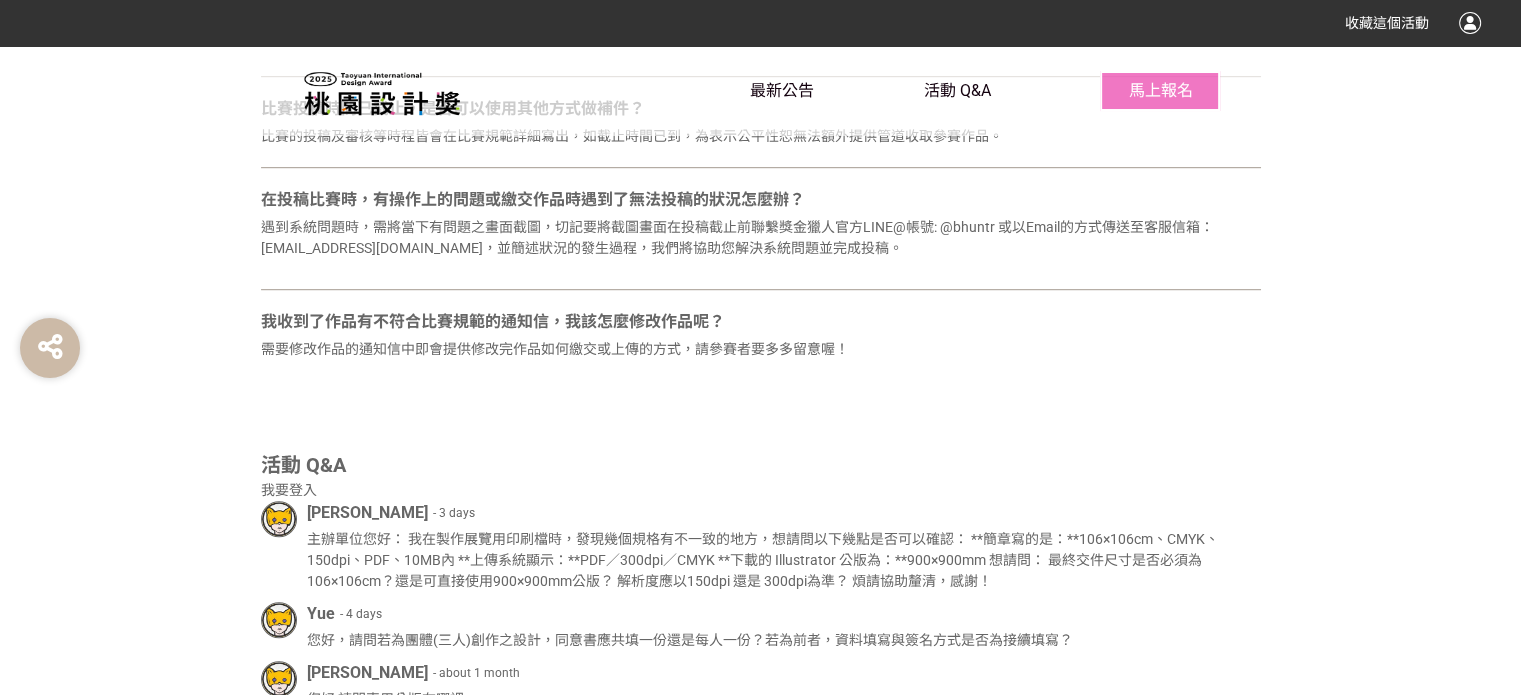 click on "比賽說明" 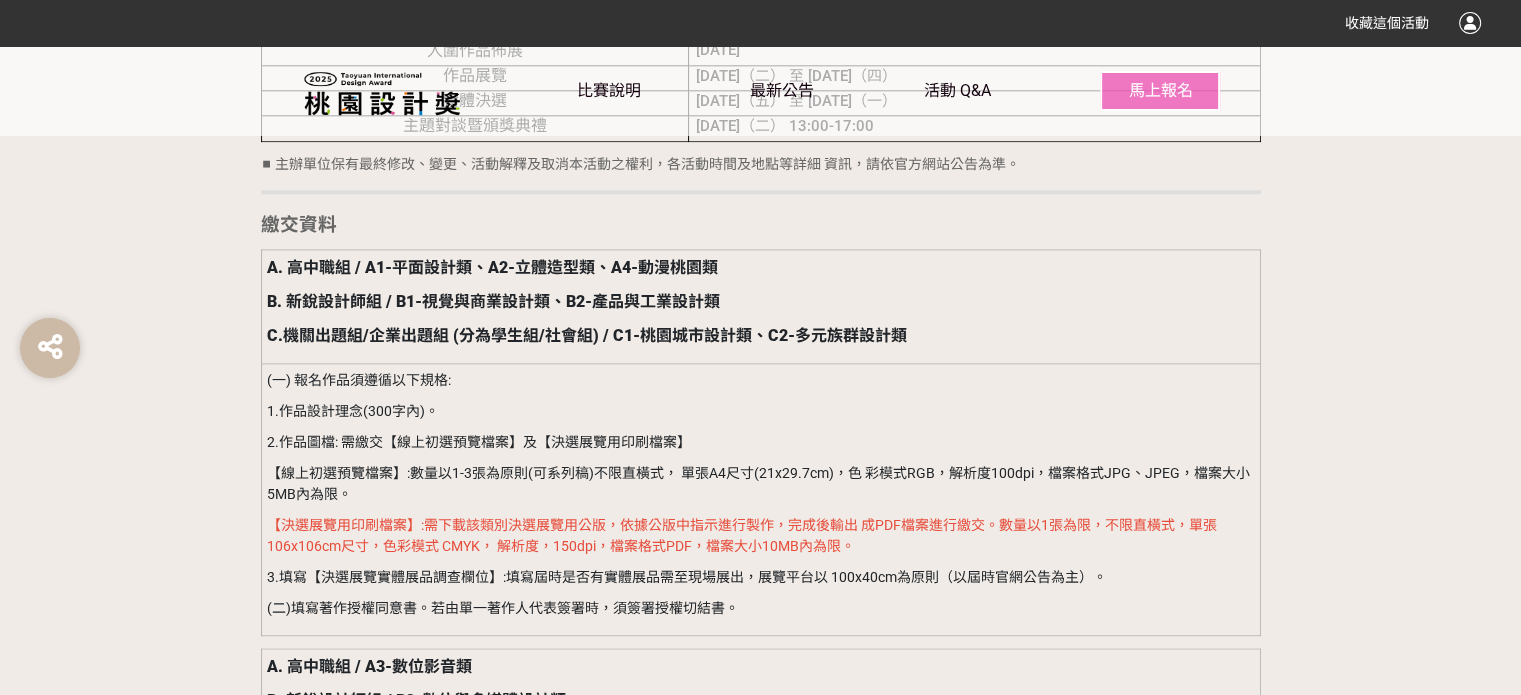 scroll, scrollTop: 2400, scrollLeft: 0, axis: vertical 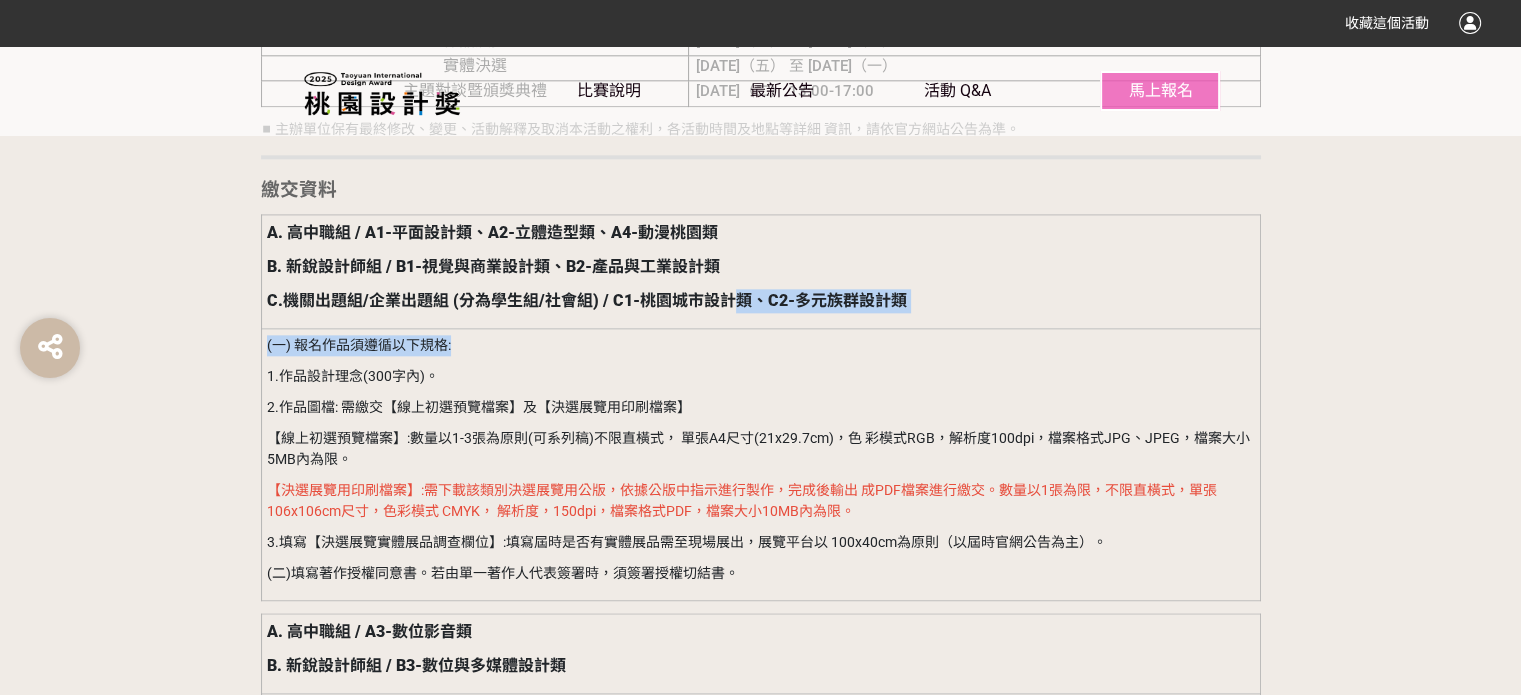 drag, startPoint x: 735, startPoint y: 309, endPoint x: 756, endPoint y: 340, distance: 37.44329 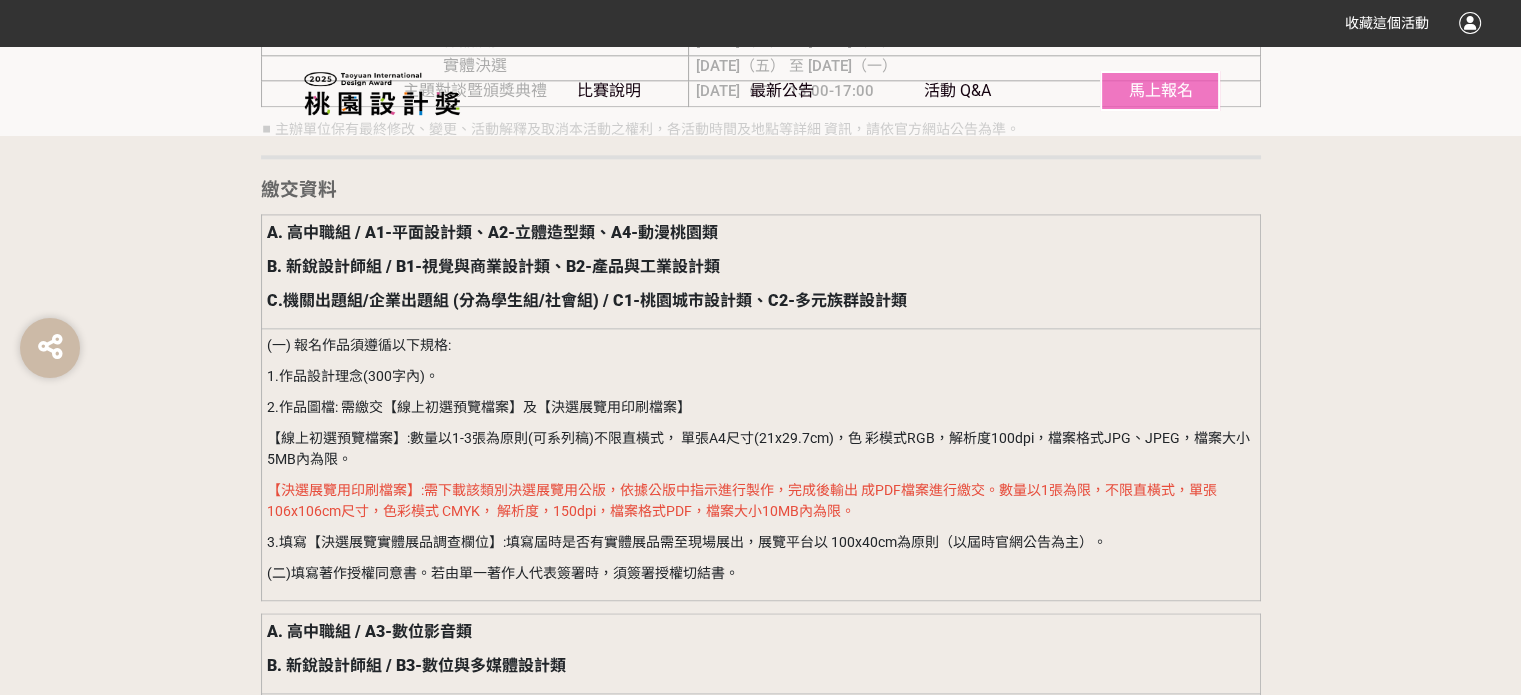 click on "C.機關出題組/企業出題組 (分為學生組/社會組) / C1-桃園城市設計類、C2-多元族群設計類" at bounding box center [587, 300] 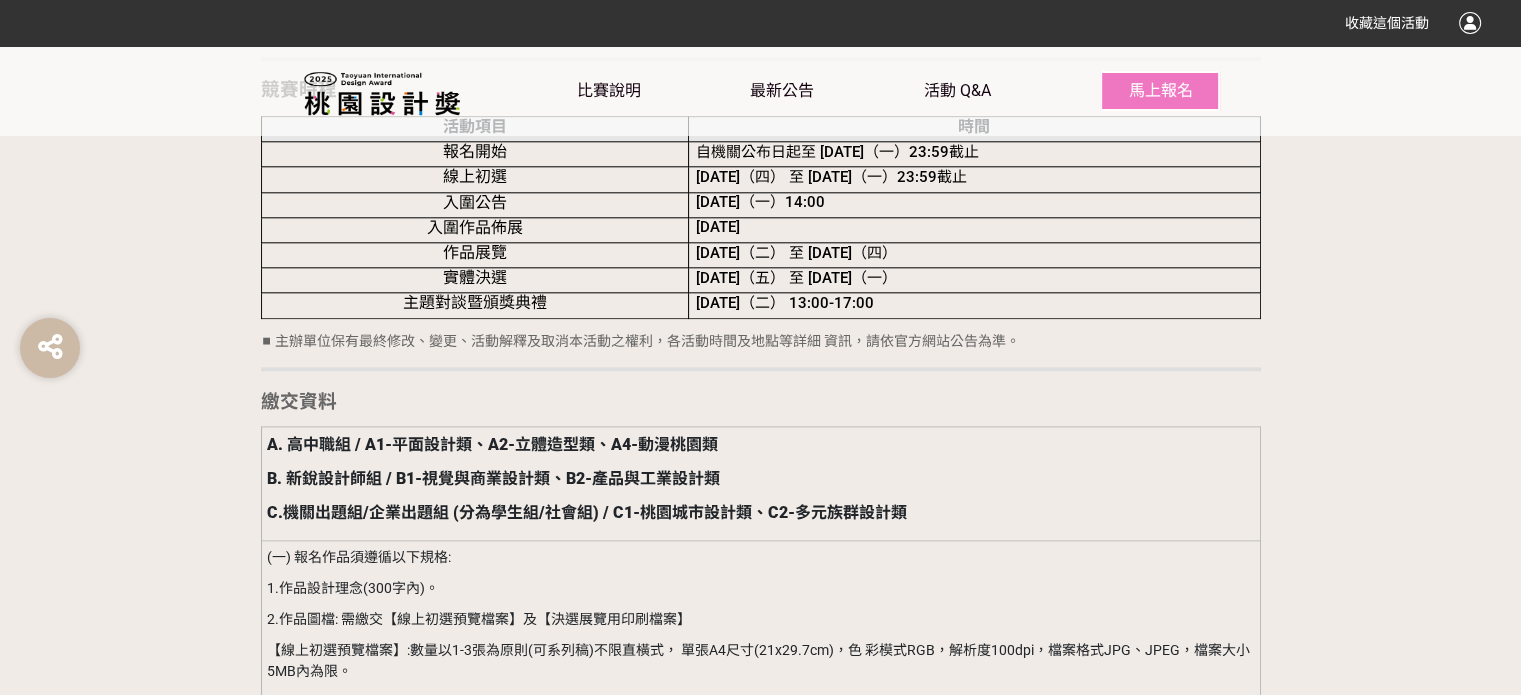 scroll, scrollTop: 2100, scrollLeft: 0, axis: vertical 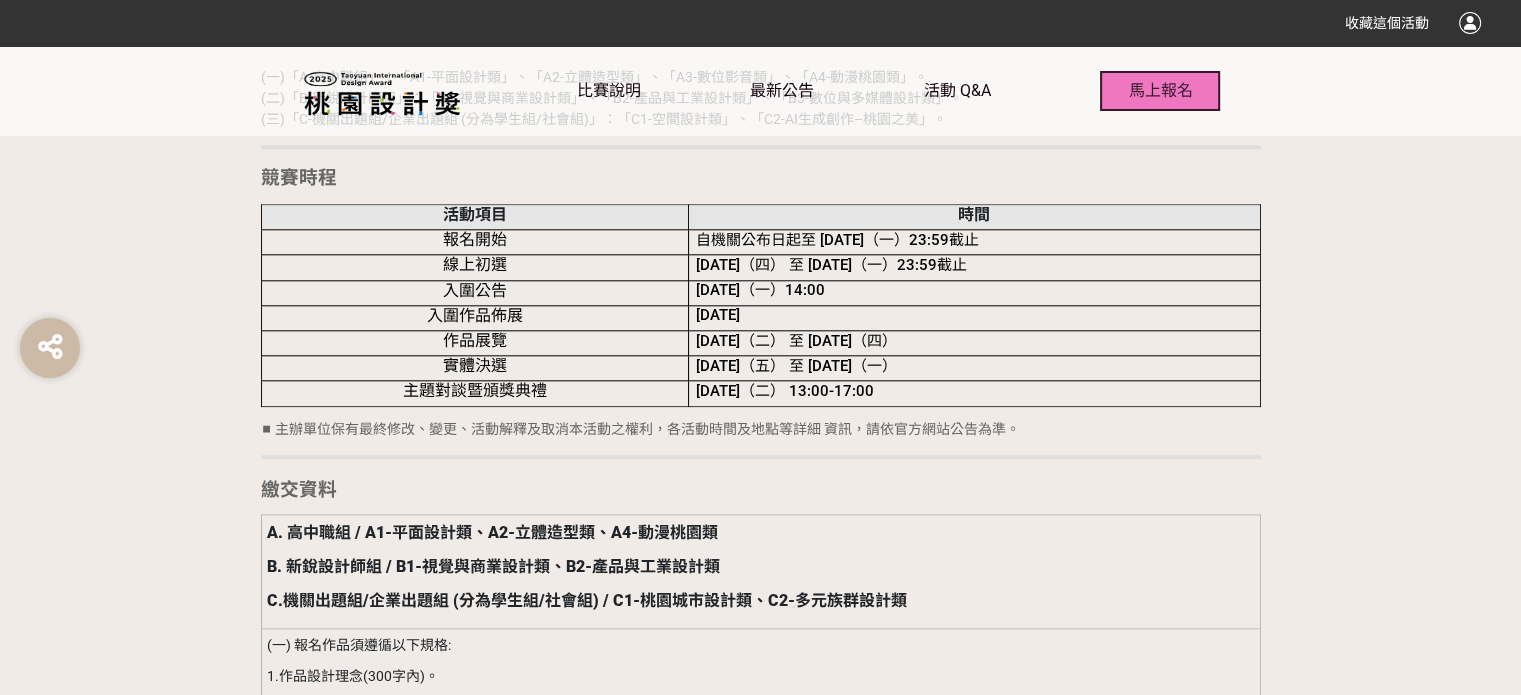 click on "馬上報名" at bounding box center [1160, 90] 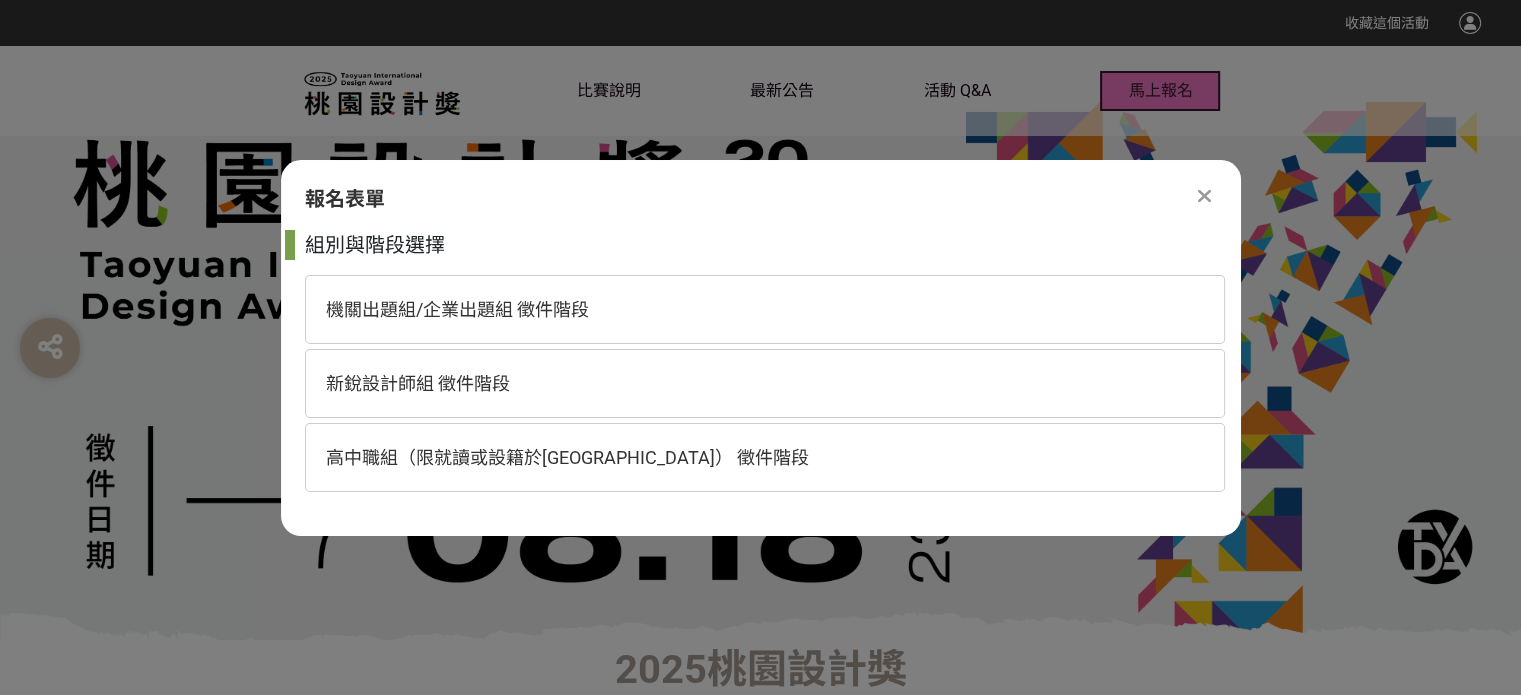 scroll, scrollTop: 0, scrollLeft: 0, axis: both 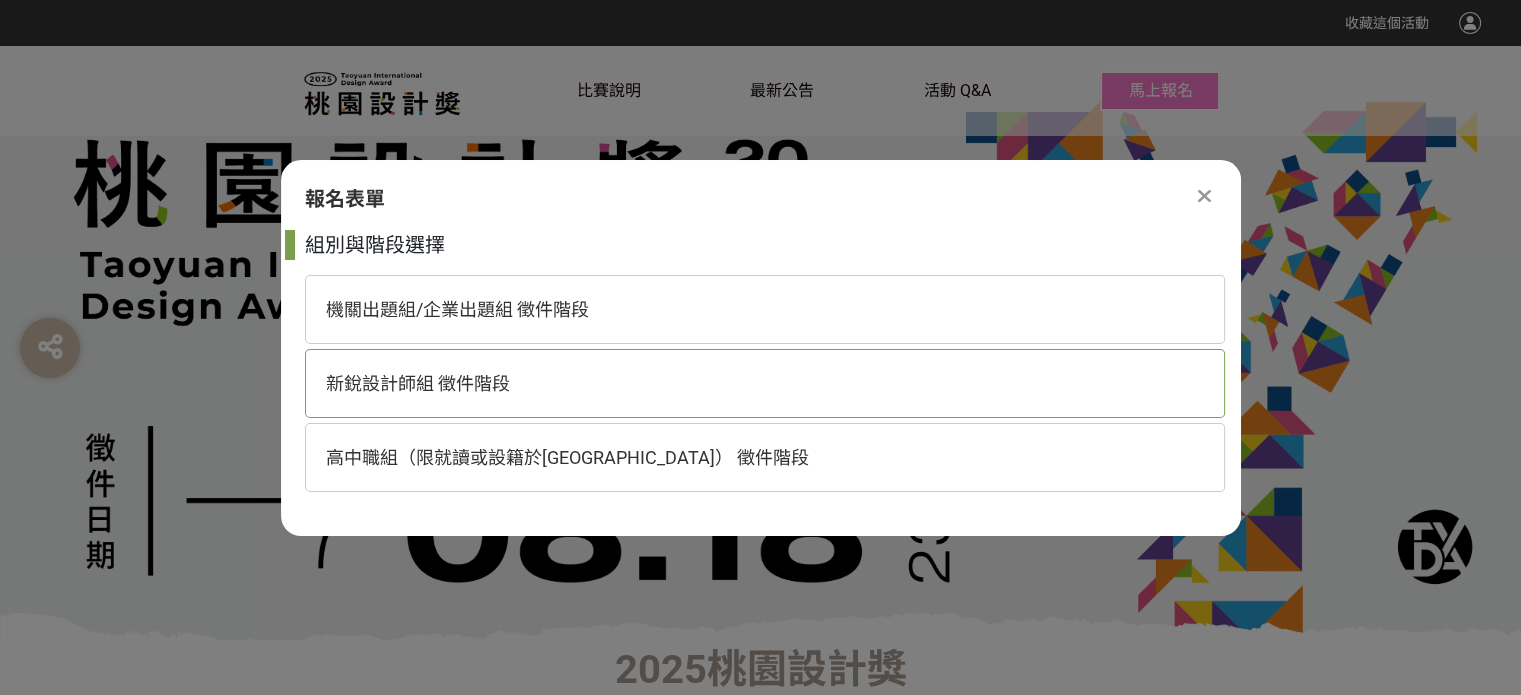 click on "新銳設計師組 徵件階段" at bounding box center (765, 383) 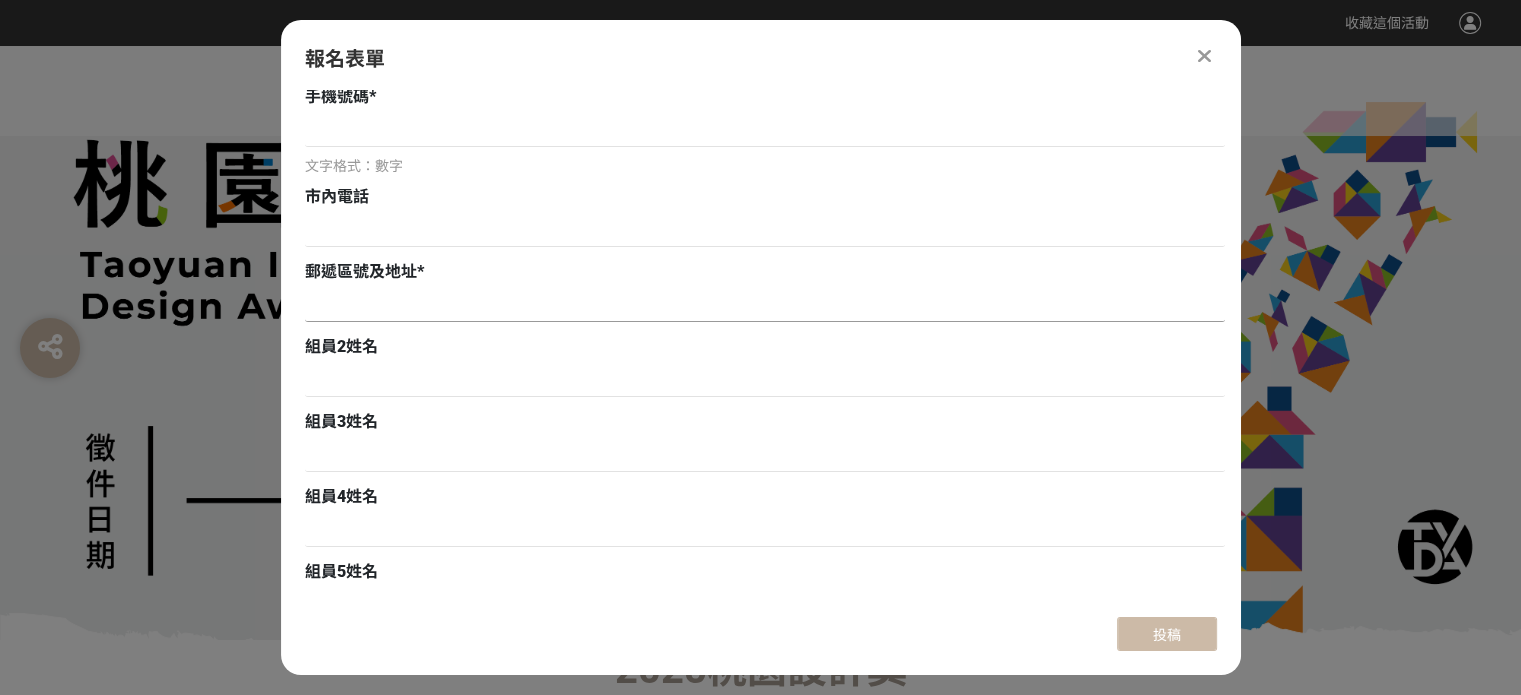 scroll, scrollTop: 500, scrollLeft: 0, axis: vertical 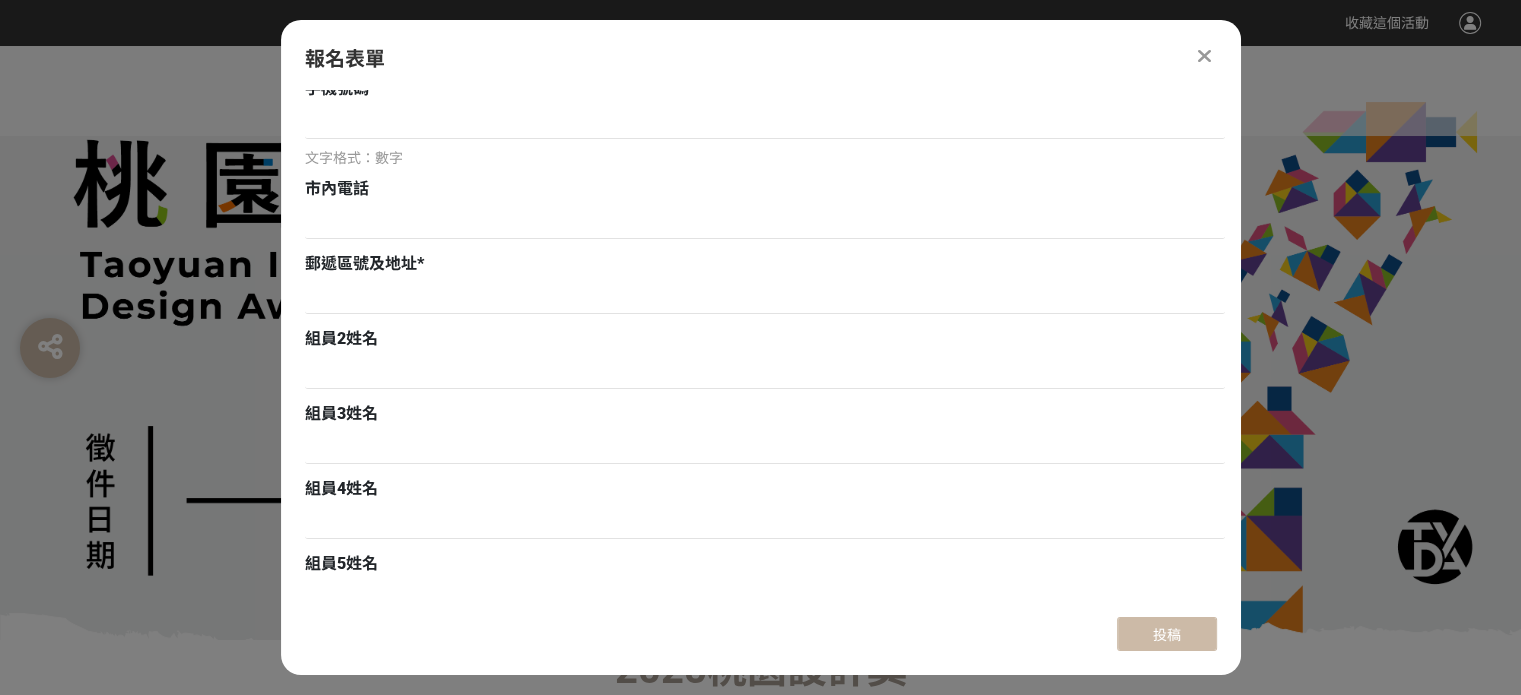click at bounding box center [1204, 56] 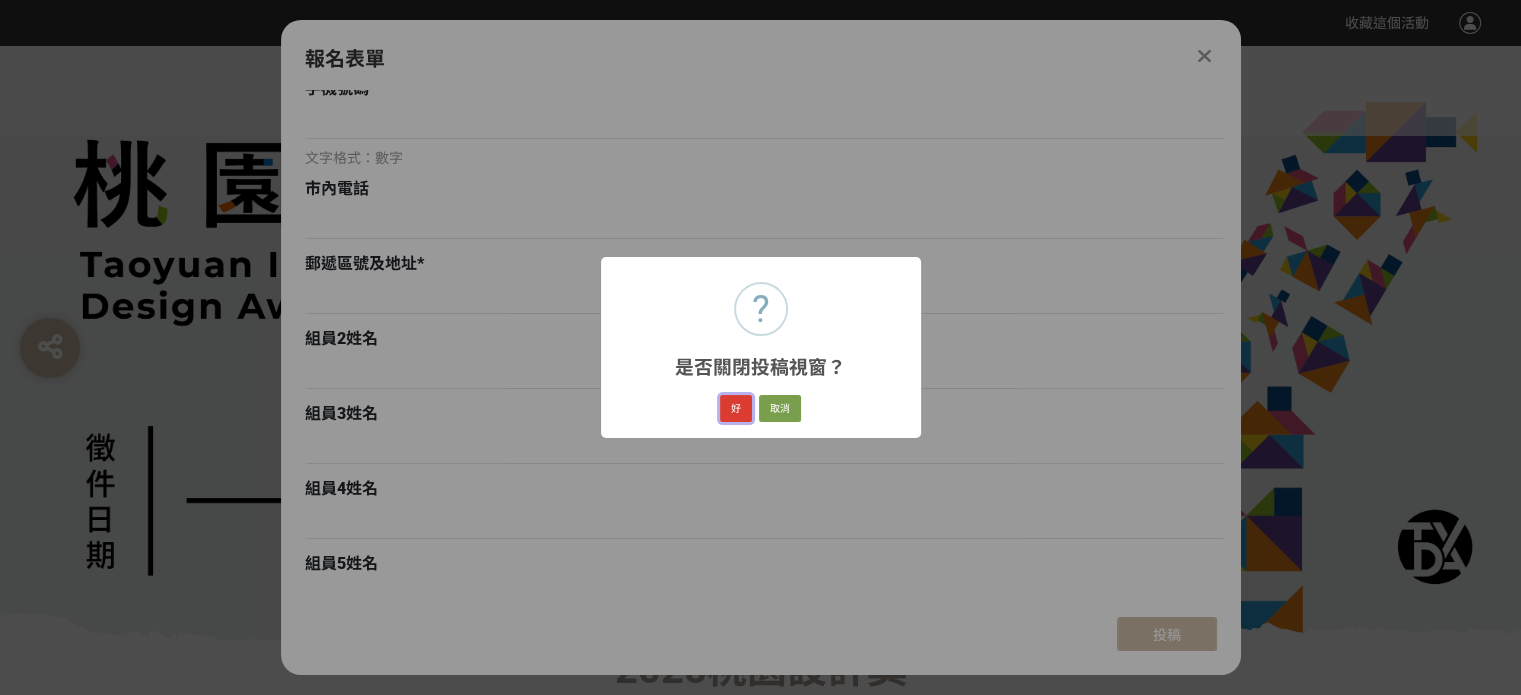 click on "好" at bounding box center [736, 409] 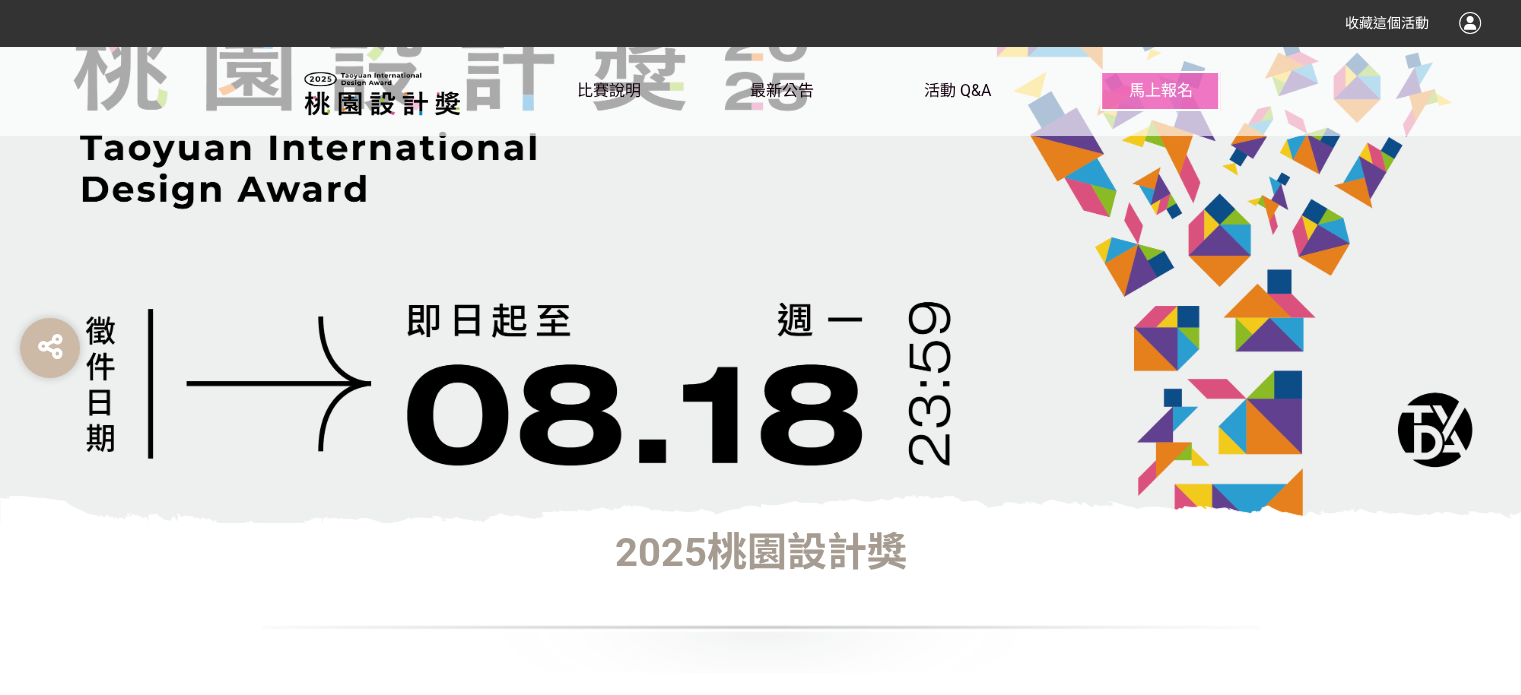 scroll, scrollTop: 245, scrollLeft: 0, axis: vertical 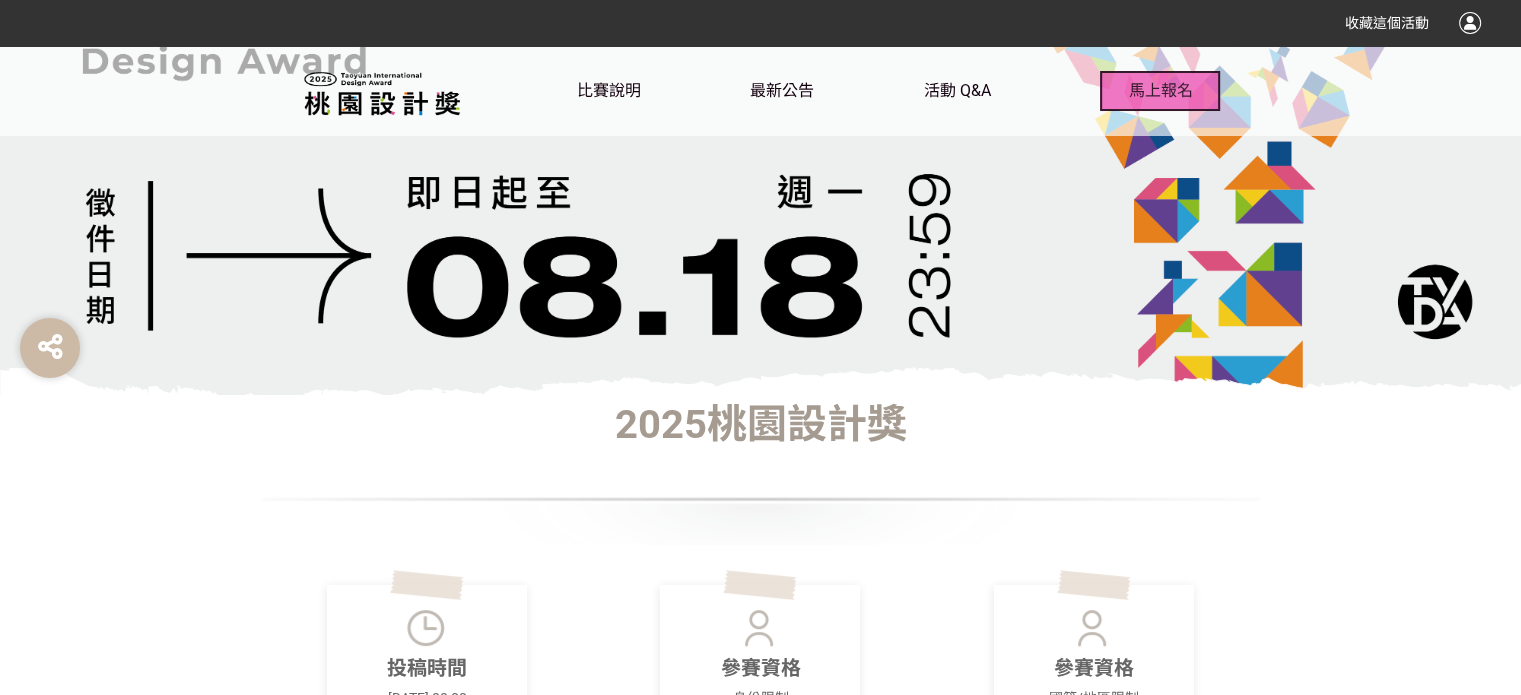 click on "比賽說明 最新公告 活動 Q&A 馬上報名" at bounding box center (899, 91) 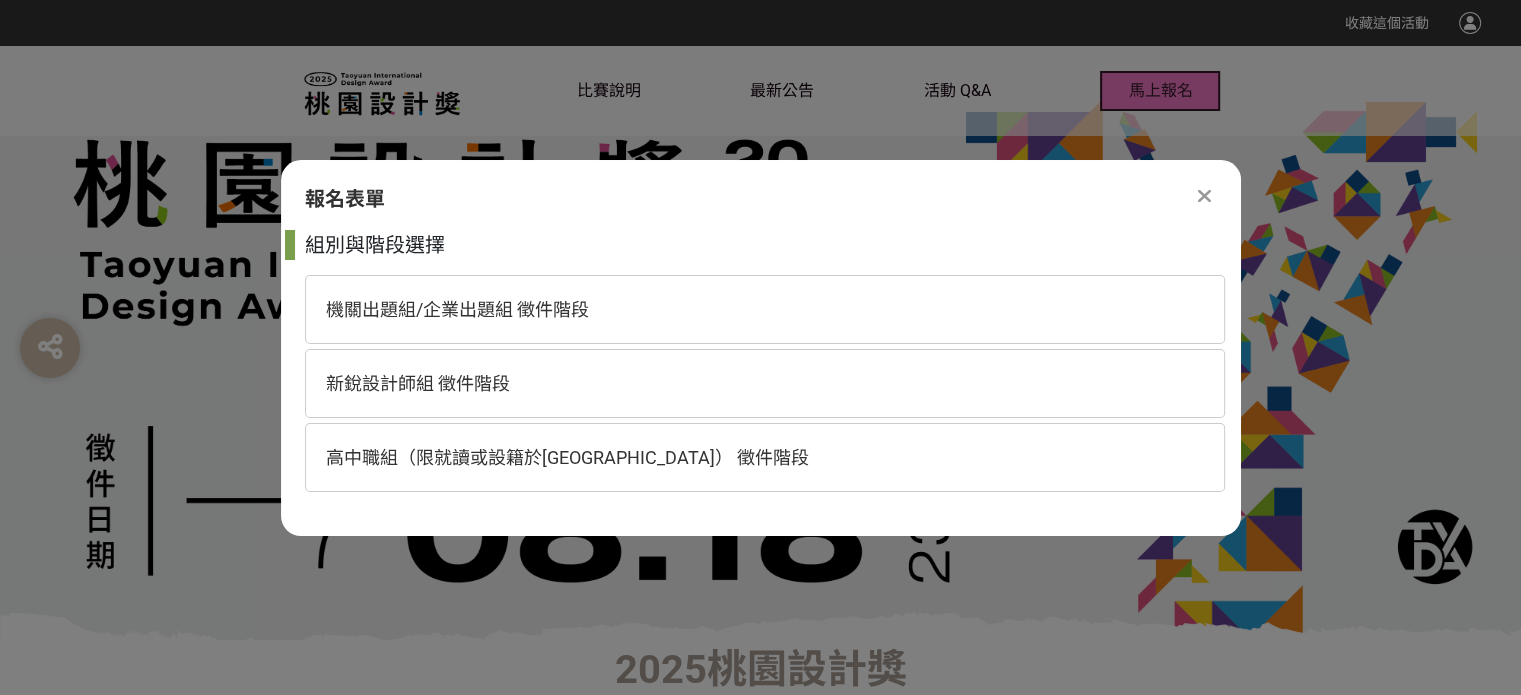 scroll, scrollTop: 0, scrollLeft: 0, axis: both 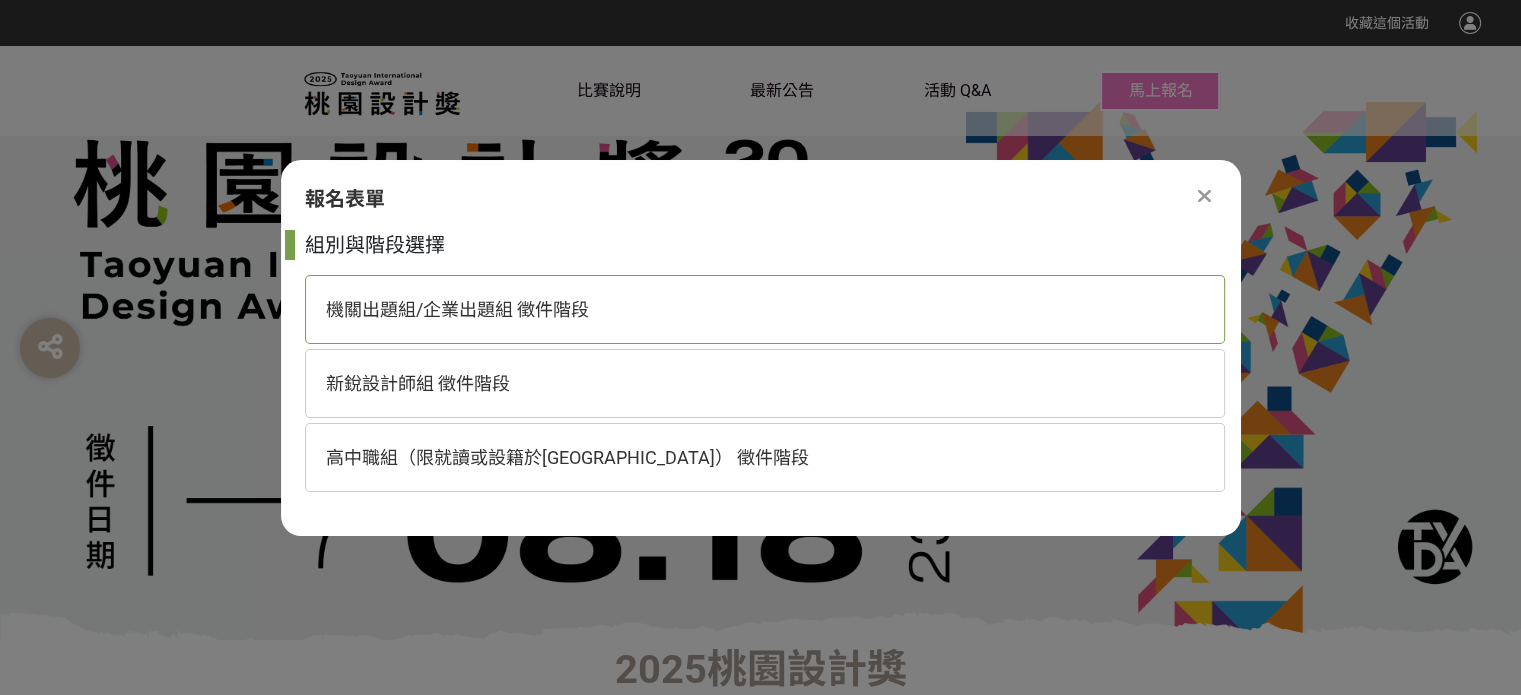 click on "機關出題組/企業出題組 徵件階段" at bounding box center (457, 309) 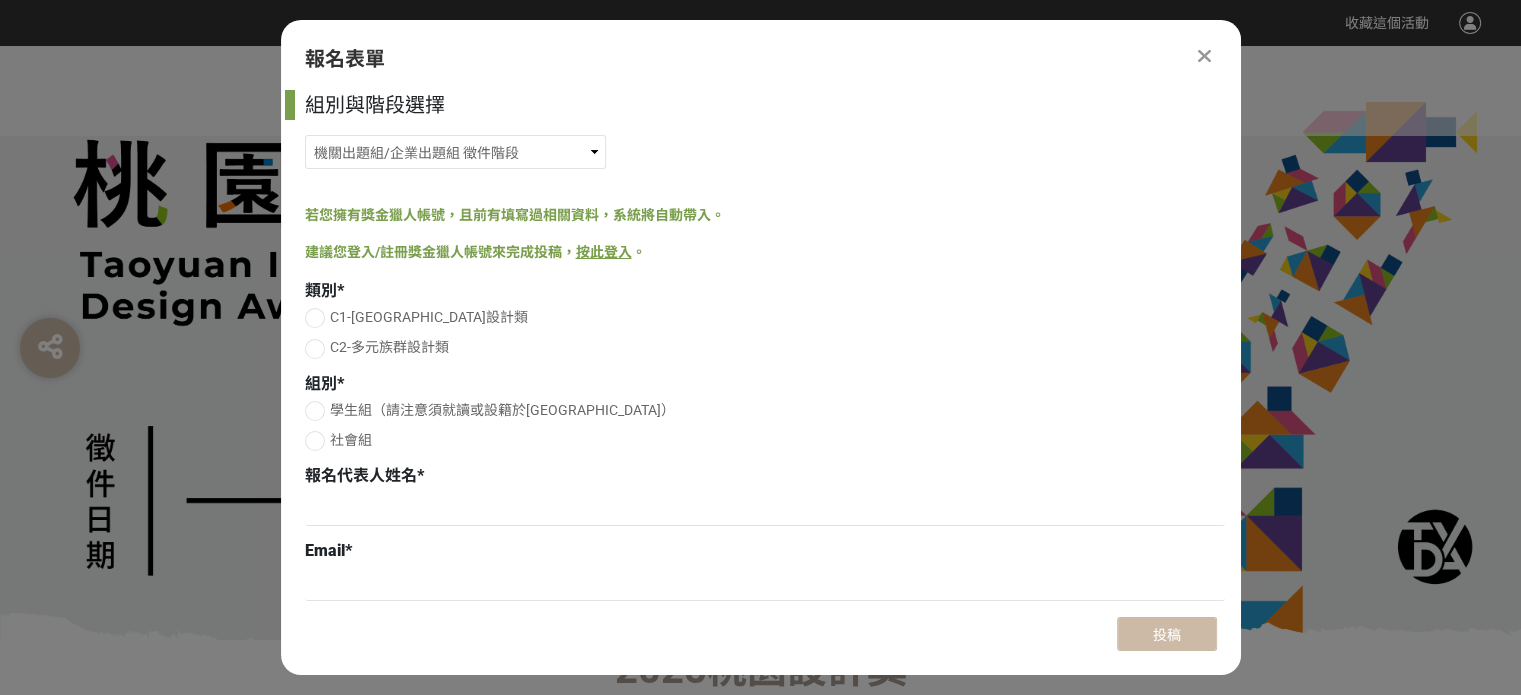 click on "C1-桃園城市設計類" at bounding box center [765, 317] 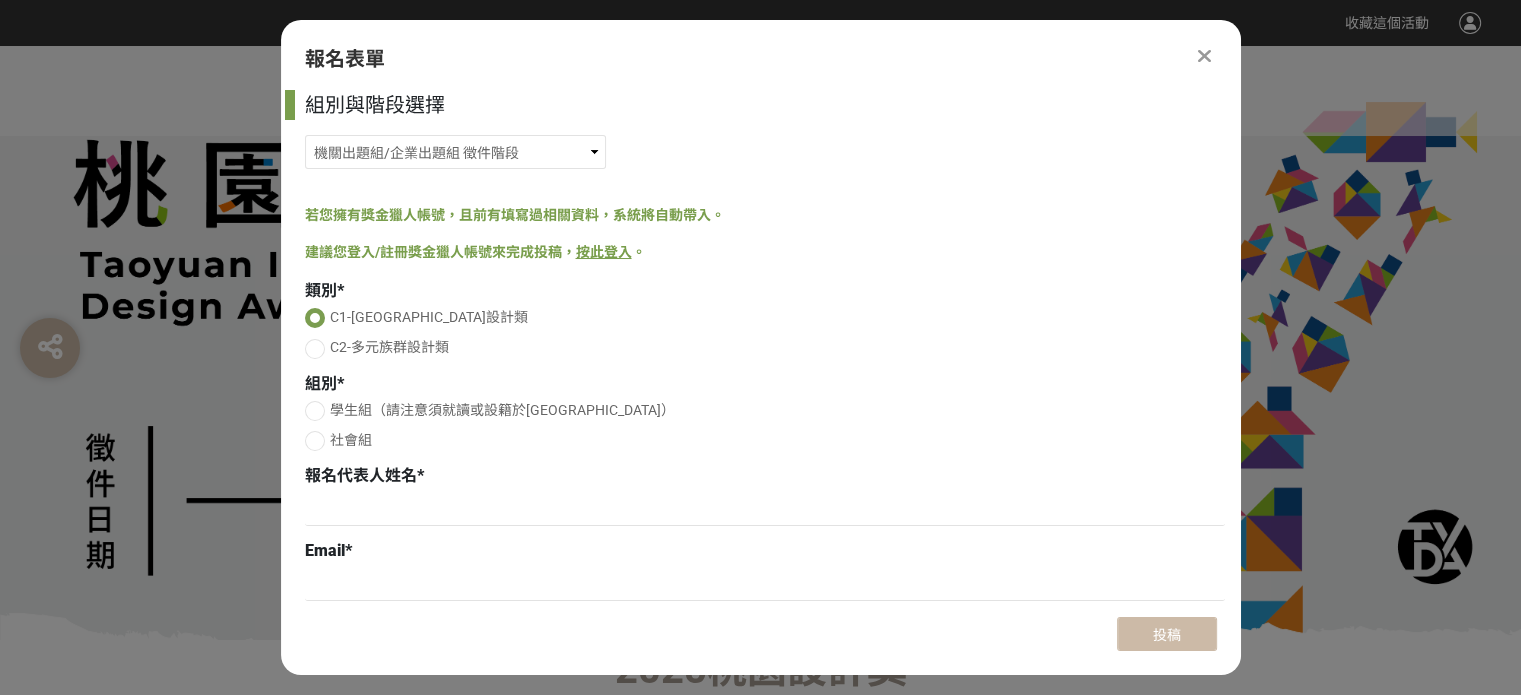 click on "組別與階段選擇 機關出題組/企業出題組 徵件階段 新銳設計師組 徵件階段 高中職組（限就讀或設籍於桃園市） 徵件階段 若您擁有獎金獵人帳號，且前有填寫過相關資料，系統將自動帶入。 建議您登入/註冊獎金獵人帳號來完成投稿， 按此登入 。 類別 * C1-桃園城市設計類 C2-多元族群設計類 組別 * 學生組（請注意須就讀或設籍於桃園市） 社會組 報名代表人姓名 * Email * 文字格式：電子郵件 手機號碼 * 文字格式：數字 市內電話 郵遞區號及地址 * 組員2姓名 組員3姓名 組員4姓名 組員5姓名 組員6姓名 指導老師姓名 服務單位或學校 * 請填寫服務單位或學校（包含系所）全銜，將會使用於獎狀上。 作品標題 * 作品理念及說明 * 0 個字元 最大長度：300
字元 作品圖上傳1 * 確認上傳 取消 旋轉圖片 選擇檔案 檔案大小限制：5 MB 圖片解析度：100 DPI 檔案類型限制：jpg, png, gif" at bounding box center (761, 345) 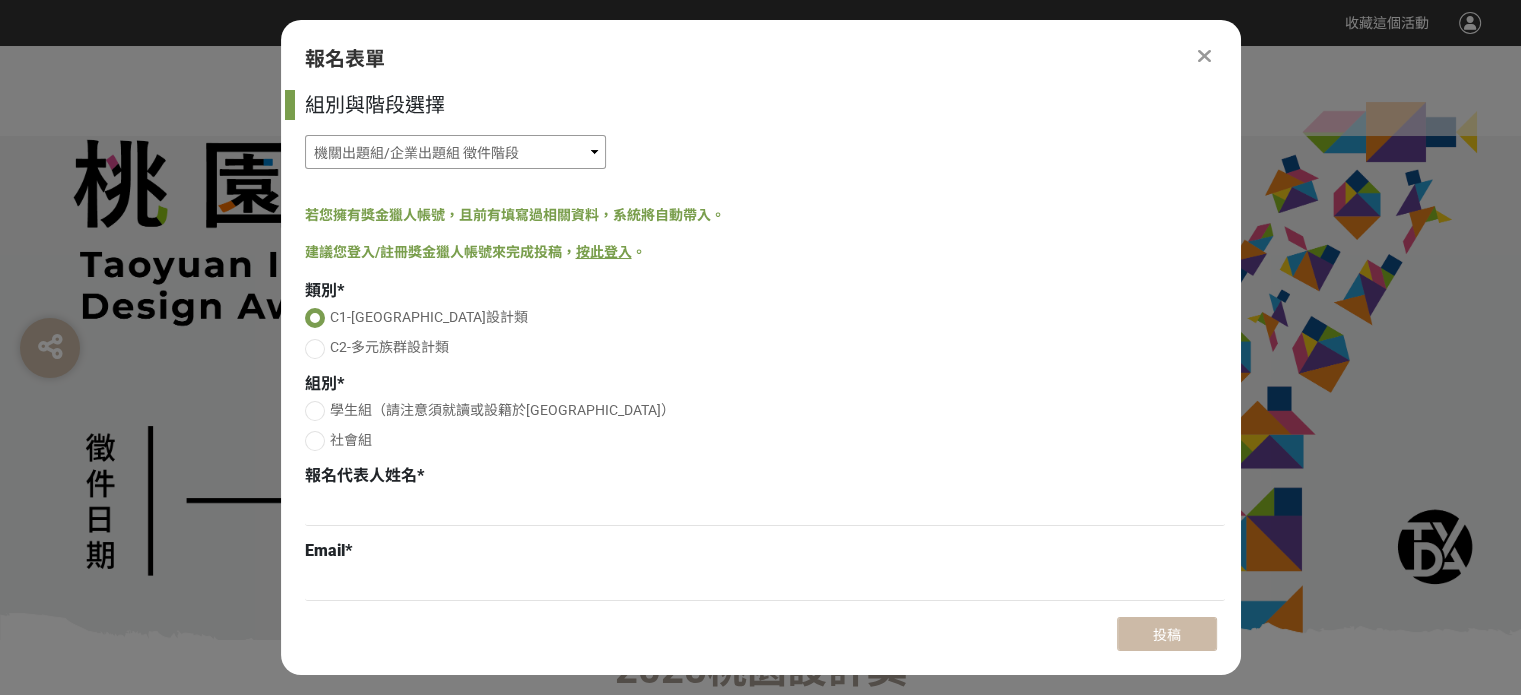 click on "機關出題組/企業出題組 徵件階段 新銳設計師組 徵件階段 高中職組（限就讀或設籍於桃園市） 徵件階段" at bounding box center [455, 152] 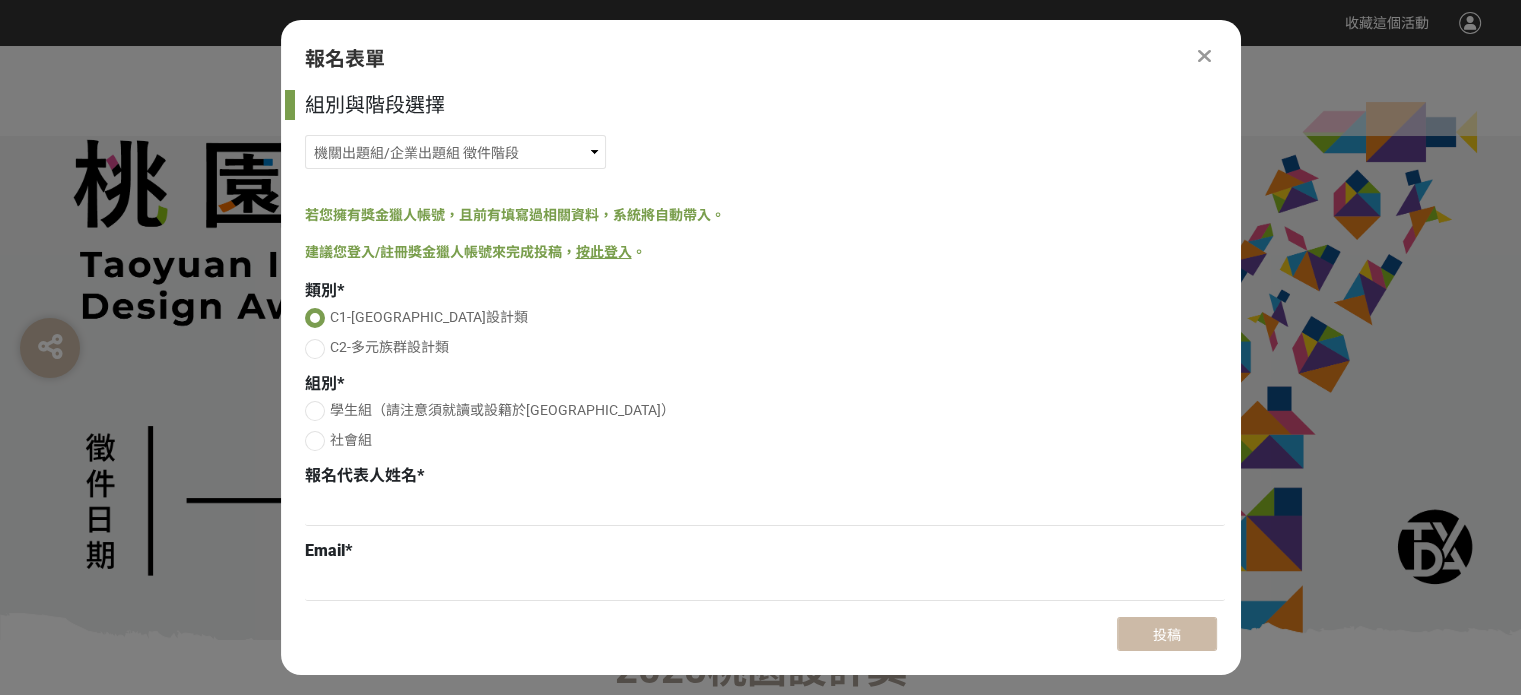 click on "學生組（請注意須就讀或設籍於桃園市）" at bounding box center [765, 410] 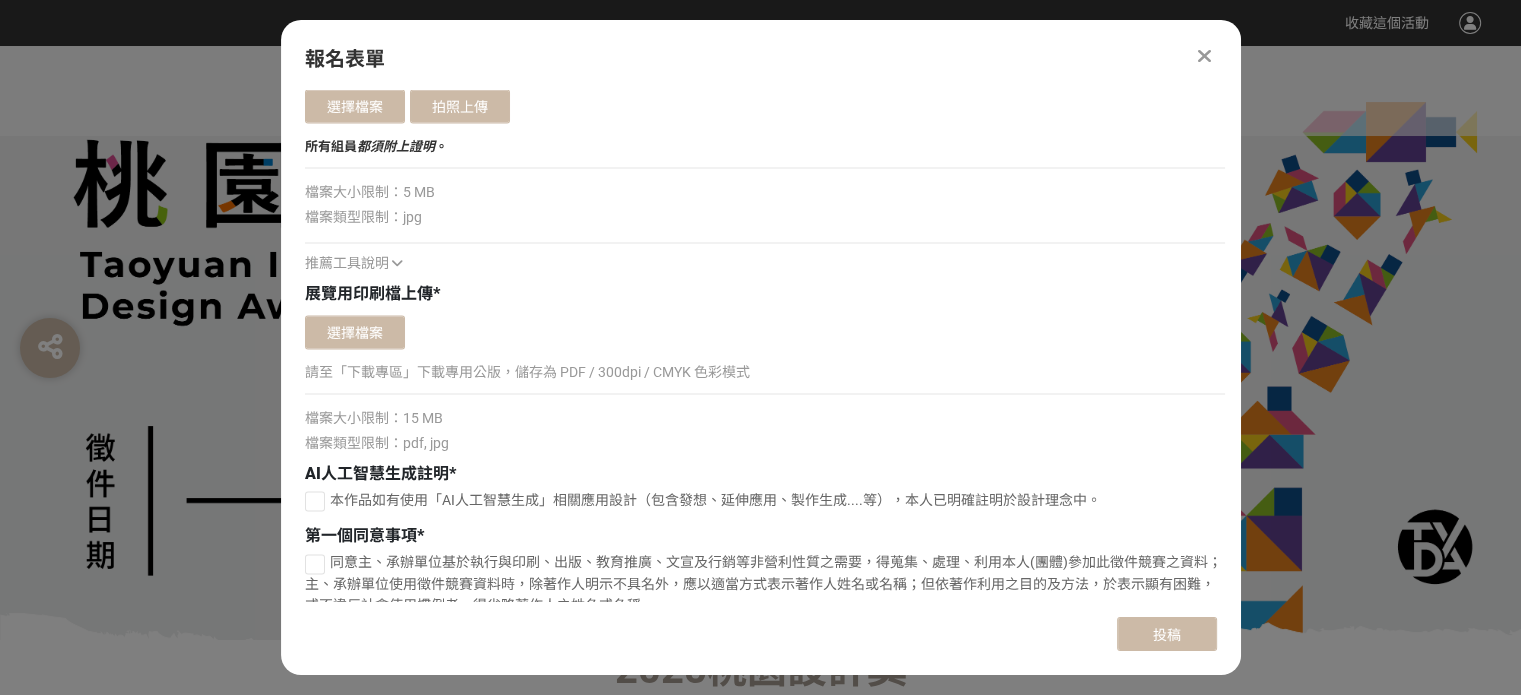 scroll, scrollTop: 3404, scrollLeft: 0, axis: vertical 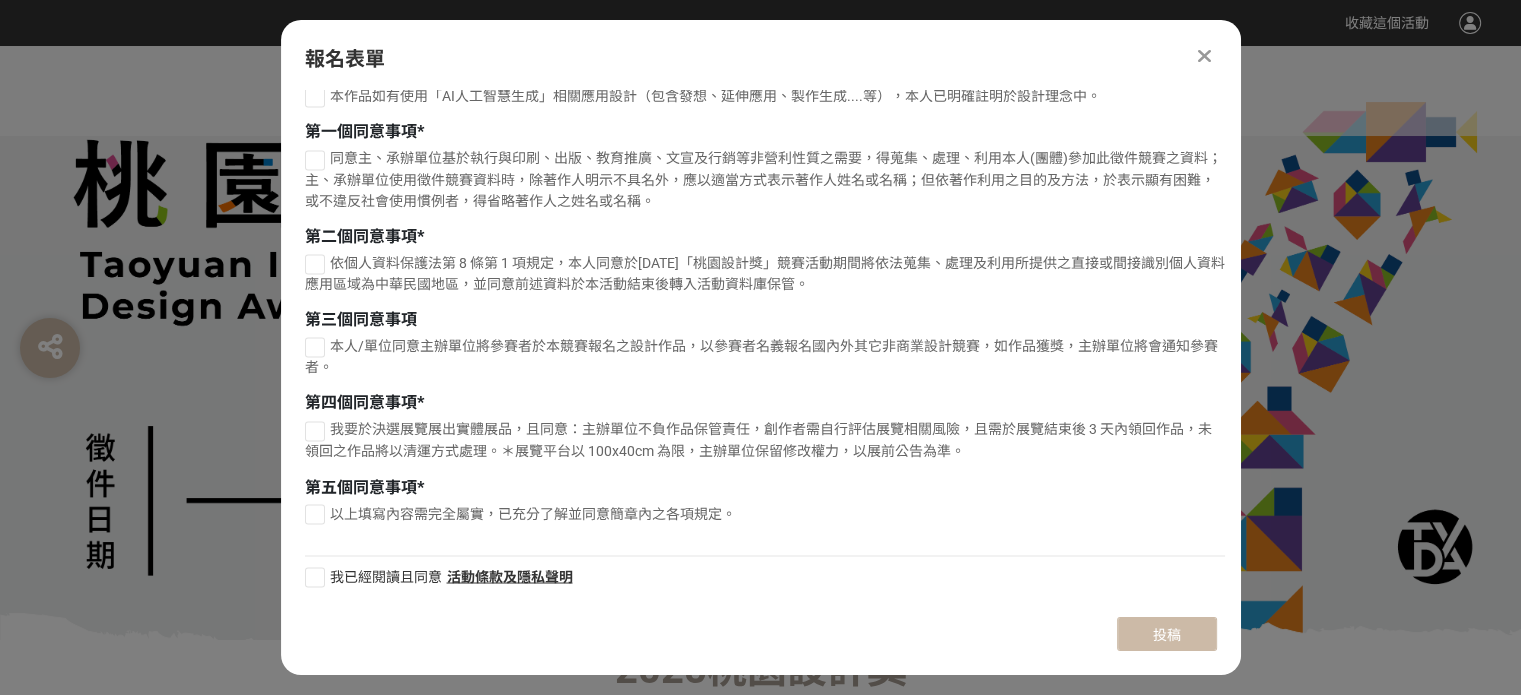 click at bounding box center (1204, 56) 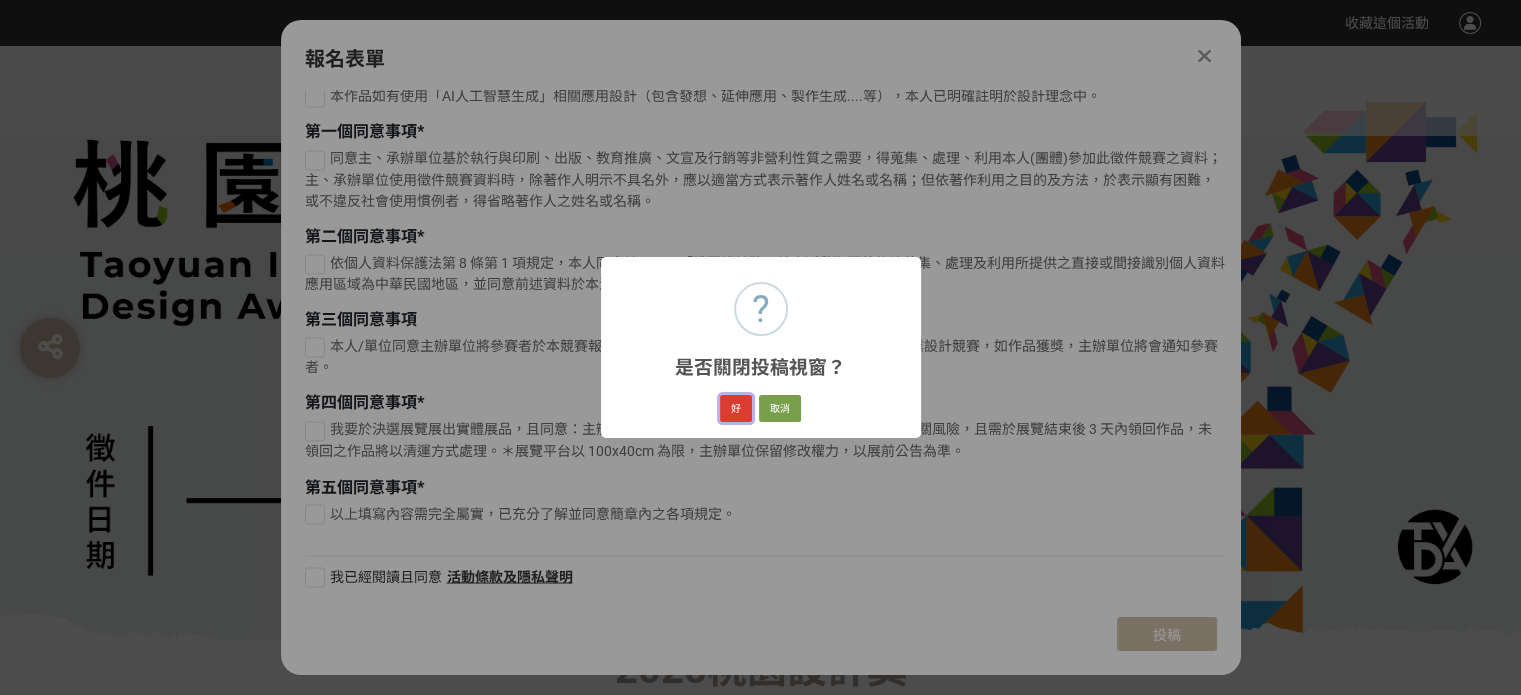 click on "好" at bounding box center (736, 409) 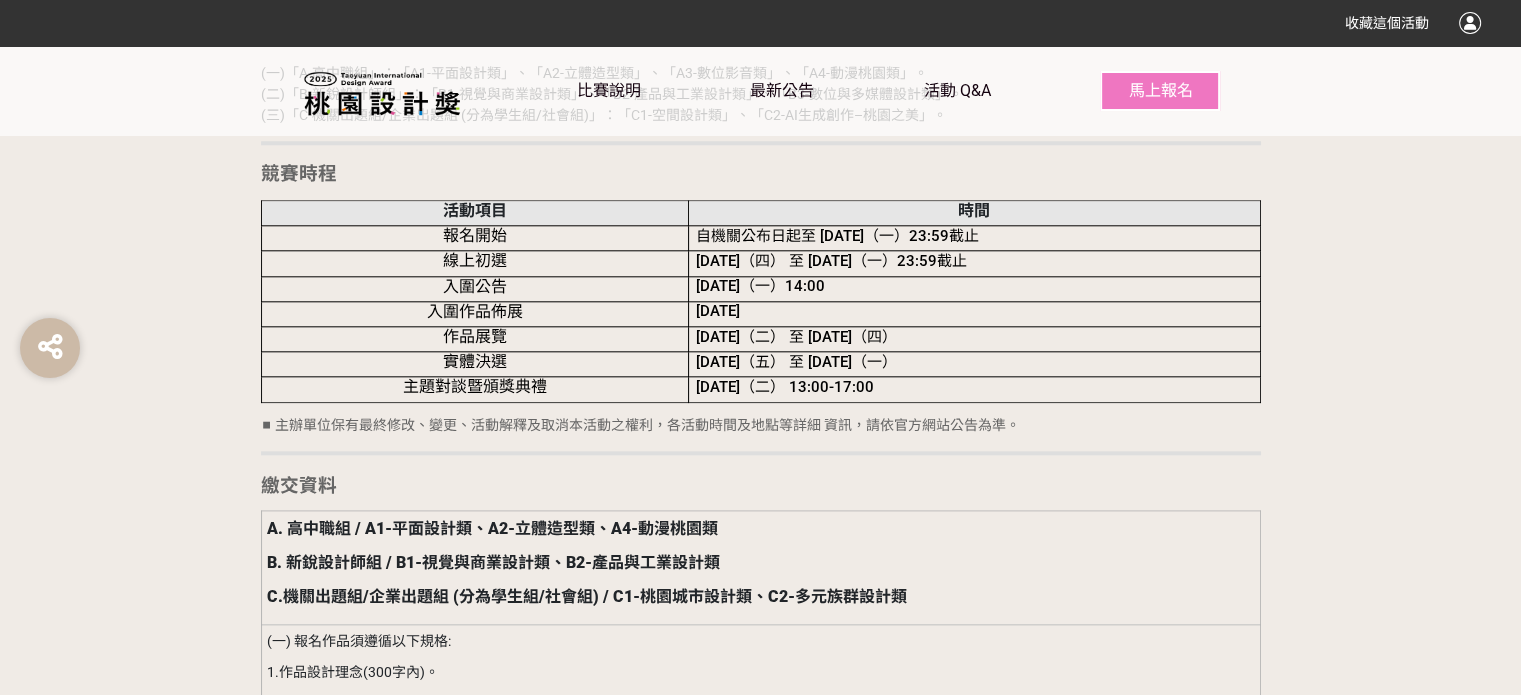 scroll, scrollTop: 2100, scrollLeft: 0, axis: vertical 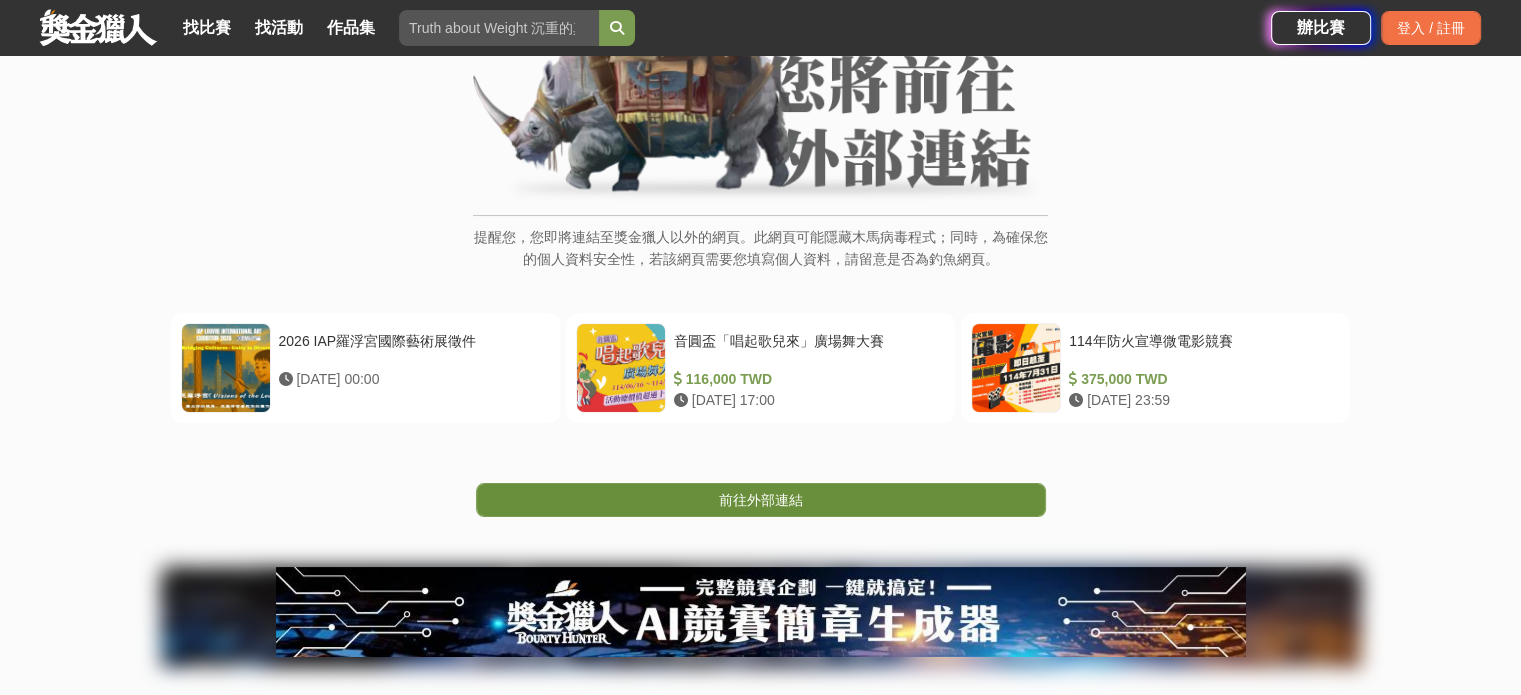 click on "前往外部連結" at bounding box center (761, 500) 